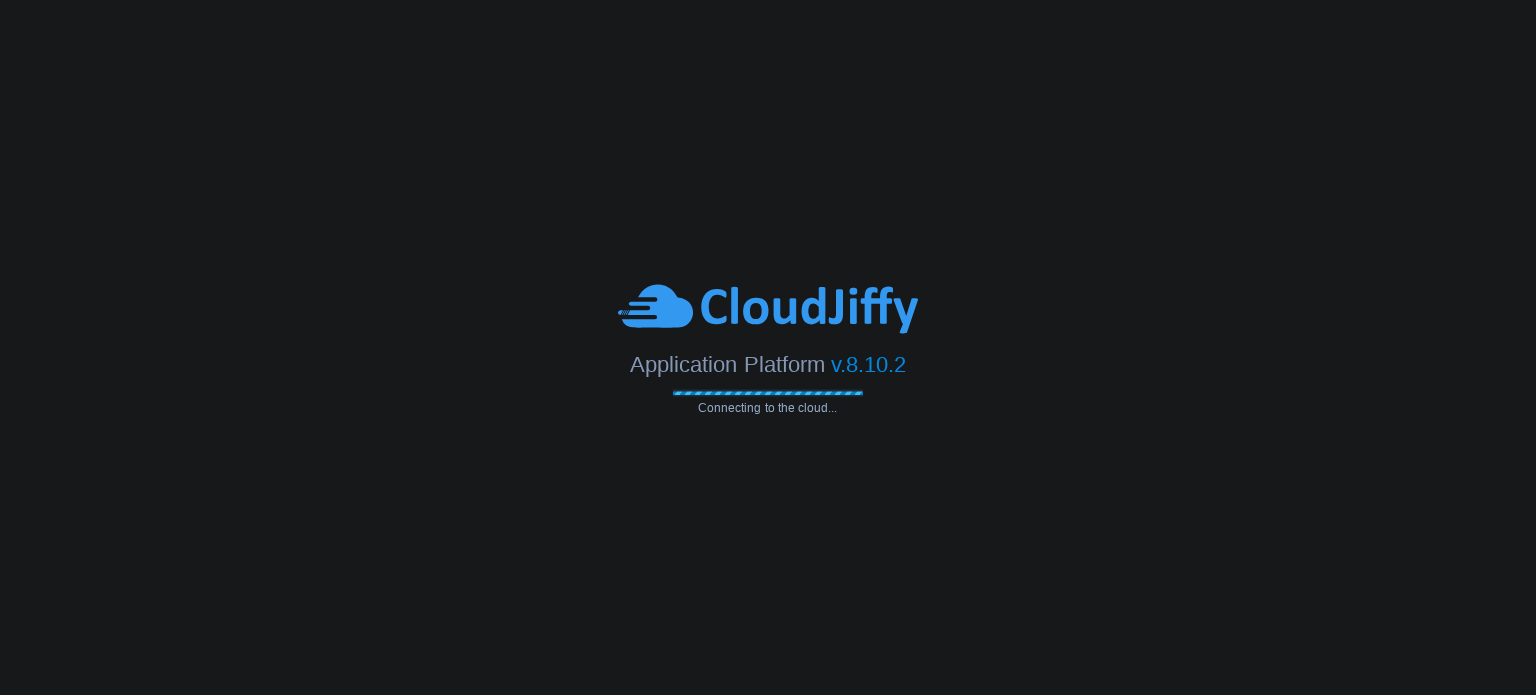 scroll, scrollTop: 0, scrollLeft: 0, axis: both 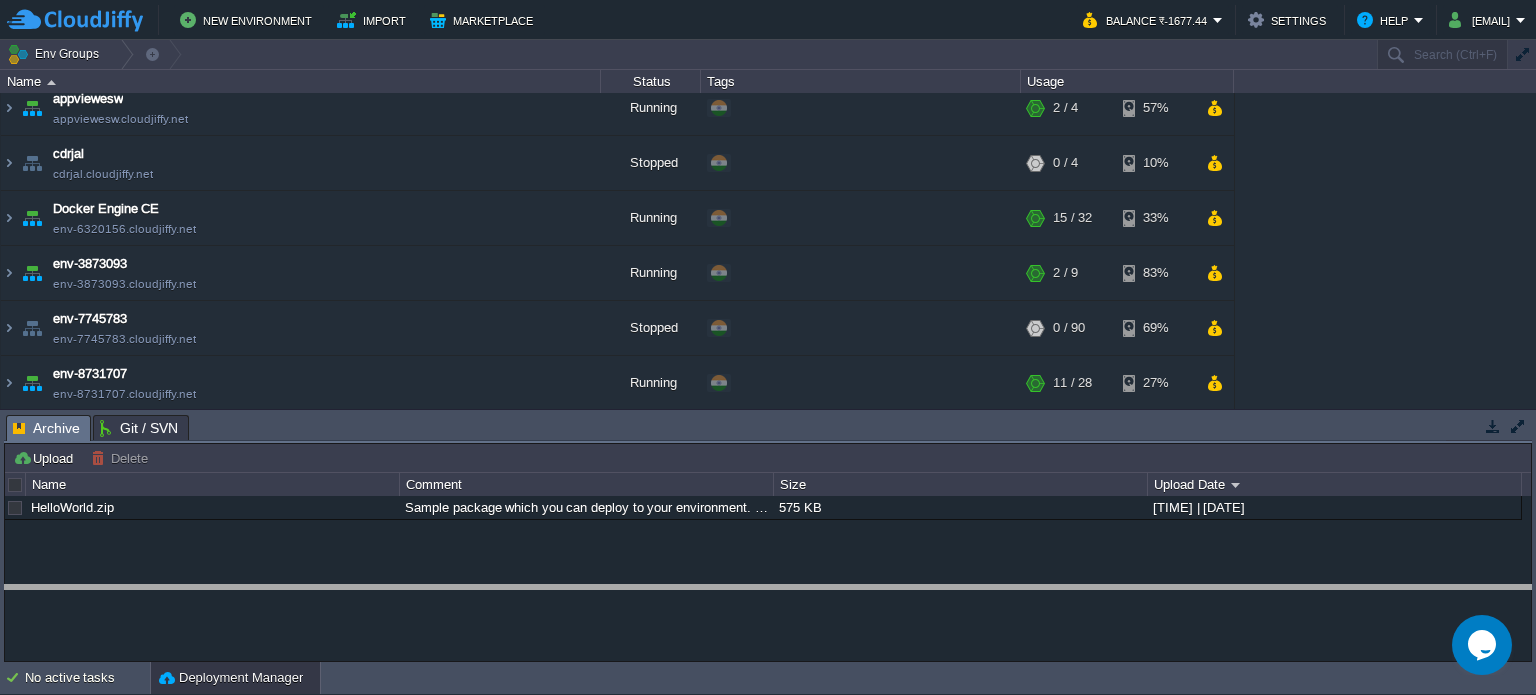 drag, startPoint x: 647, startPoint y: 432, endPoint x: 684, endPoint y: 611, distance: 182.78403 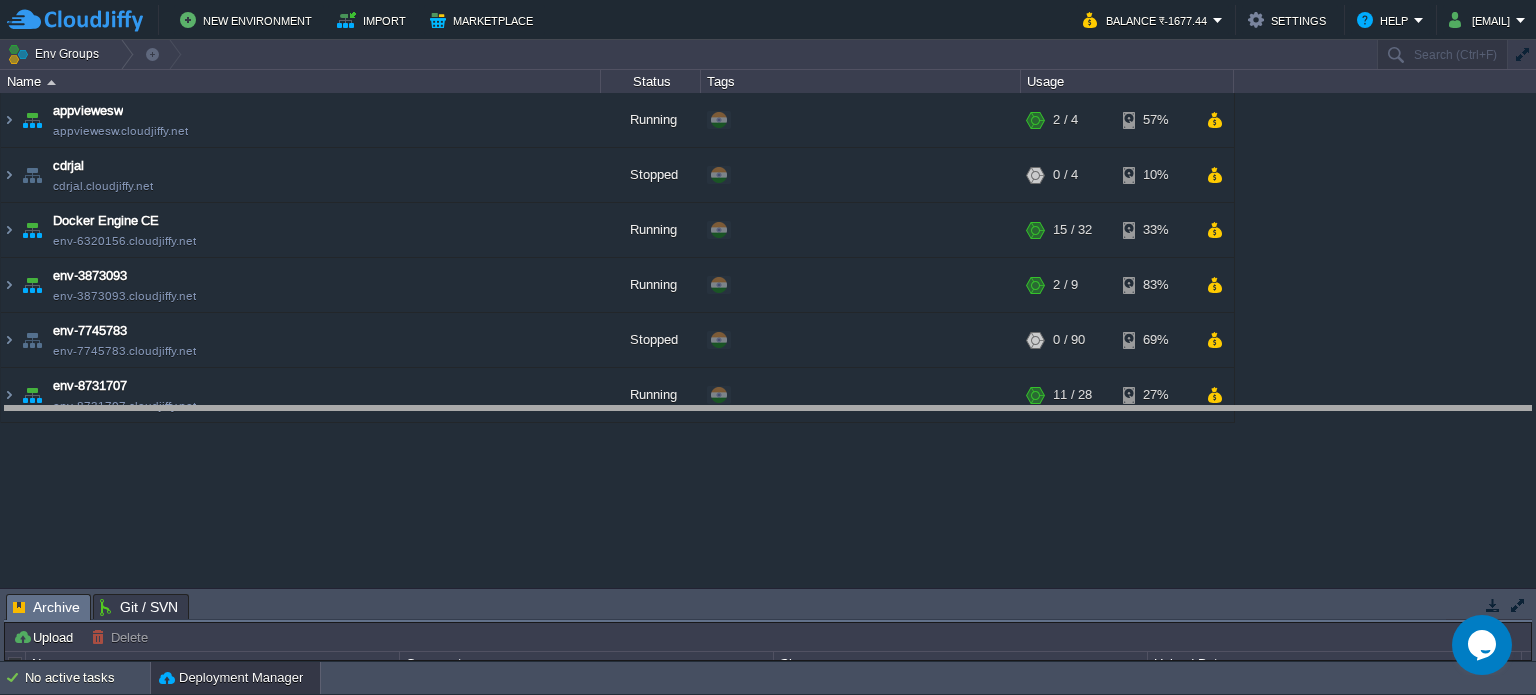 drag, startPoint x: 504, startPoint y: 599, endPoint x: 484, endPoint y: 411, distance: 189.06084 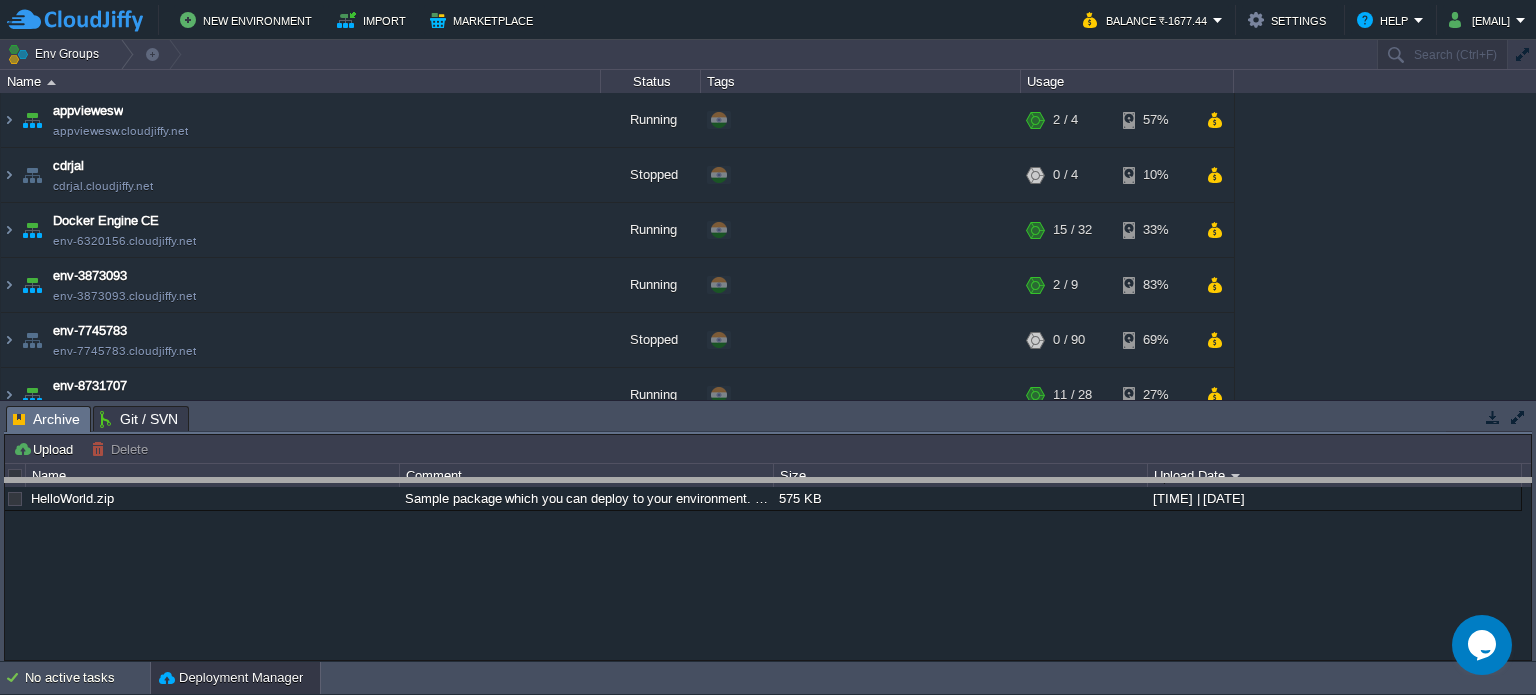 drag, startPoint x: 494, startPoint y: 412, endPoint x: 508, endPoint y: 565, distance: 153.63919 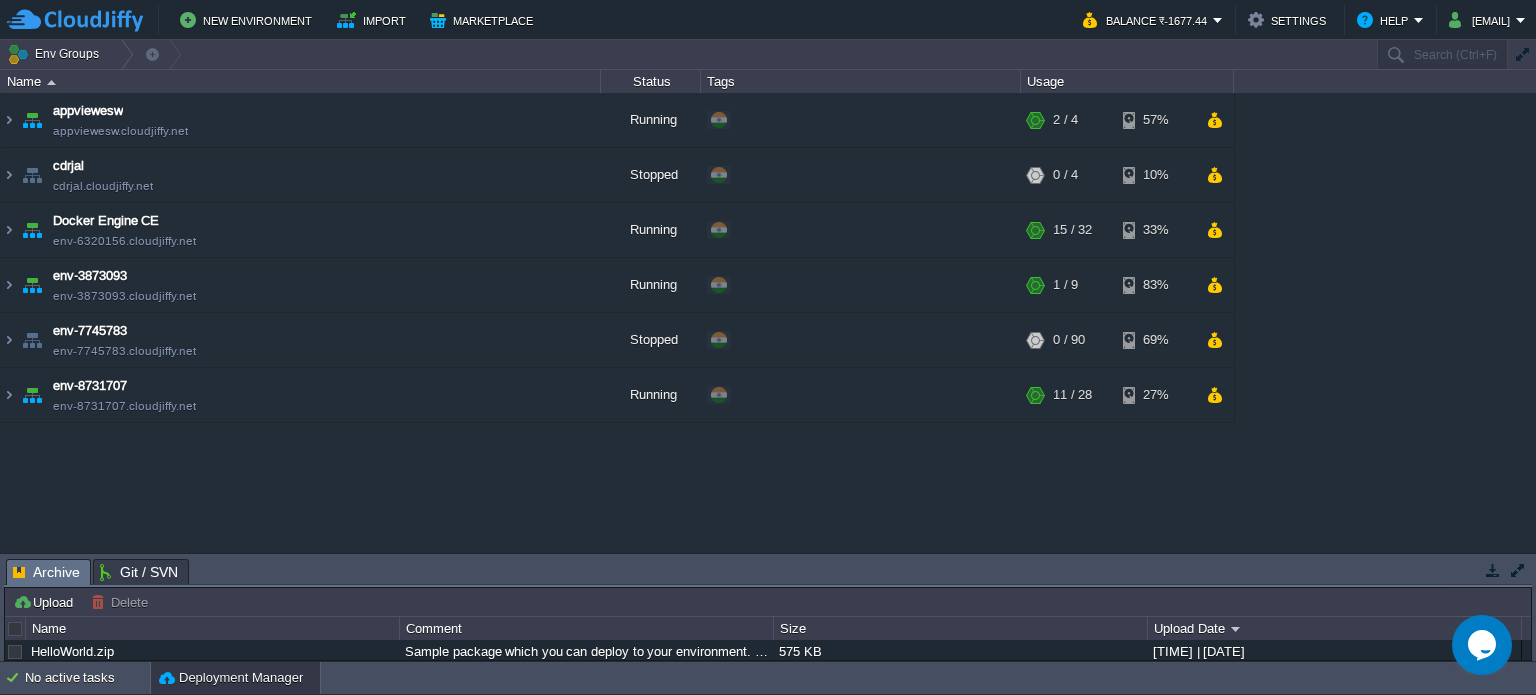 click 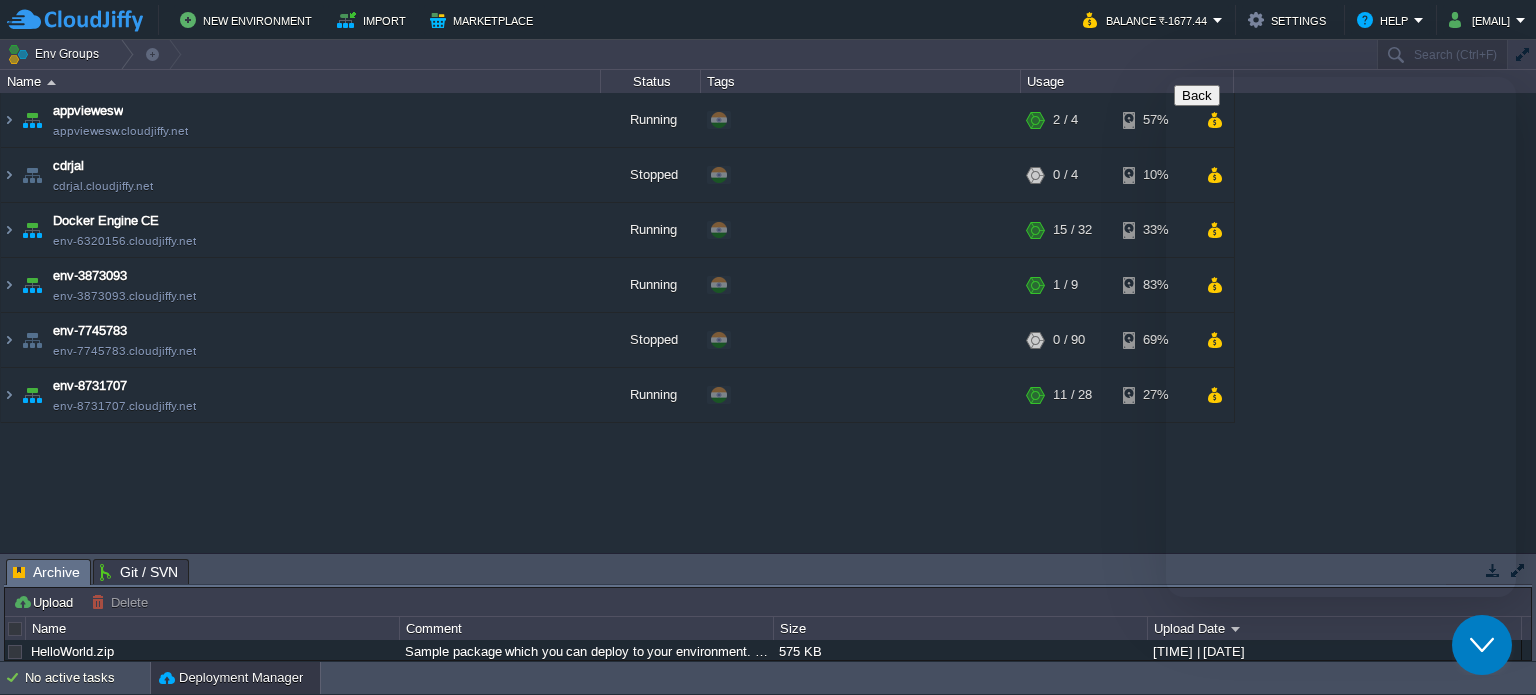 click on "New Conversation" at bounding box center [1341, 703] 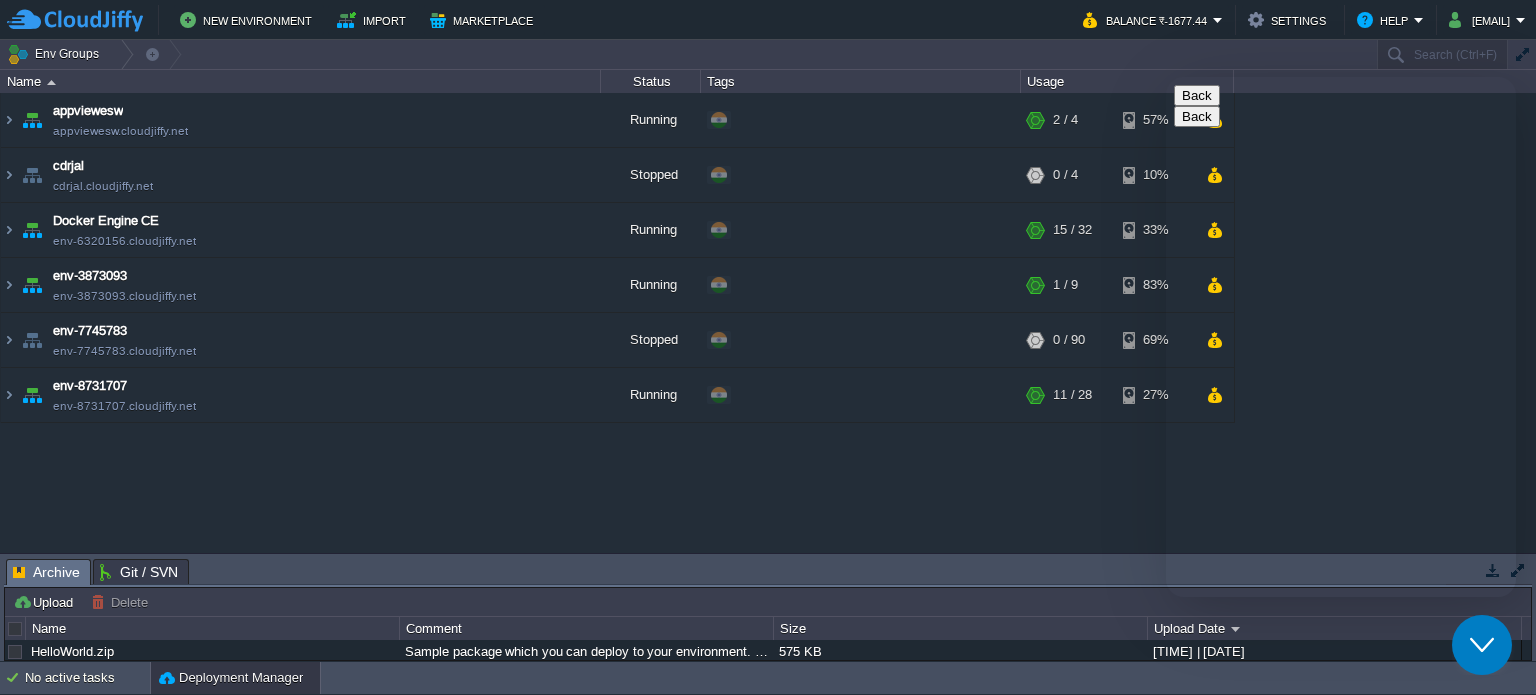 click on "91" at bounding box center (1278, 838) 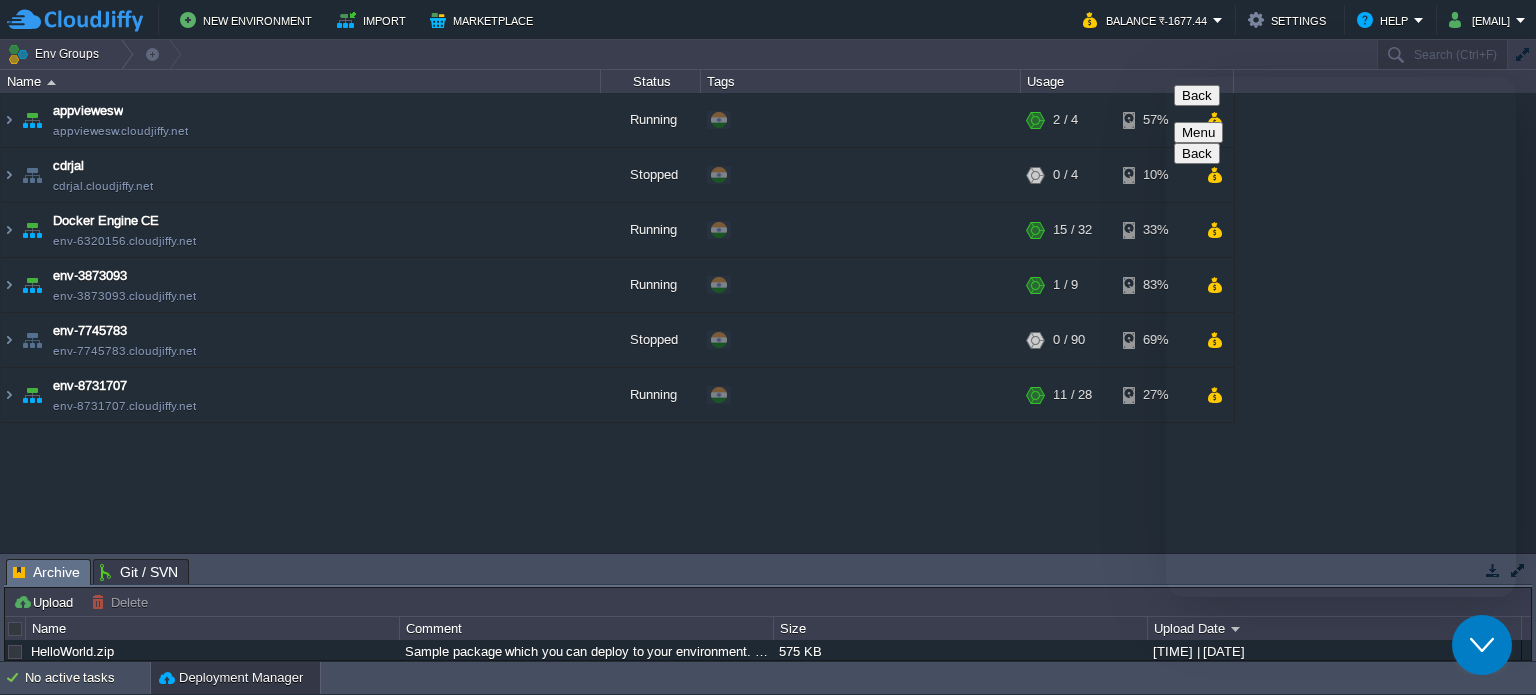 type on "hi" 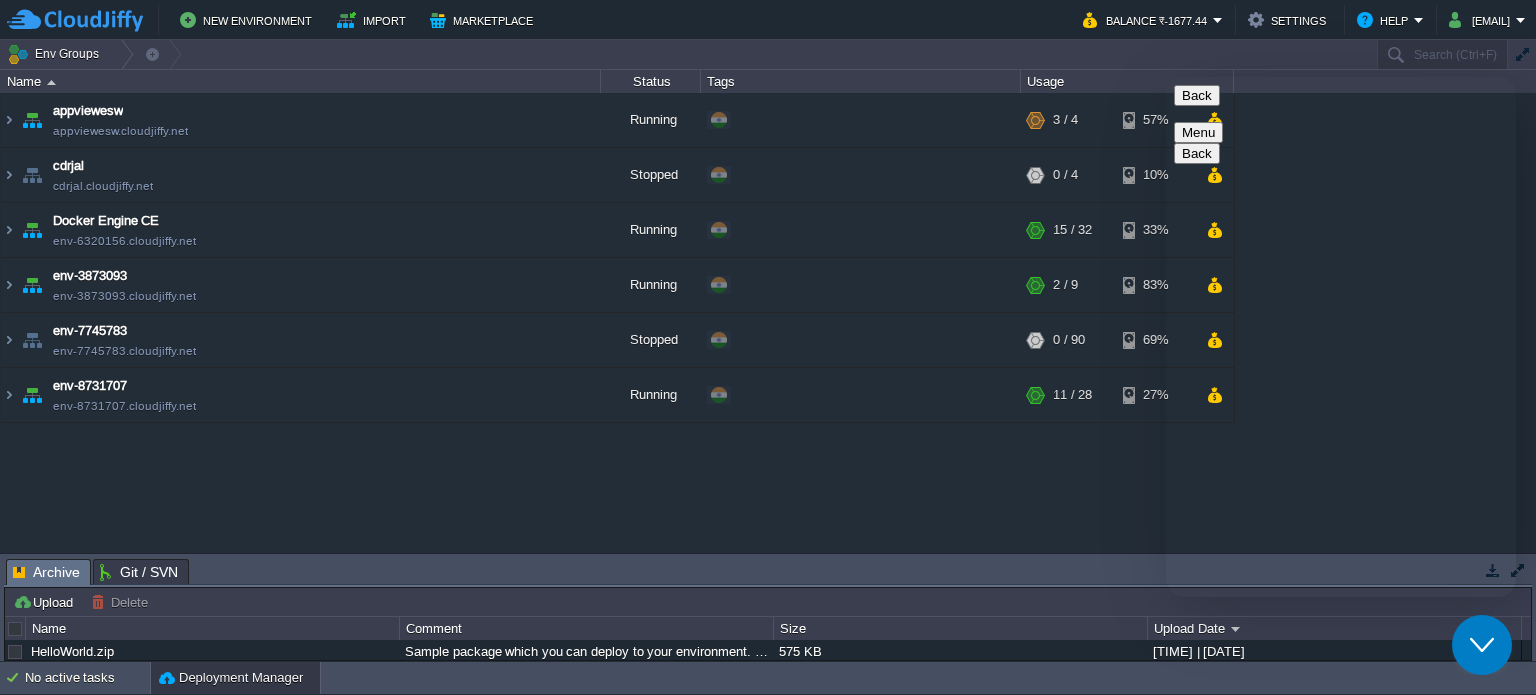type on "https://jal.eswims.in/ loading very slow" 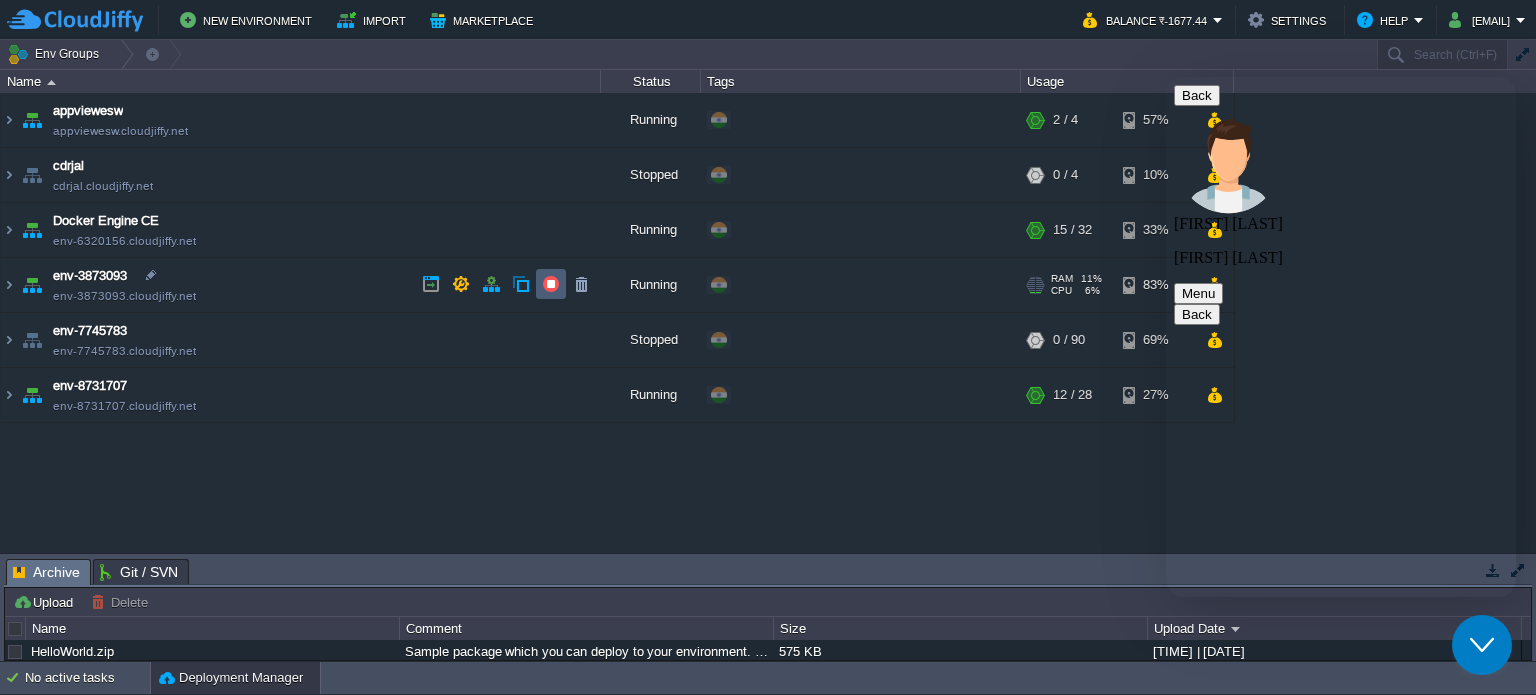 scroll, scrollTop: 73, scrollLeft: 0, axis: vertical 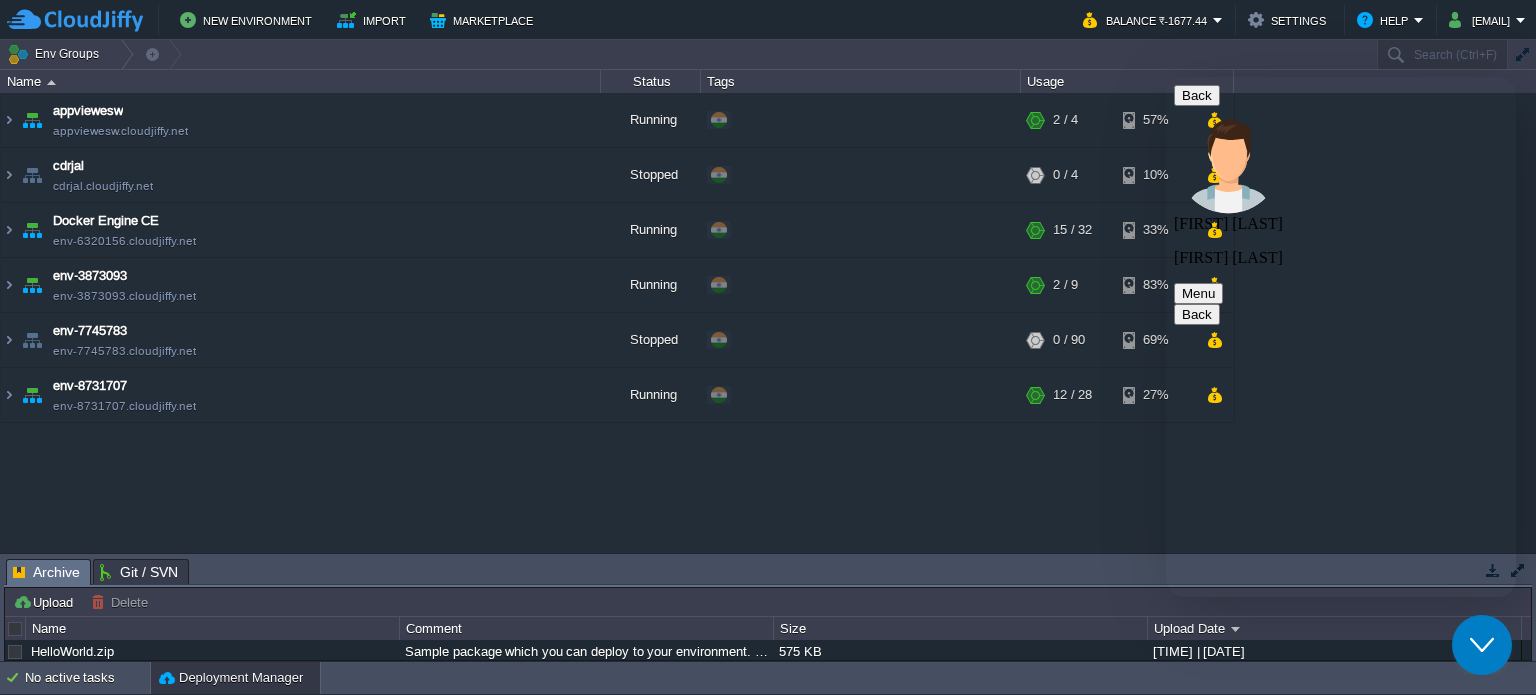 click at bounding box center [1166, 77] 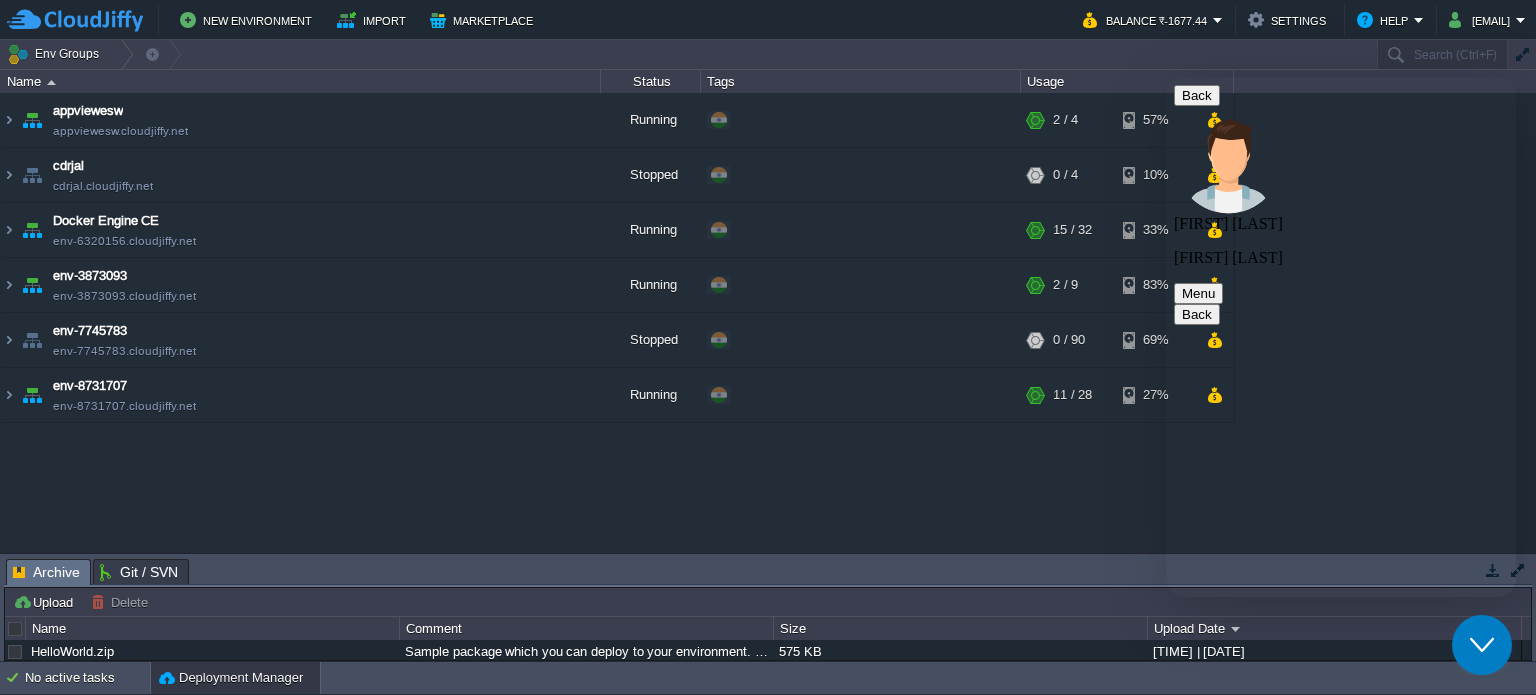 scroll, scrollTop: 129, scrollLeft: 0, axis: vertical 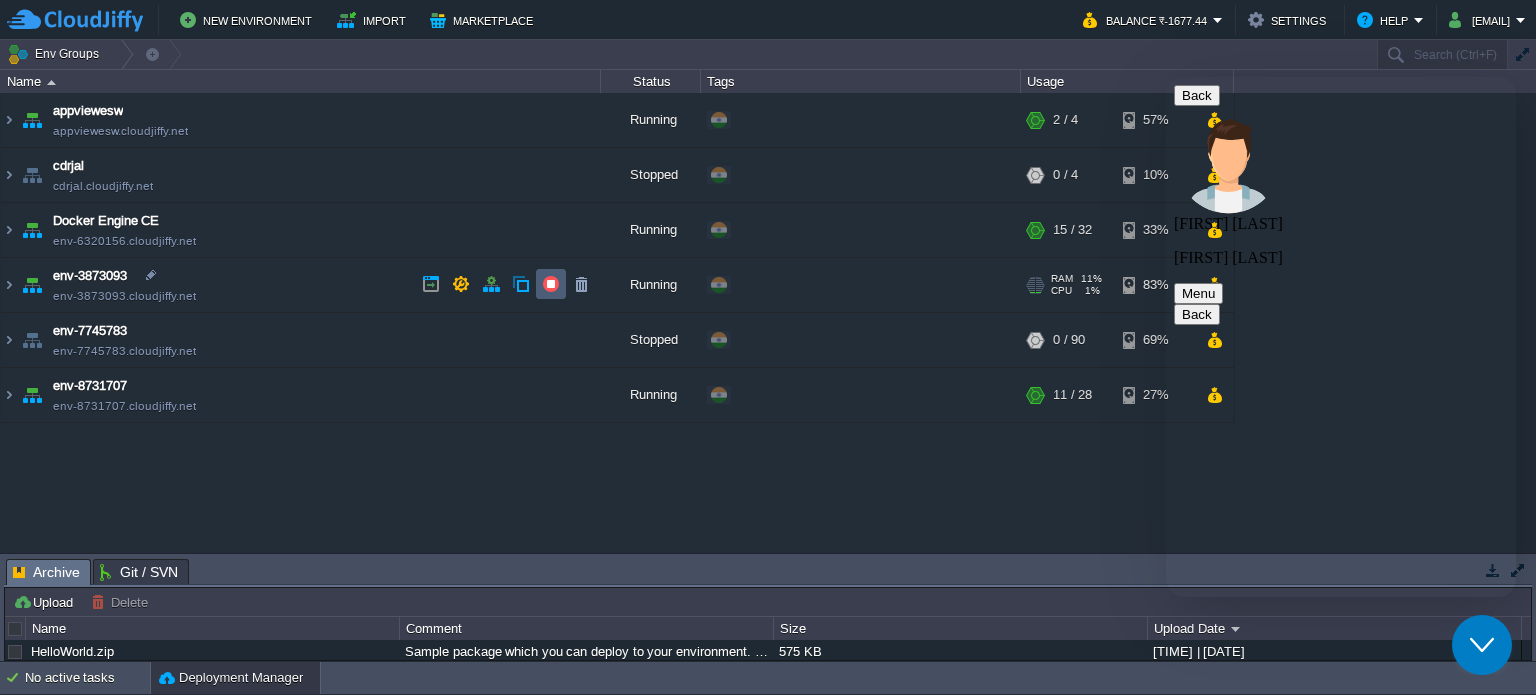 click at bounding box center [551, 284] 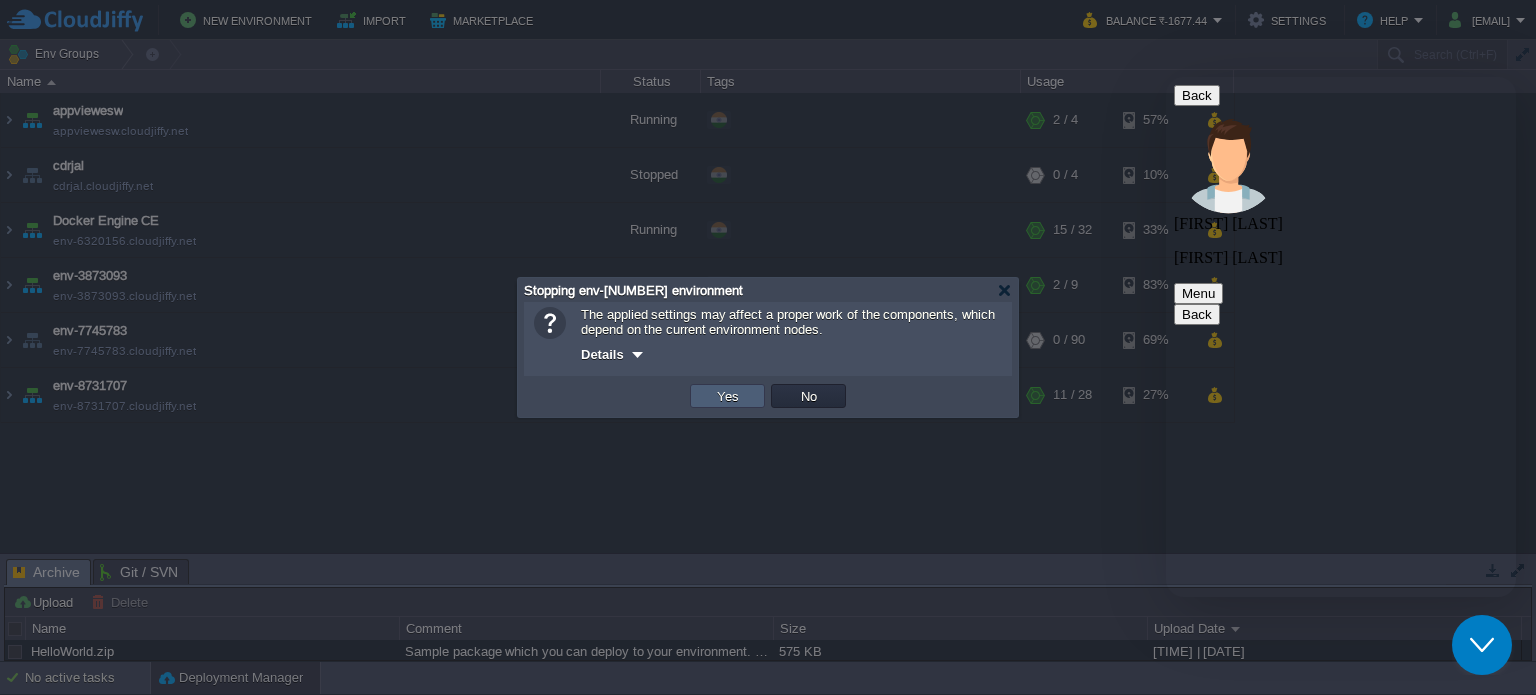 click on "Yes" at bounding box center (728, 396) 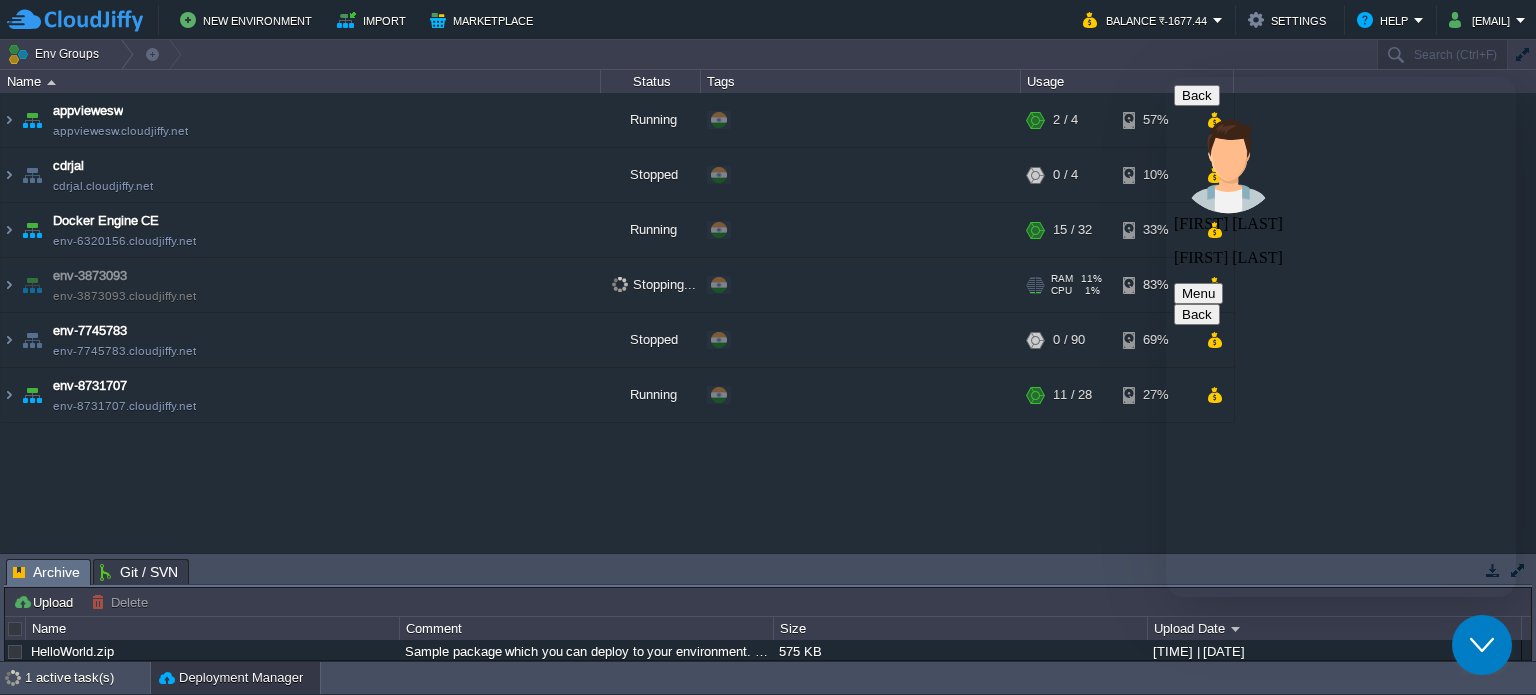 scroll, scrollTop: 147, scrollLeft: 0, axis: vertical 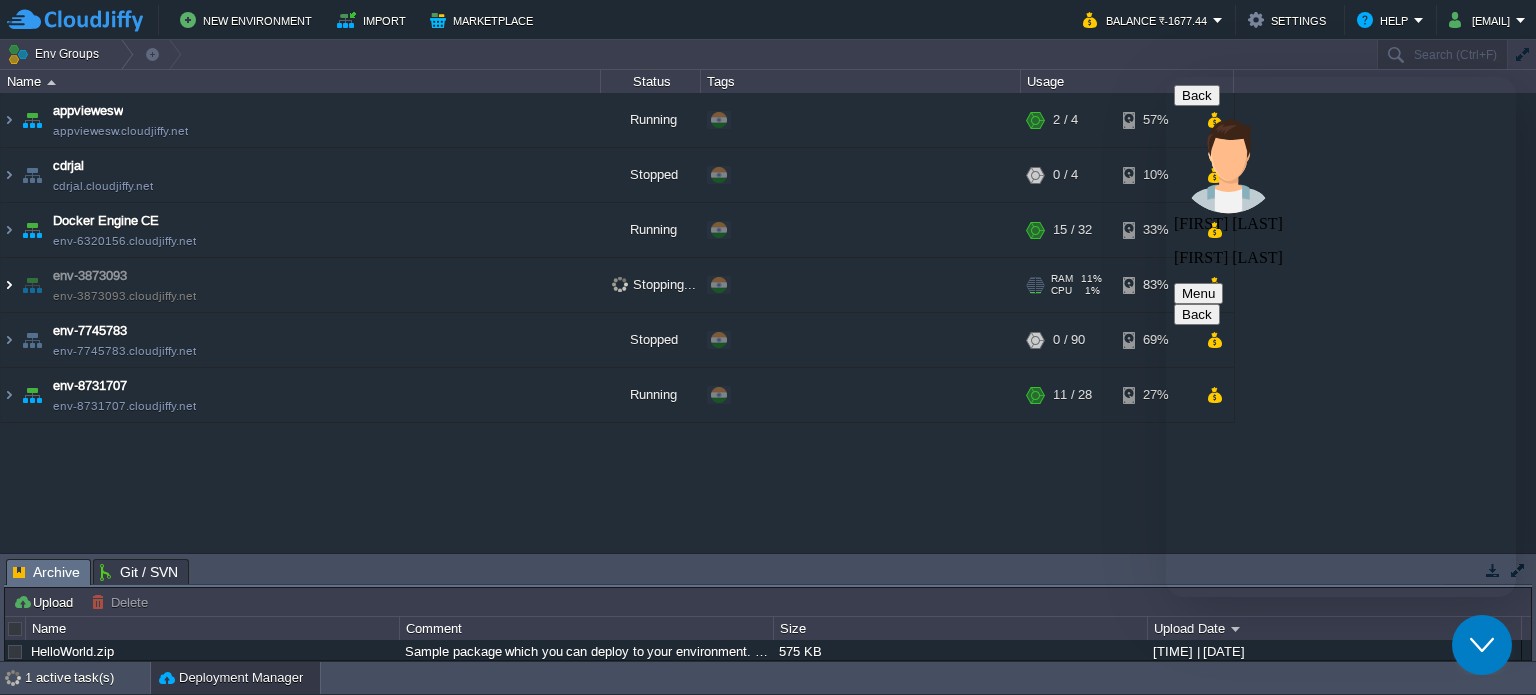 click at bounding box center (9, 285) 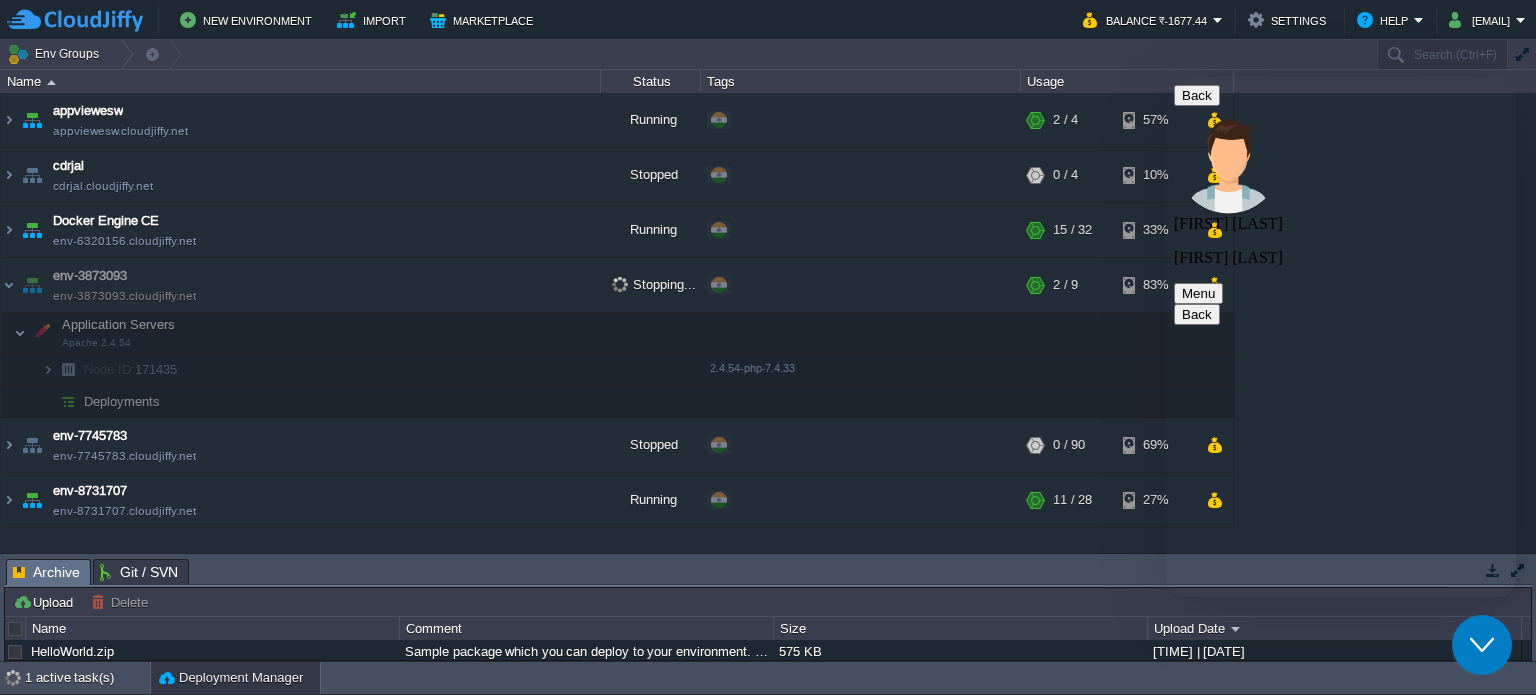 click at bounding box center [1166, 77] 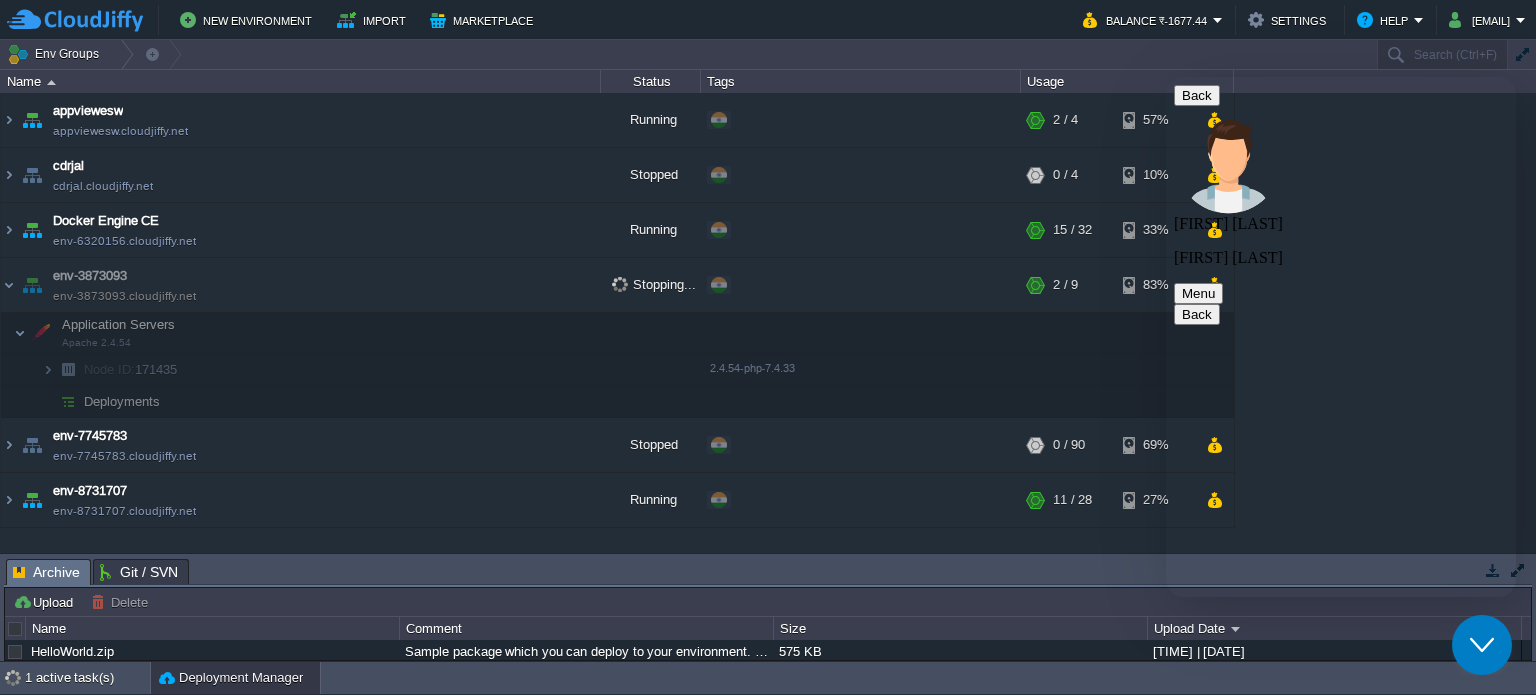 type on "171435" 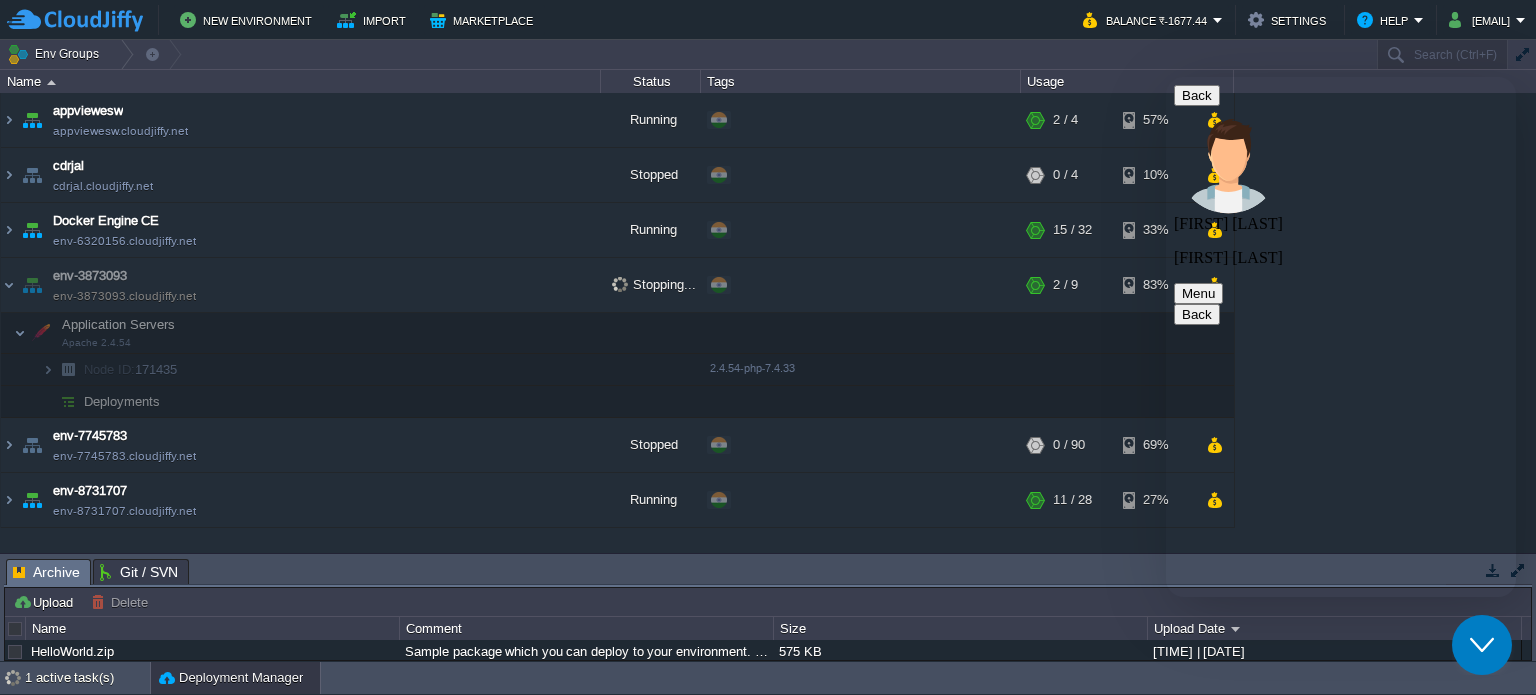 scroll, scrollTop: 213, scrollLeft: 0, axis: vertical 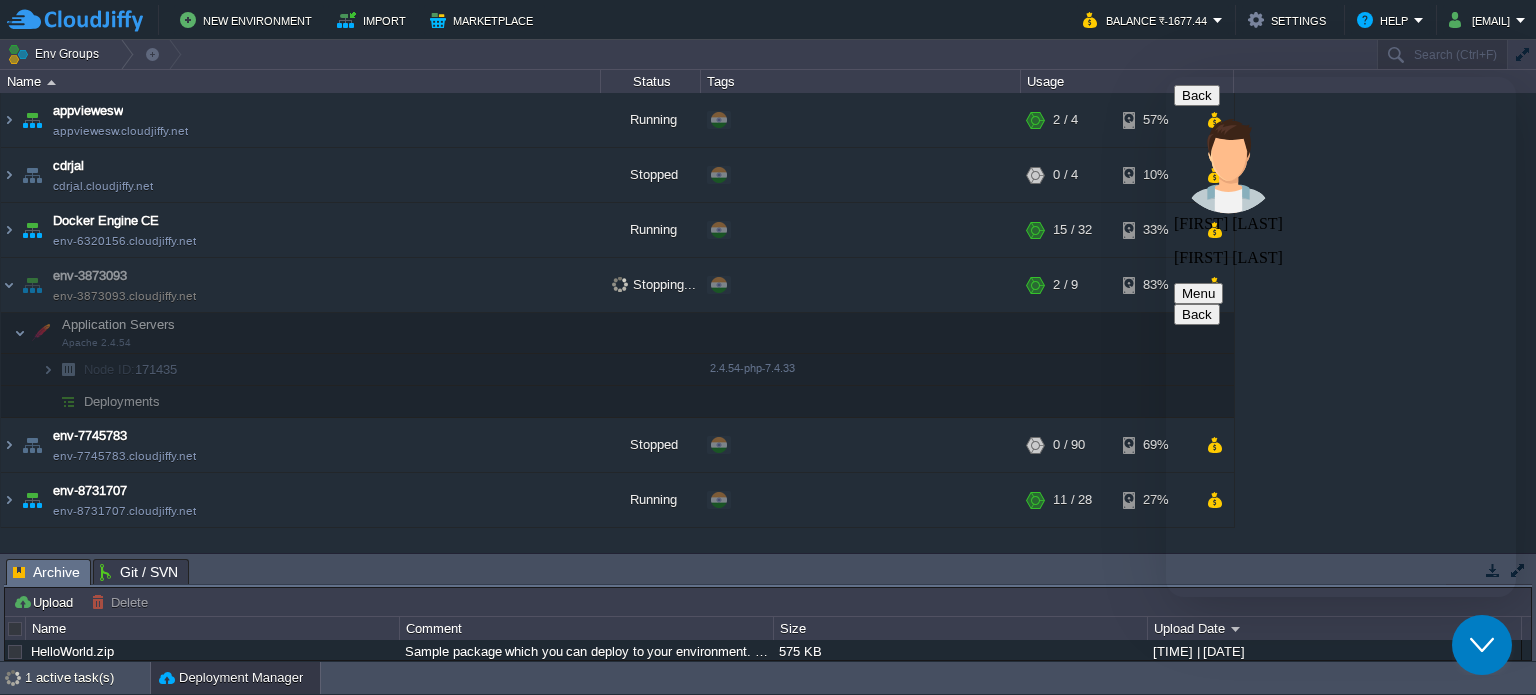click at bounding box center (1166, 77) 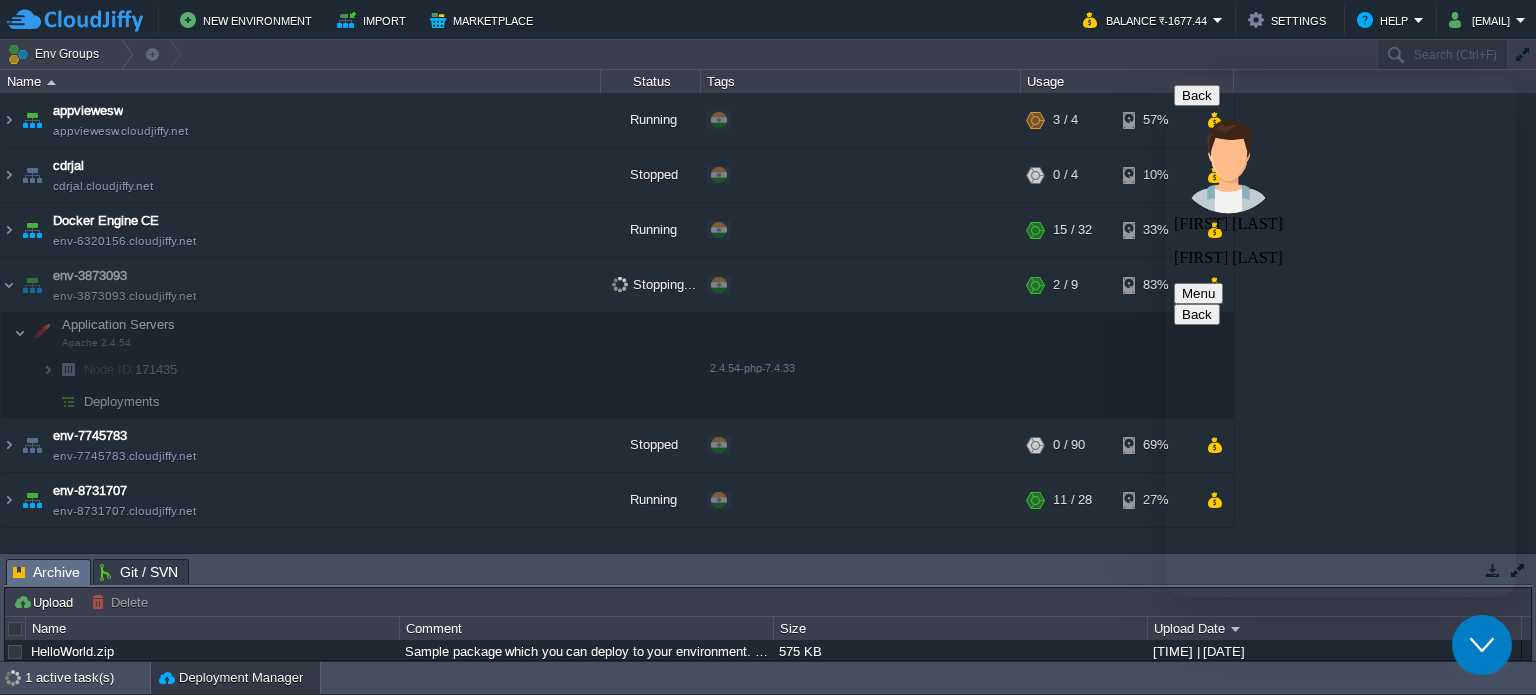 type on "now i am stopping node for restart" 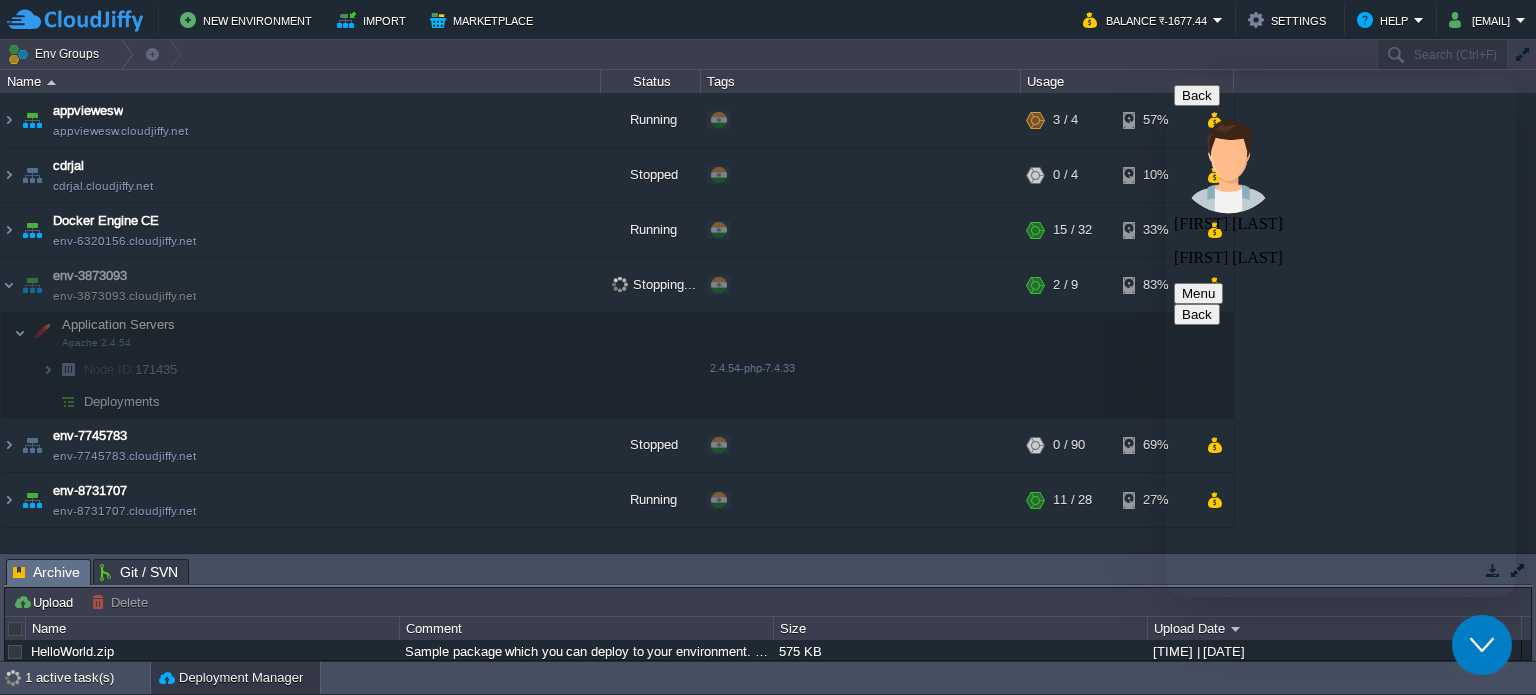 scroll, scrollTop: 354, scrollLeft: 0, axis: vertical 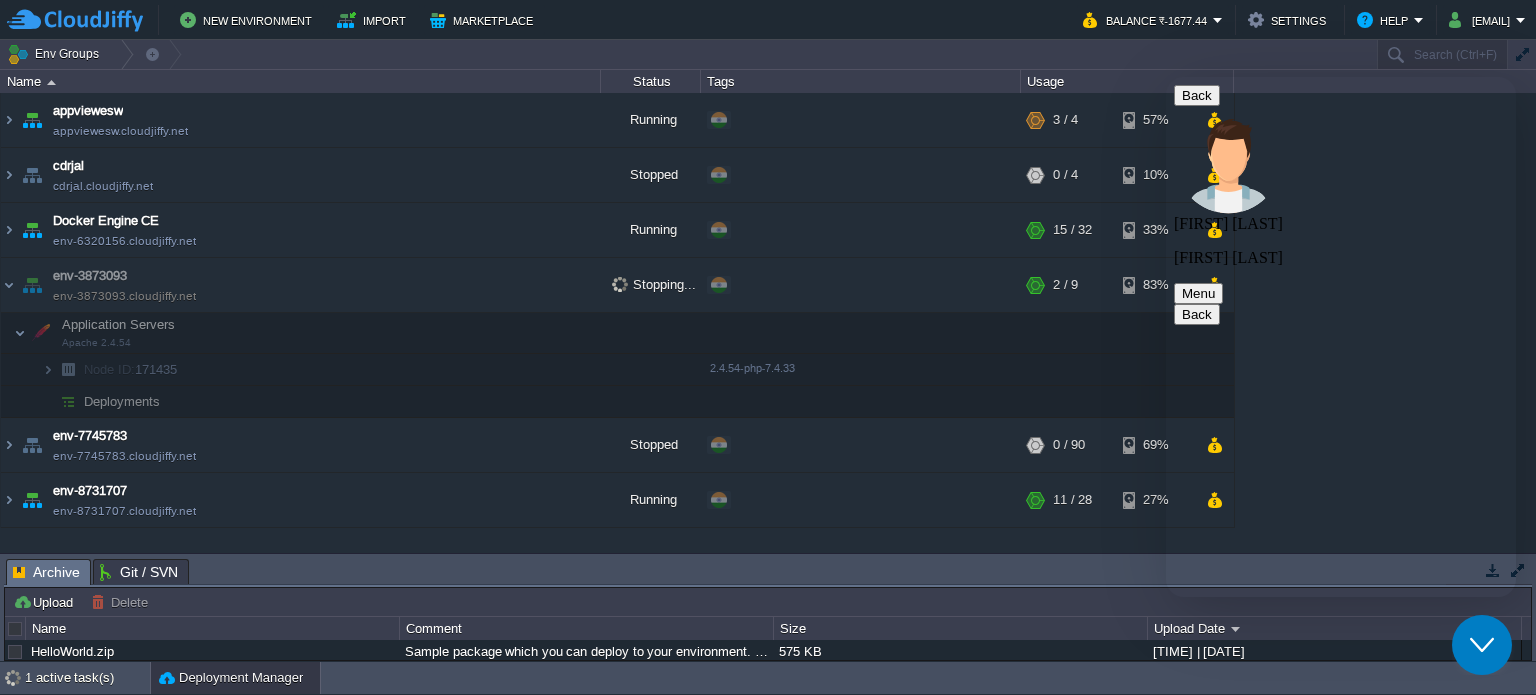 click at bounding box center (1166, 77) 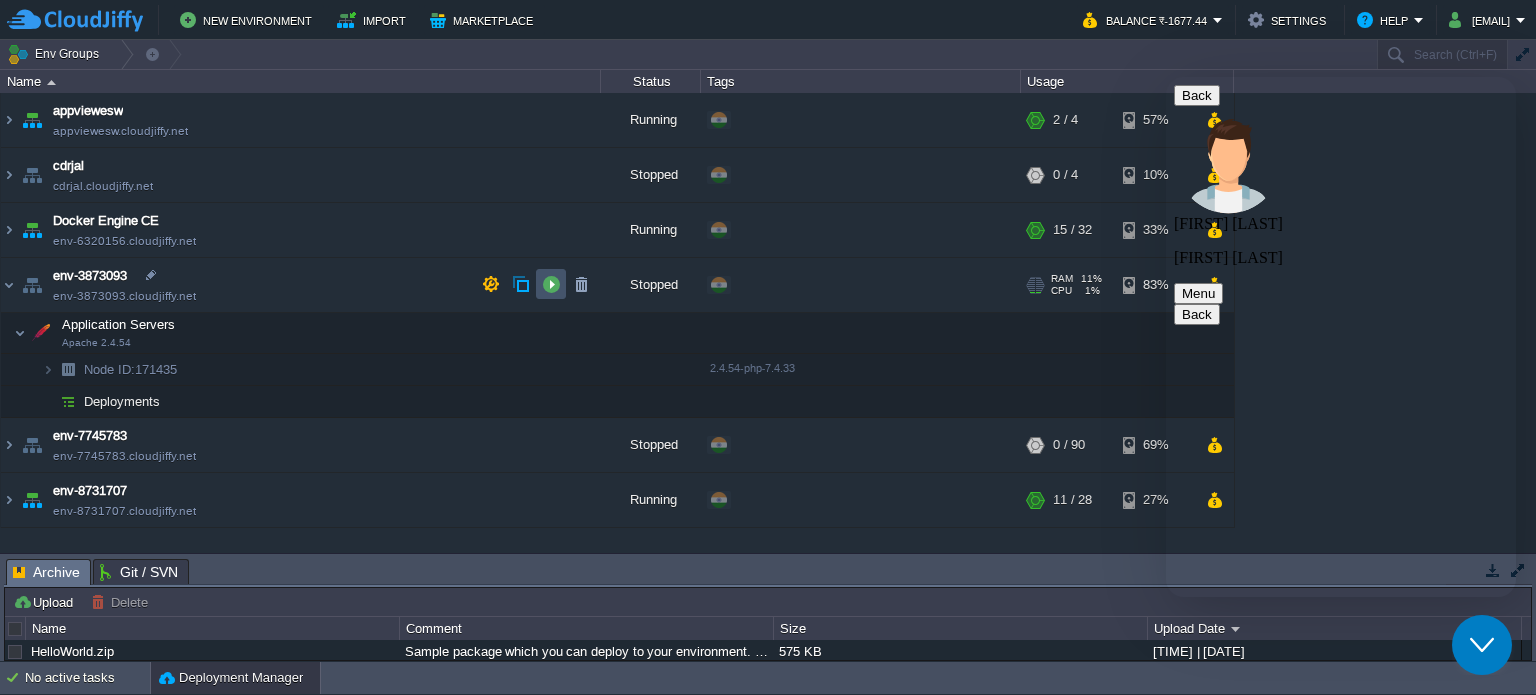 click at bounding box center (551, 284) 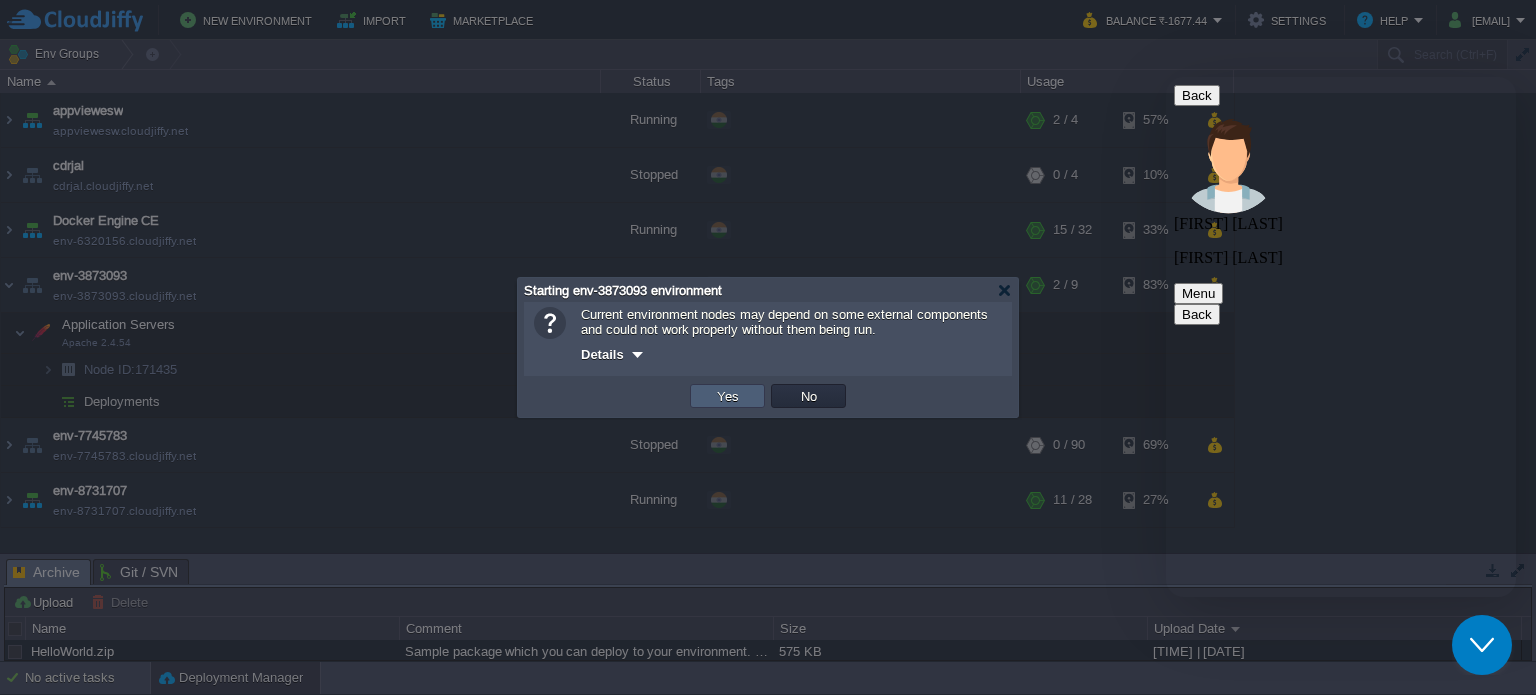 click on "Yes" at bounding box center [727, 396] 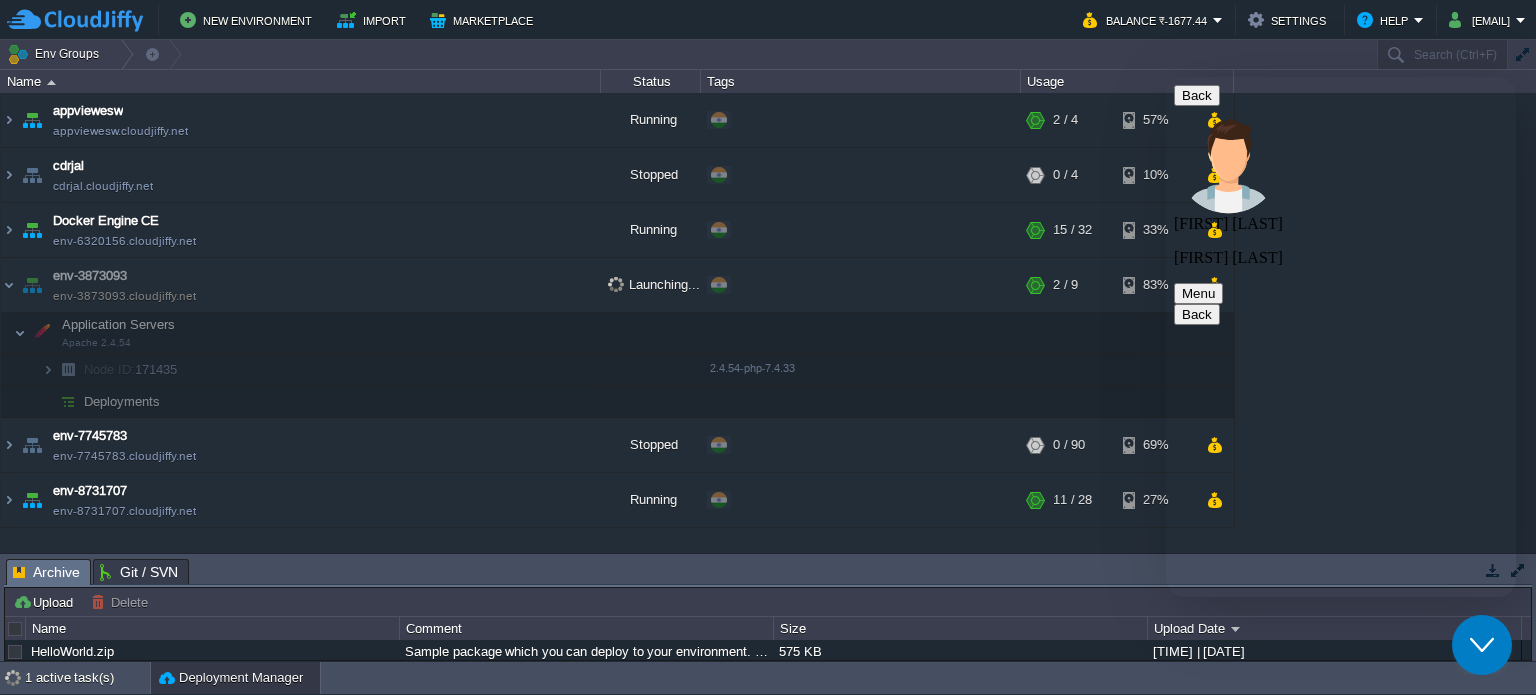 click on "after stop" at bounding box center (1166, 77) 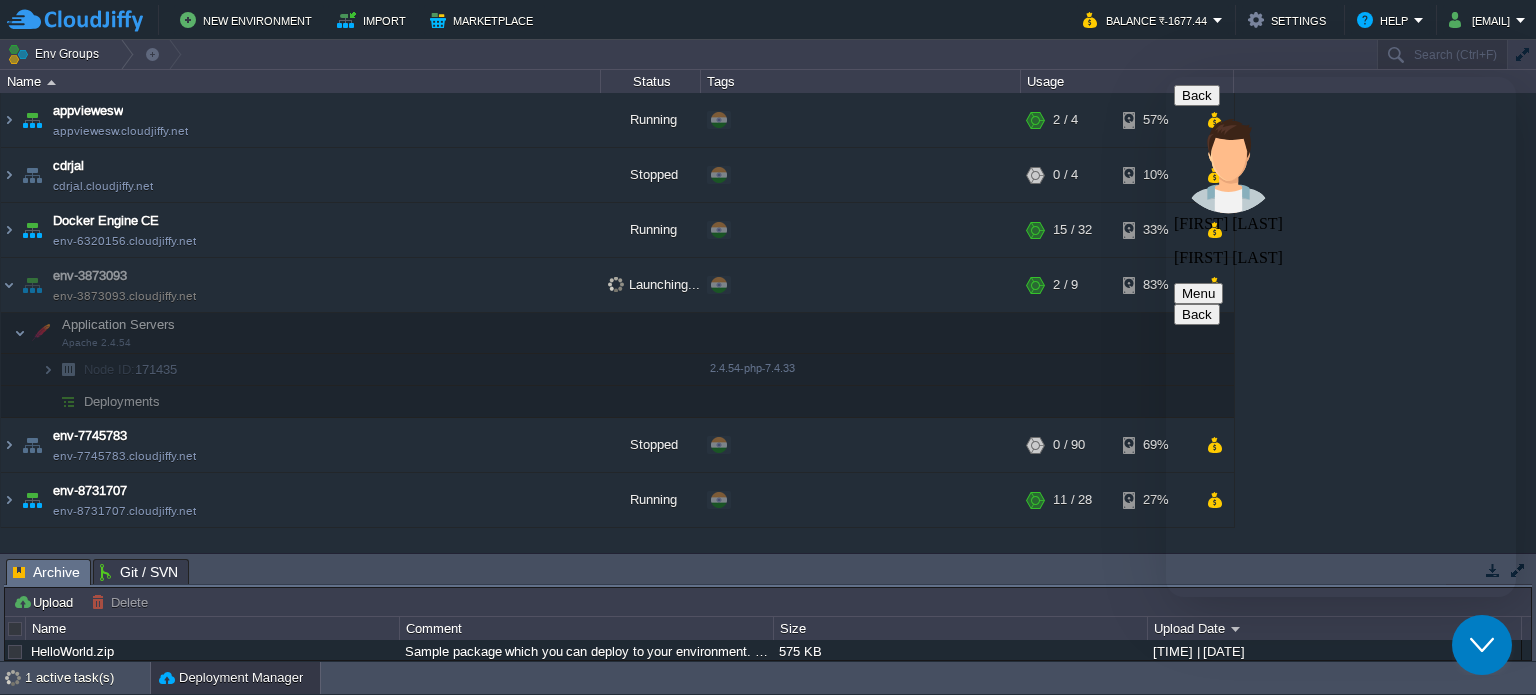 scroll, scrollTop: 0, scrollLeft: 0, axis: both 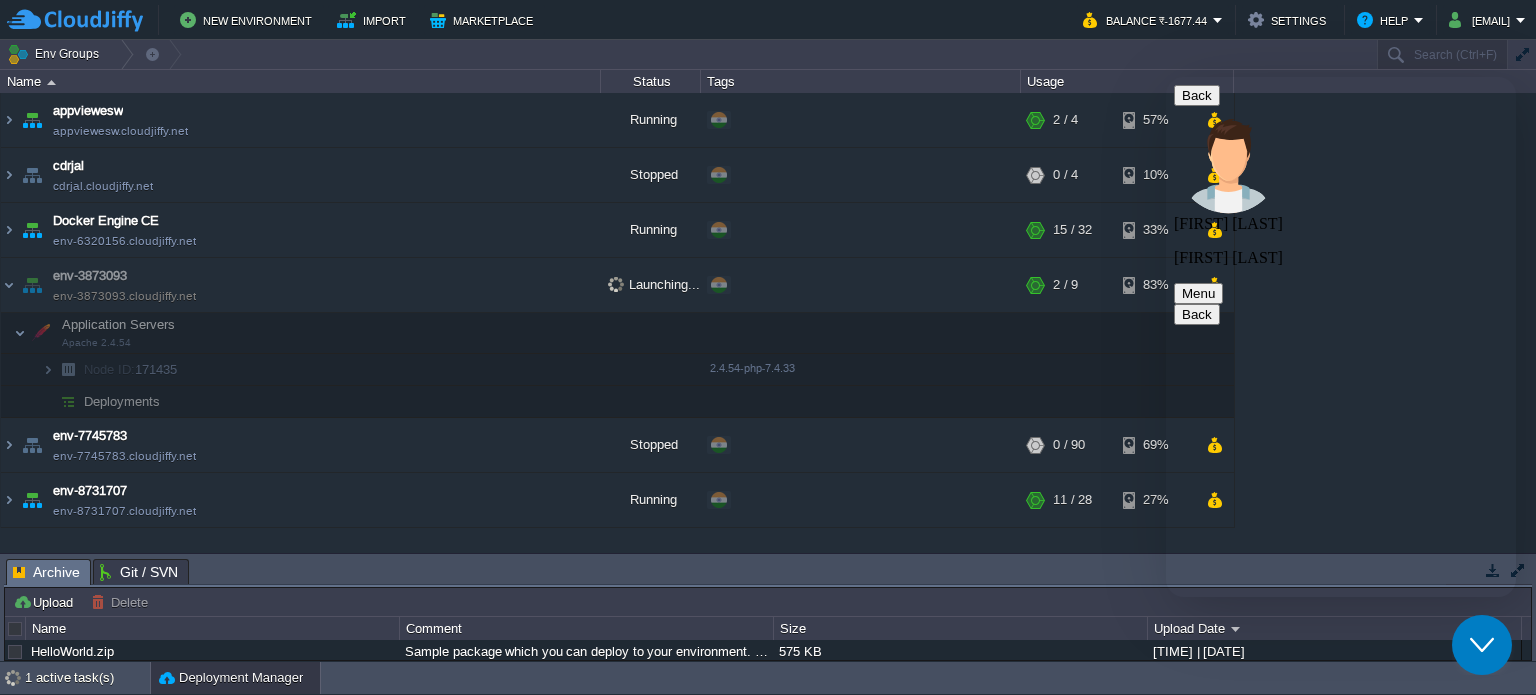 type on "after stop i started it again for client continue work" 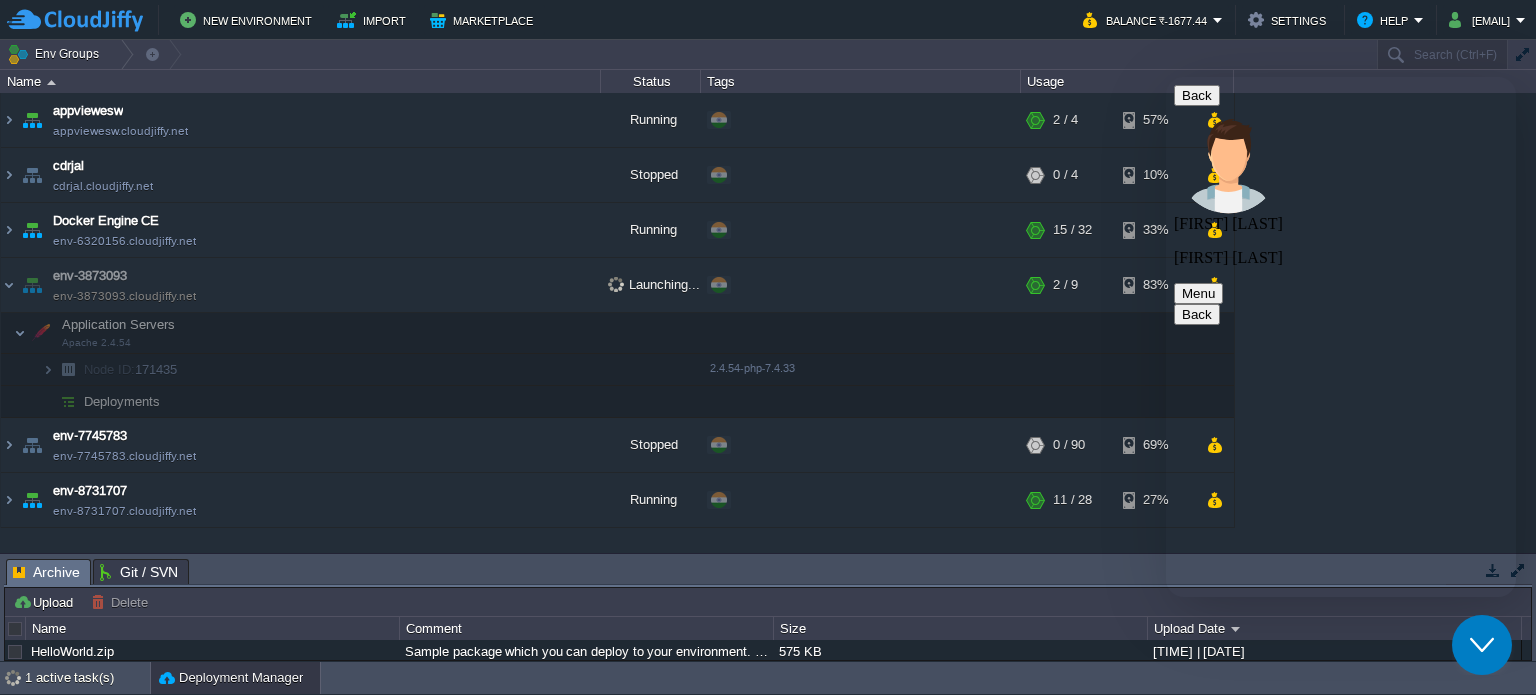 scroll, scrollTop: 533, scrollLeft: 0, axis: vertical 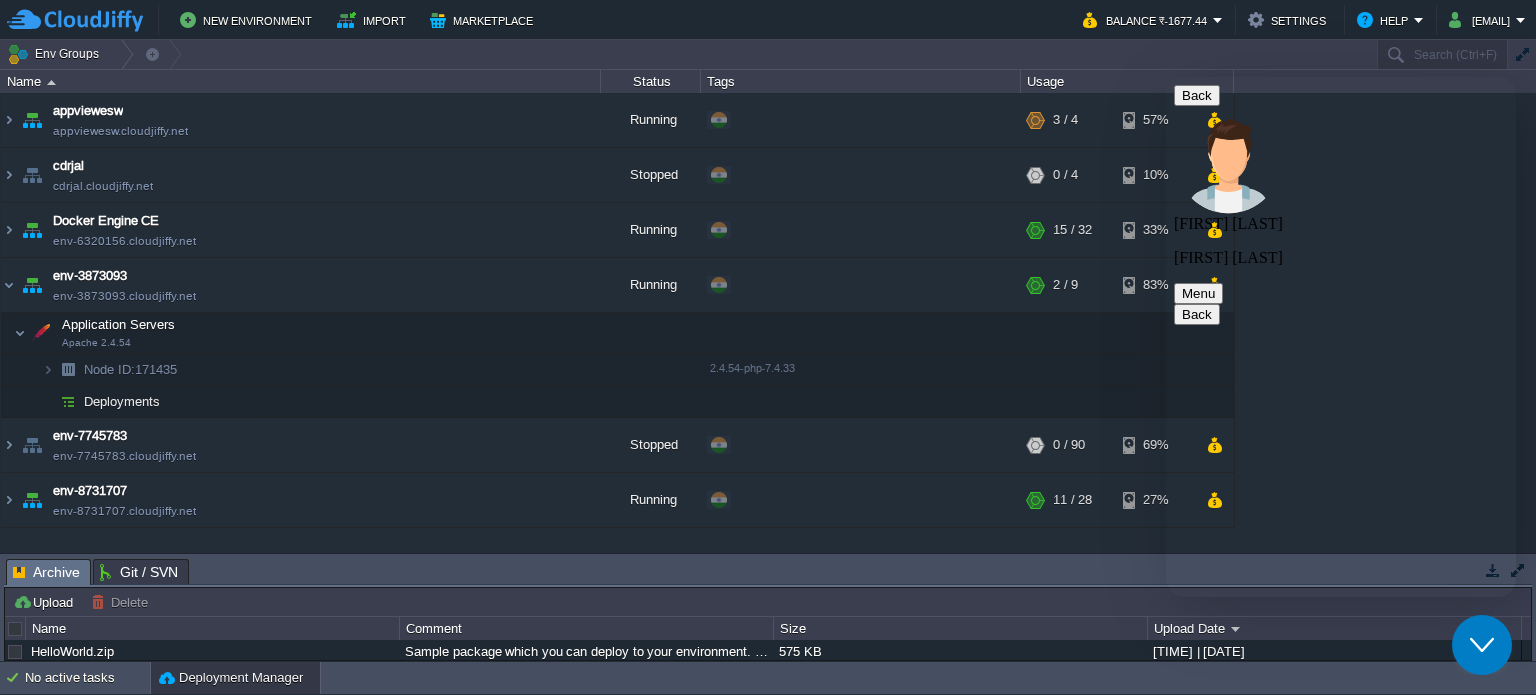 click at bounding box center (1166, 77) 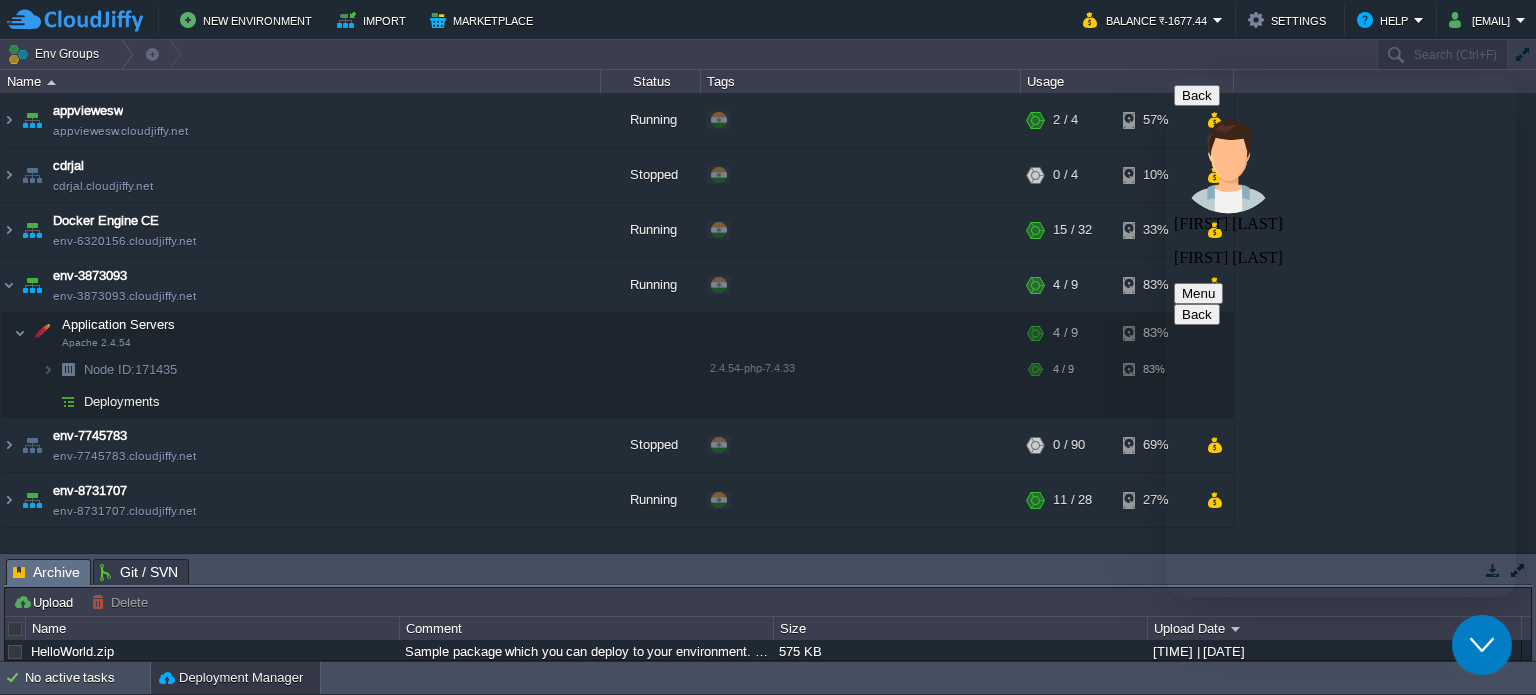 type on "for slow loading" 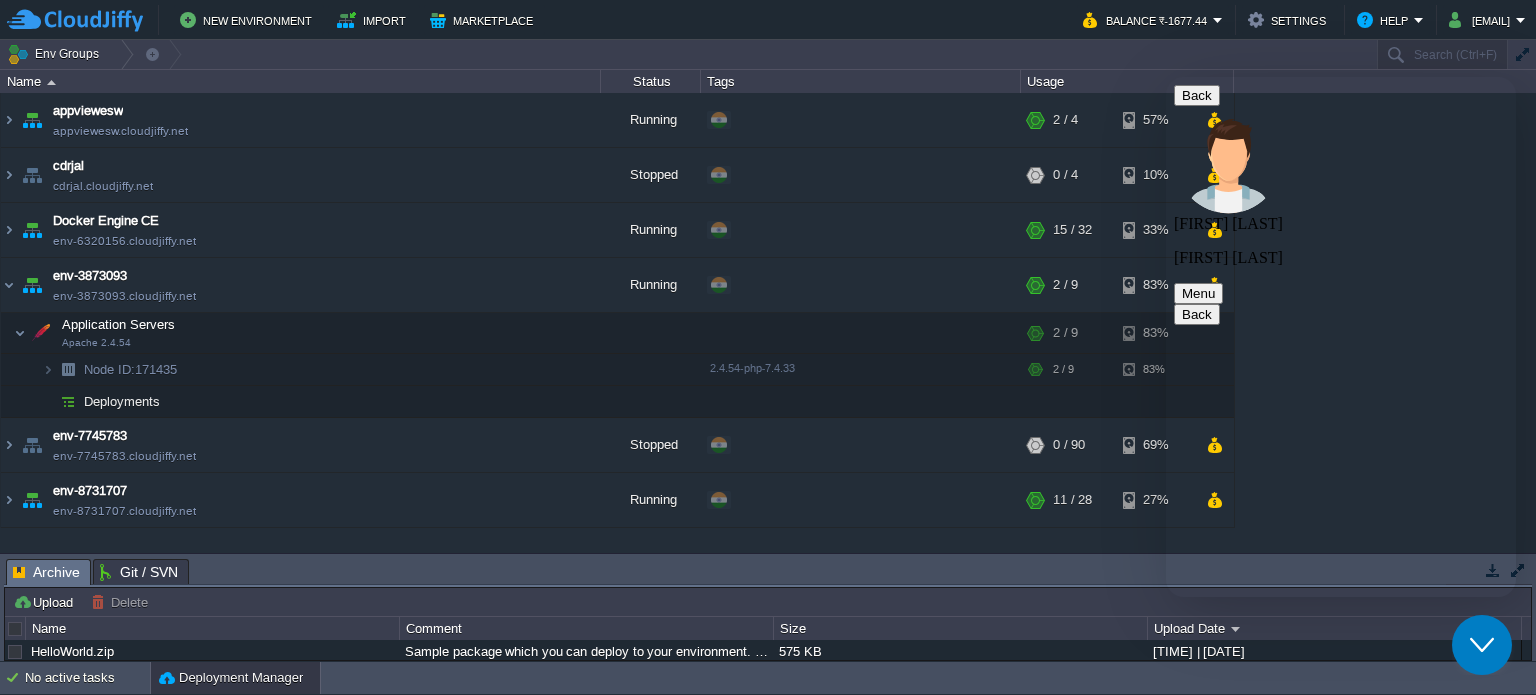 click at bounding box center [1166, 77] 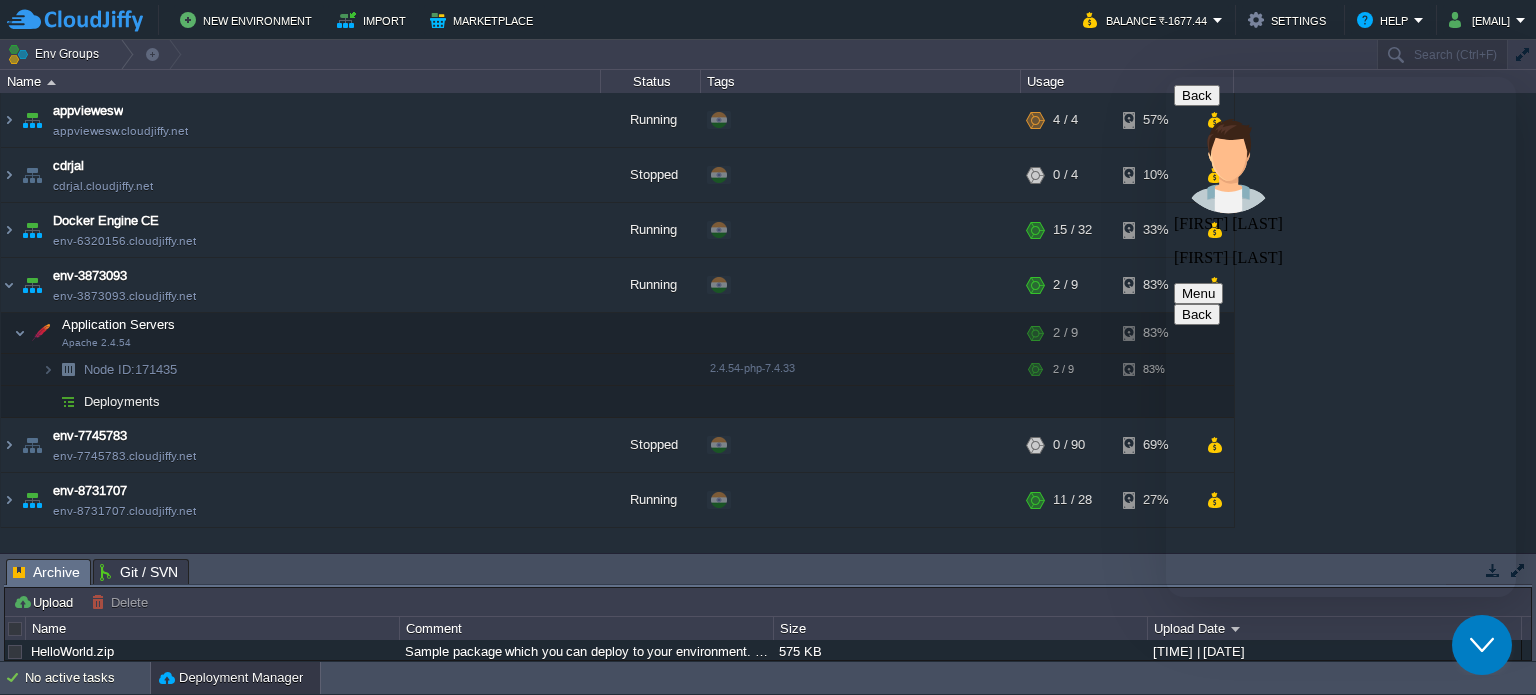 click at bounding box center [1166, 77] 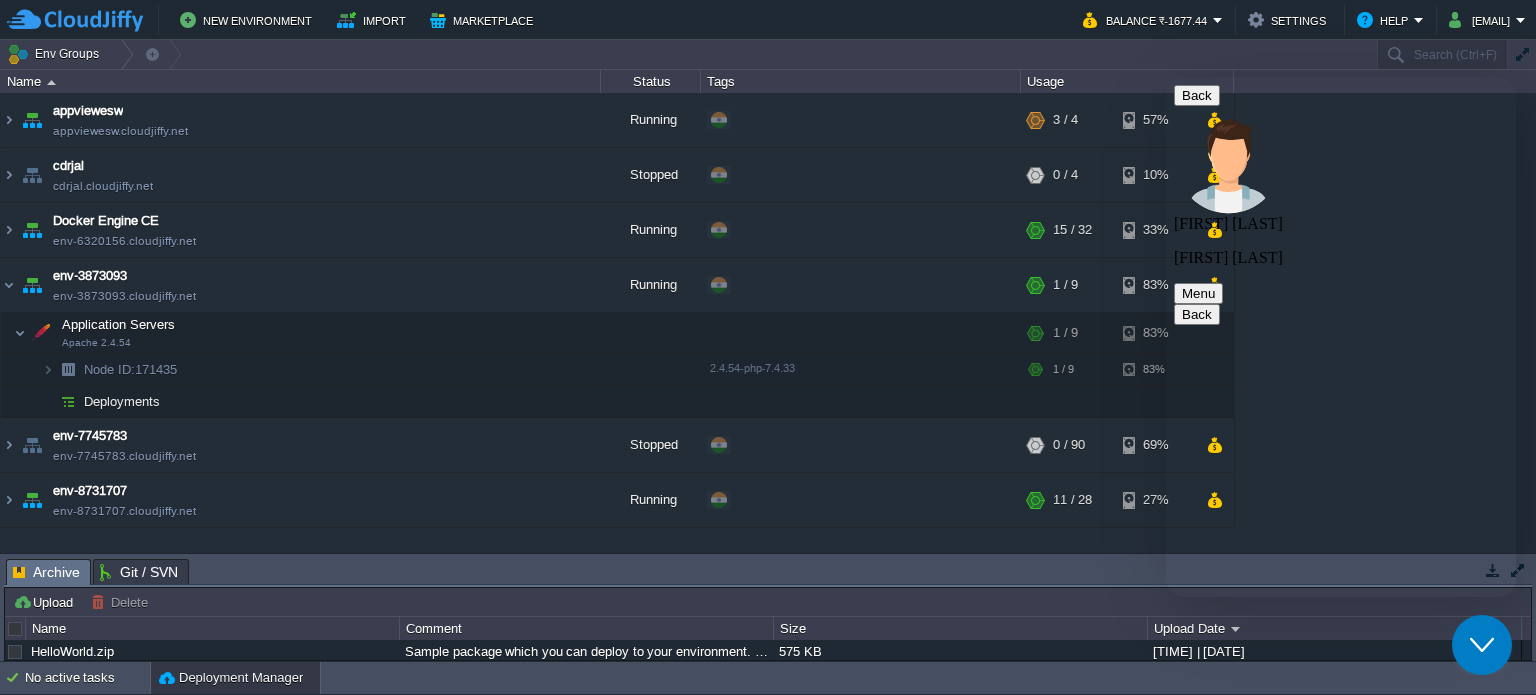 click at bounding box center [1166, 77] 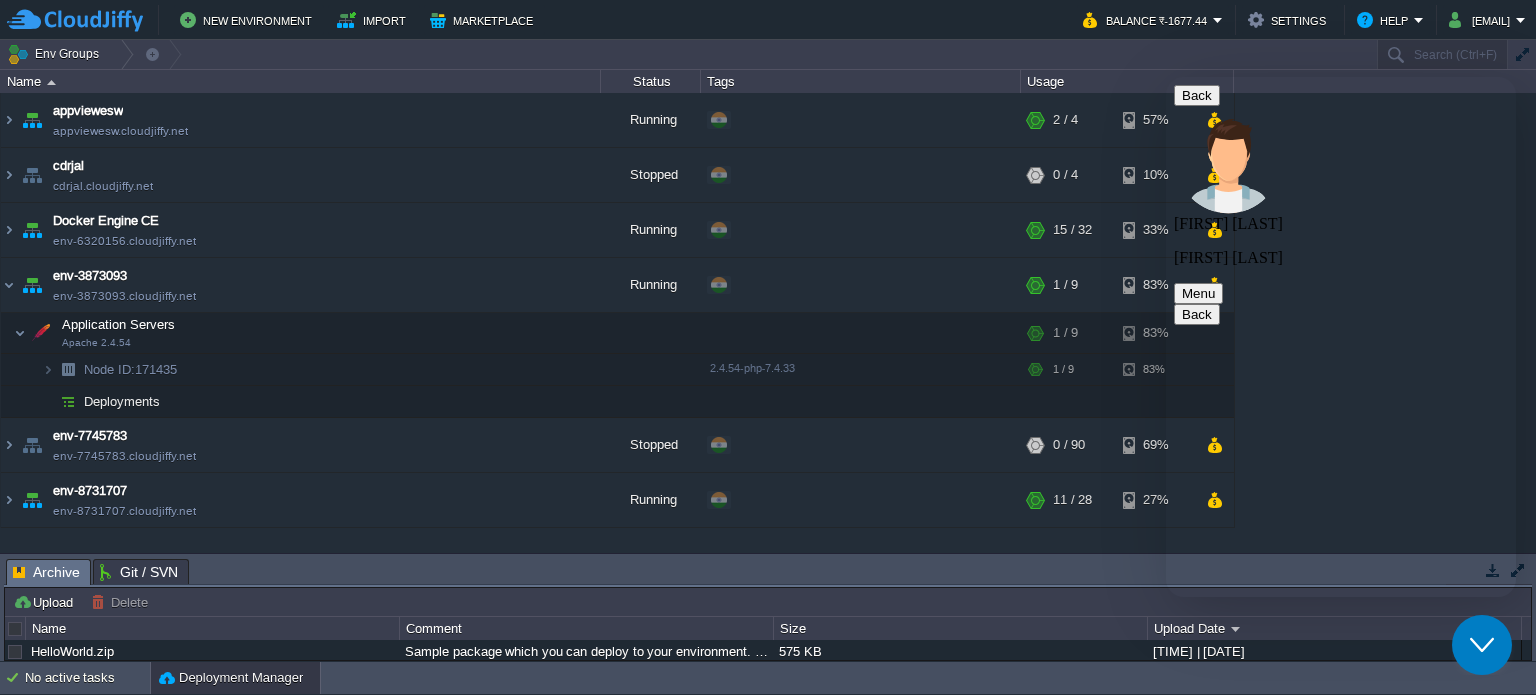 click at bounding box center (1166, 77) 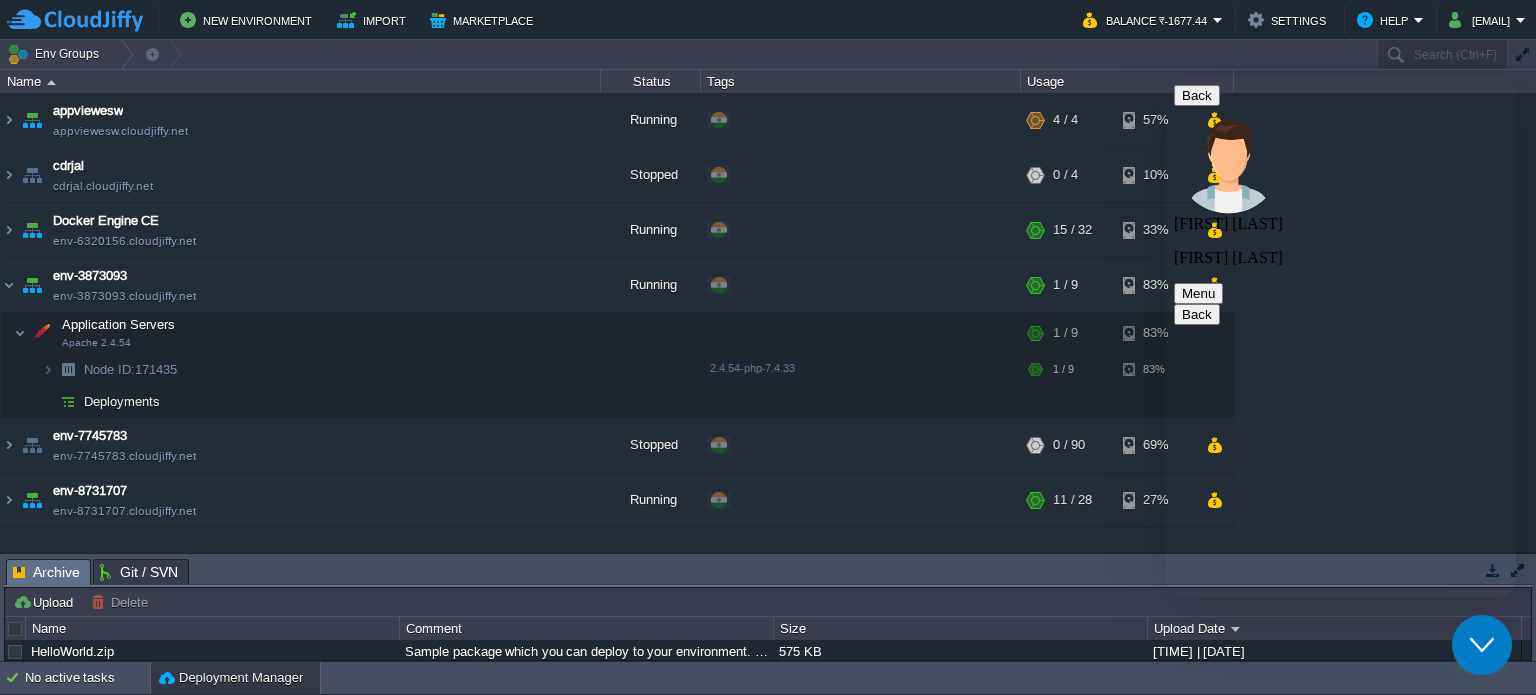 scroll, scrollTop: 1156, scrollLeft: 0, axis: vertical 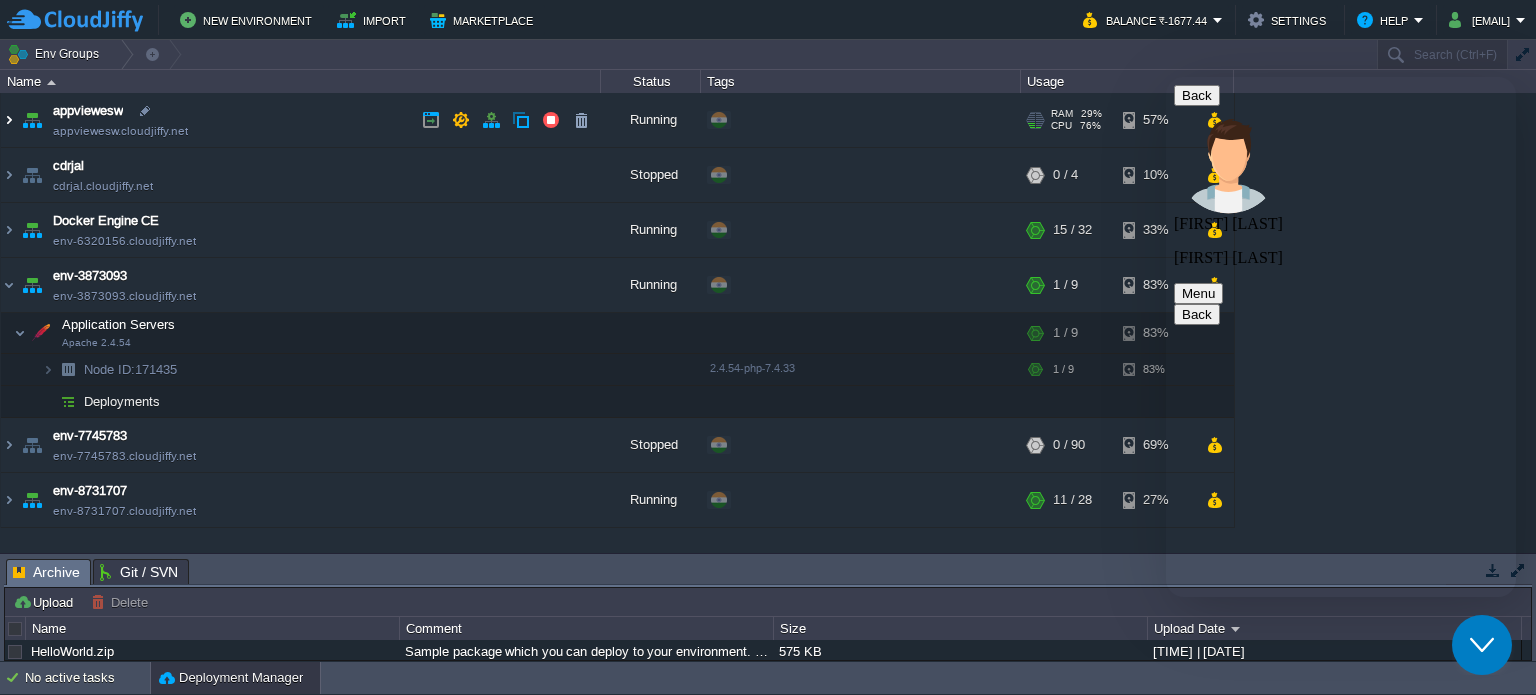 click at bounding box center [9, 120] 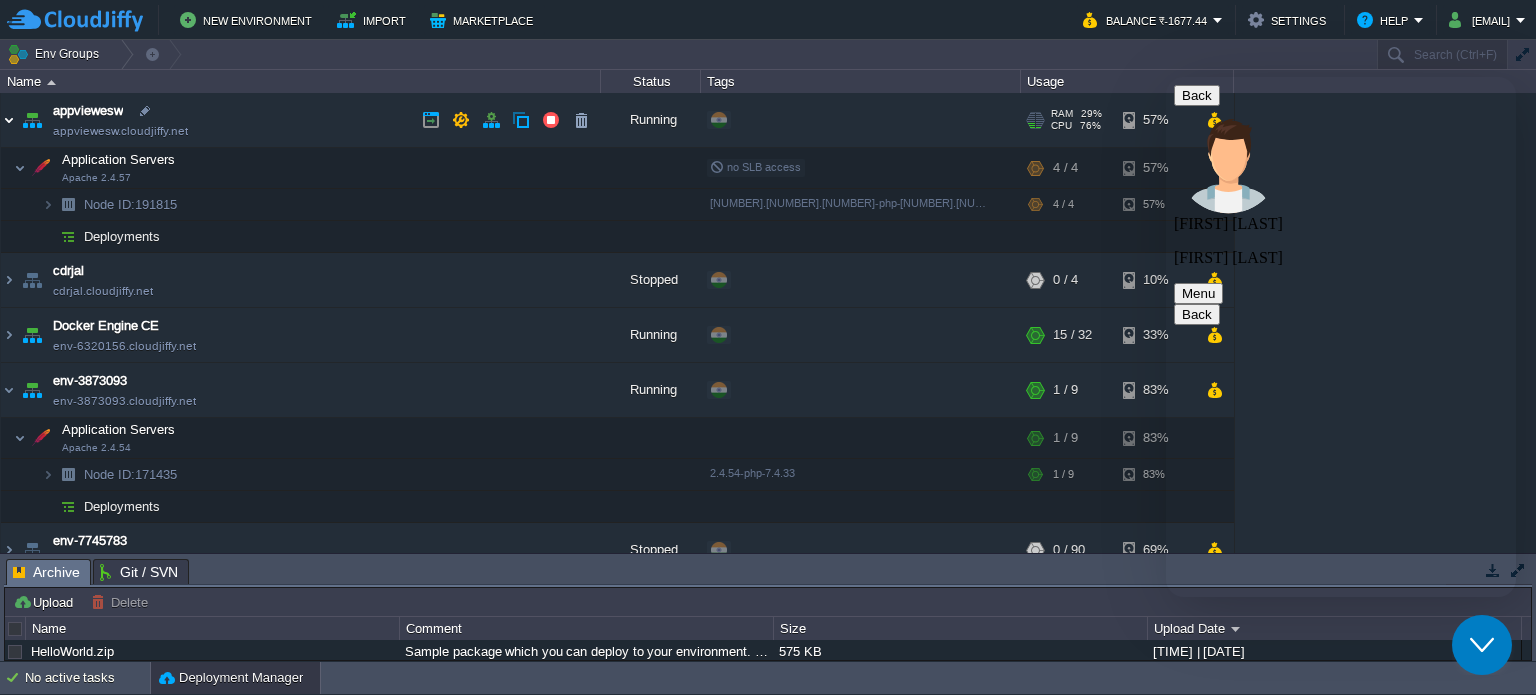 click at bounding box center [9, 120] 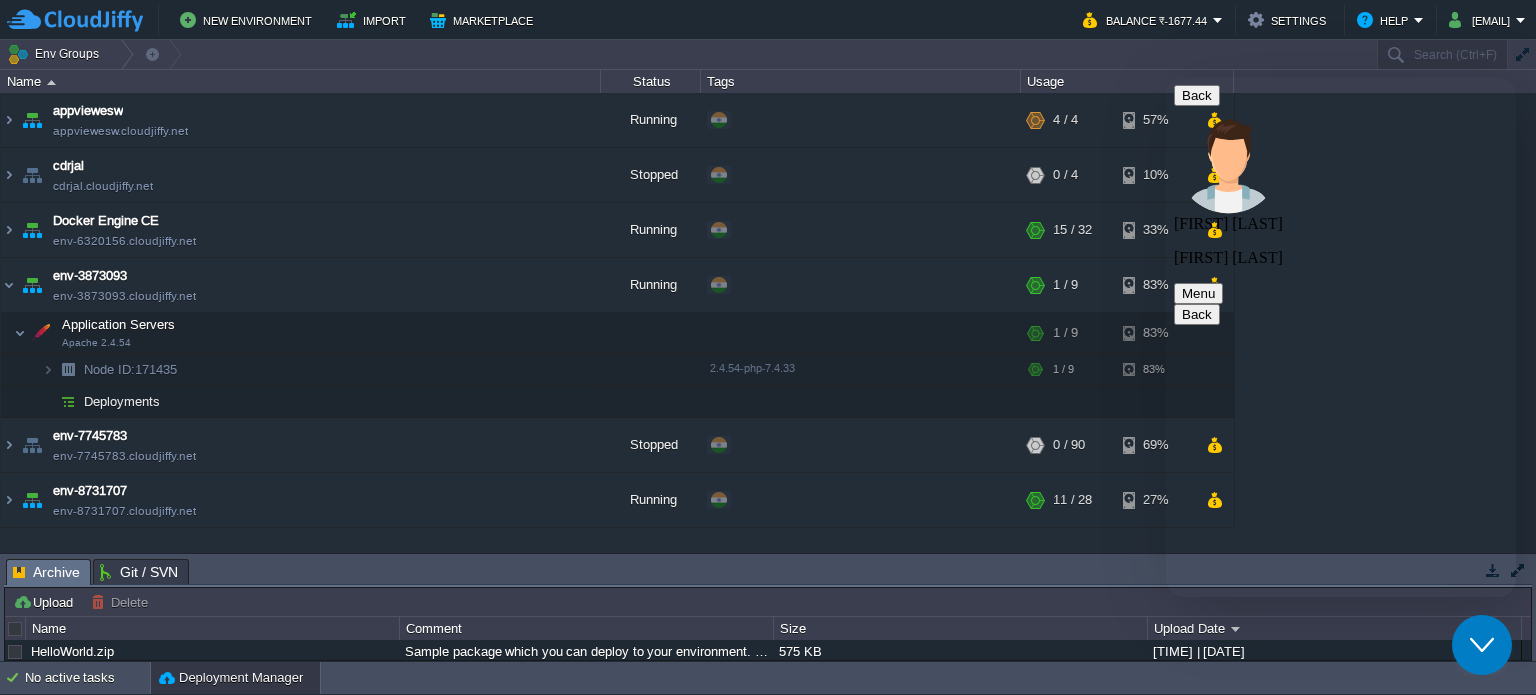 click at bounding box center [1166, 77] 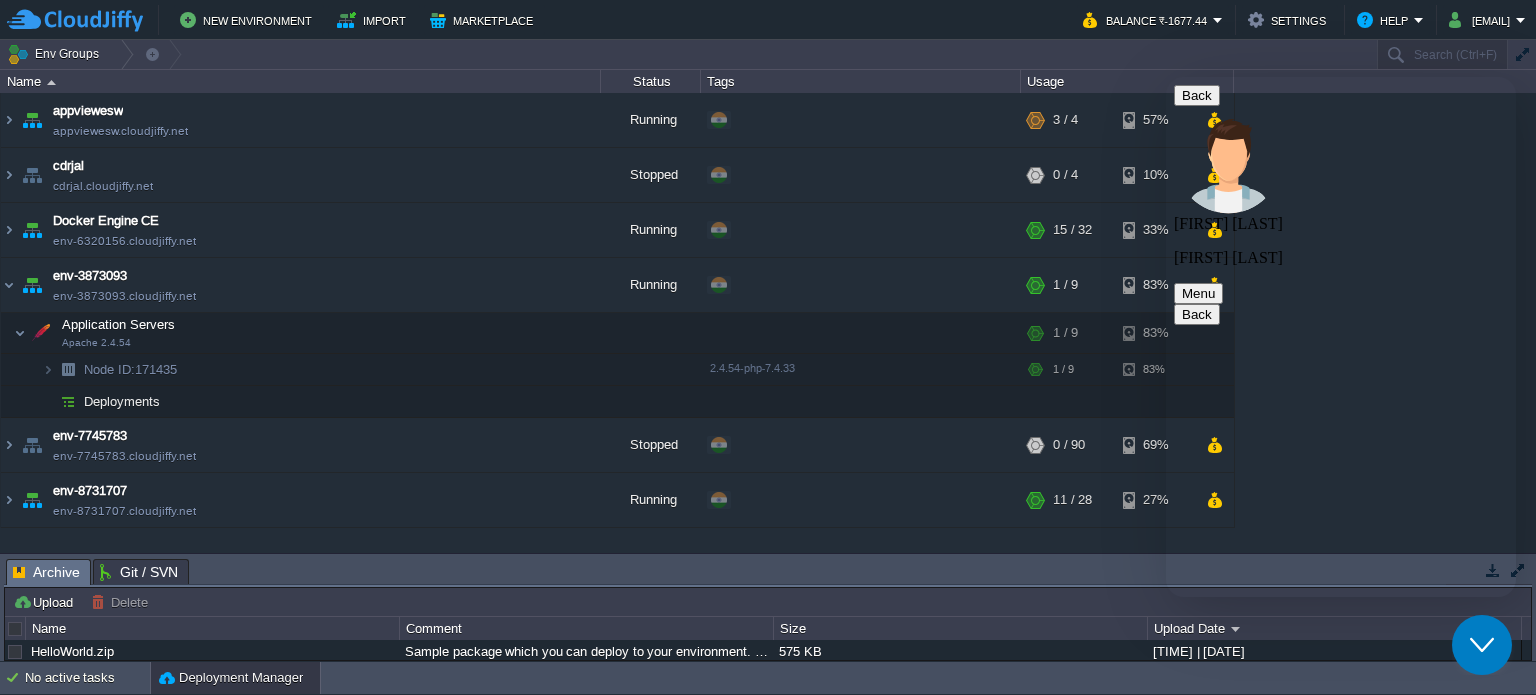 drag, startPoint x: 1236, startPoint y: 377, endPoint x: 1352, endPoint y: 379, distance: 116.01724 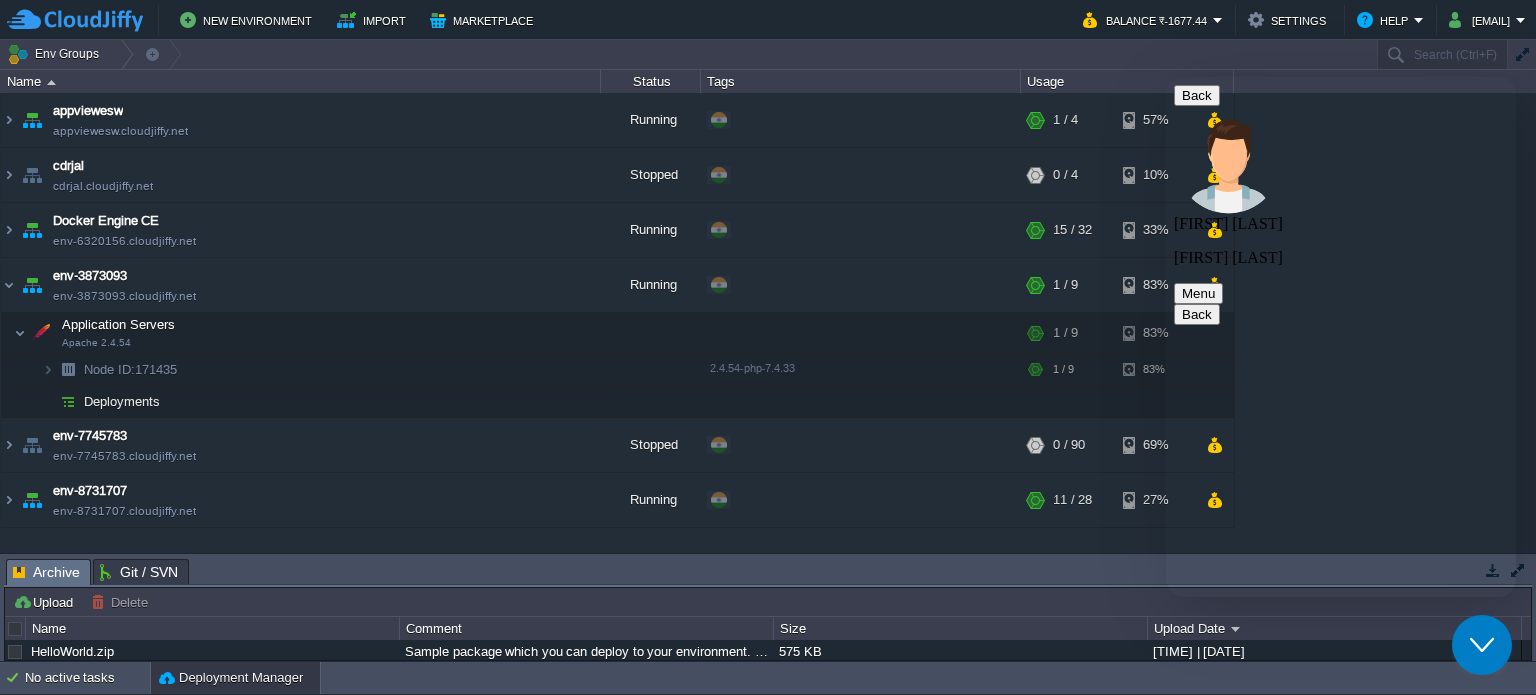 click at bounding box center (1166, 77) 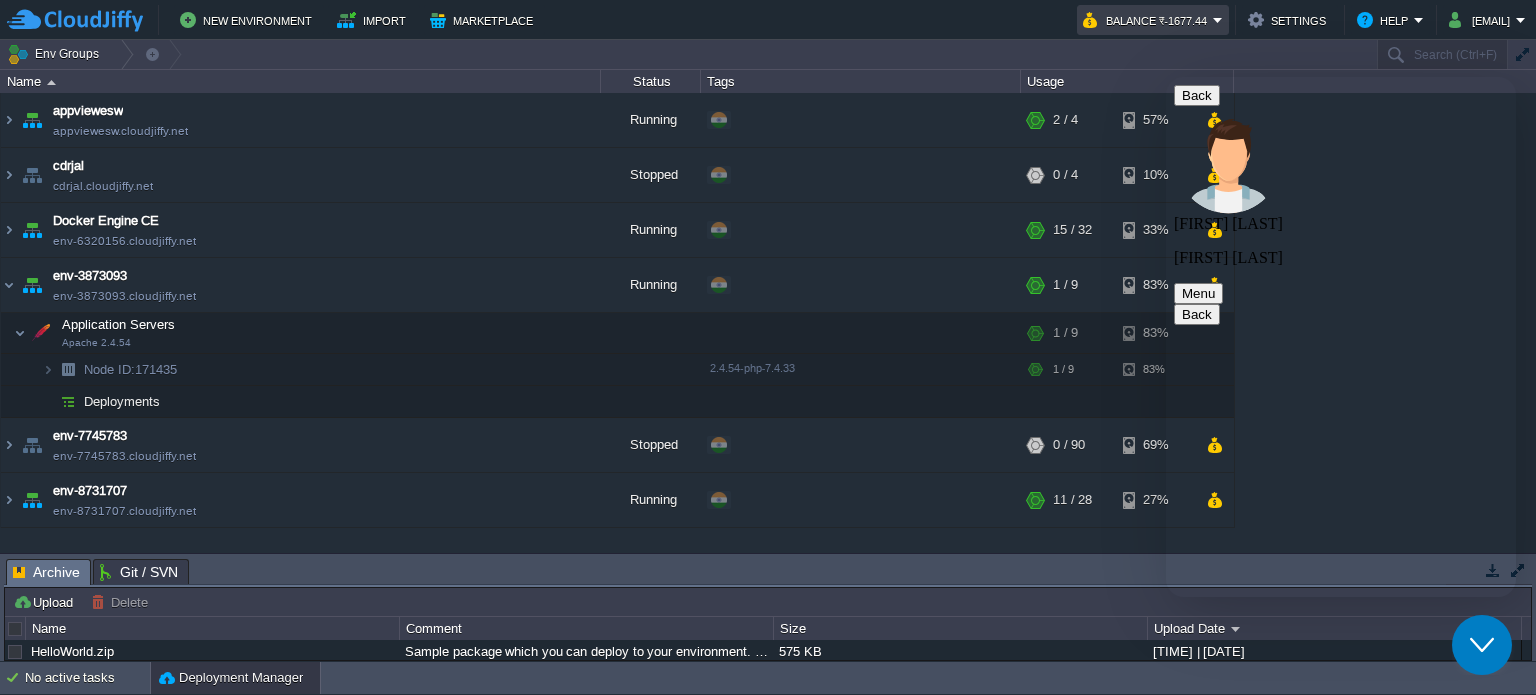 scroll, scrollTop: 1285, scrollLeft: 0, axis: vertical 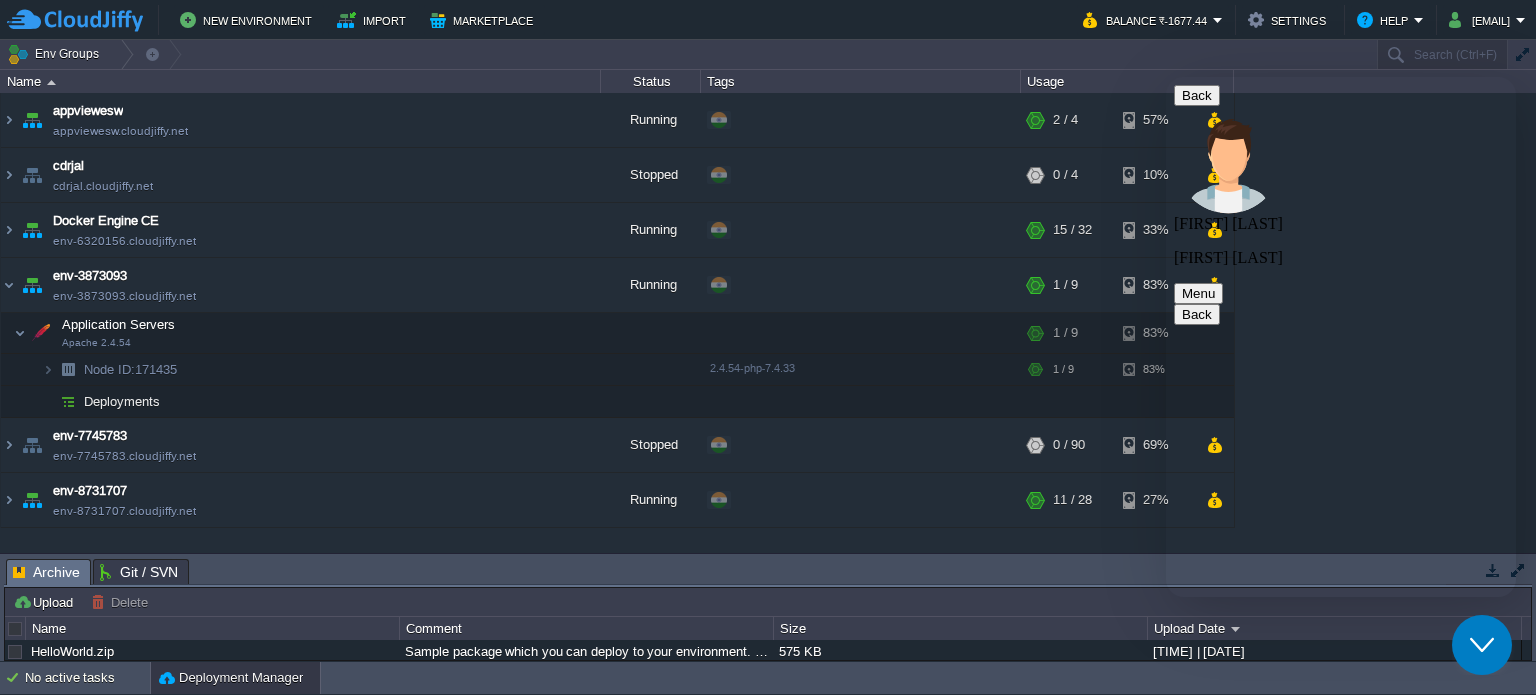 click on "Rate this chat Upload File Insert emoji" at bounding box center (1166, 77) 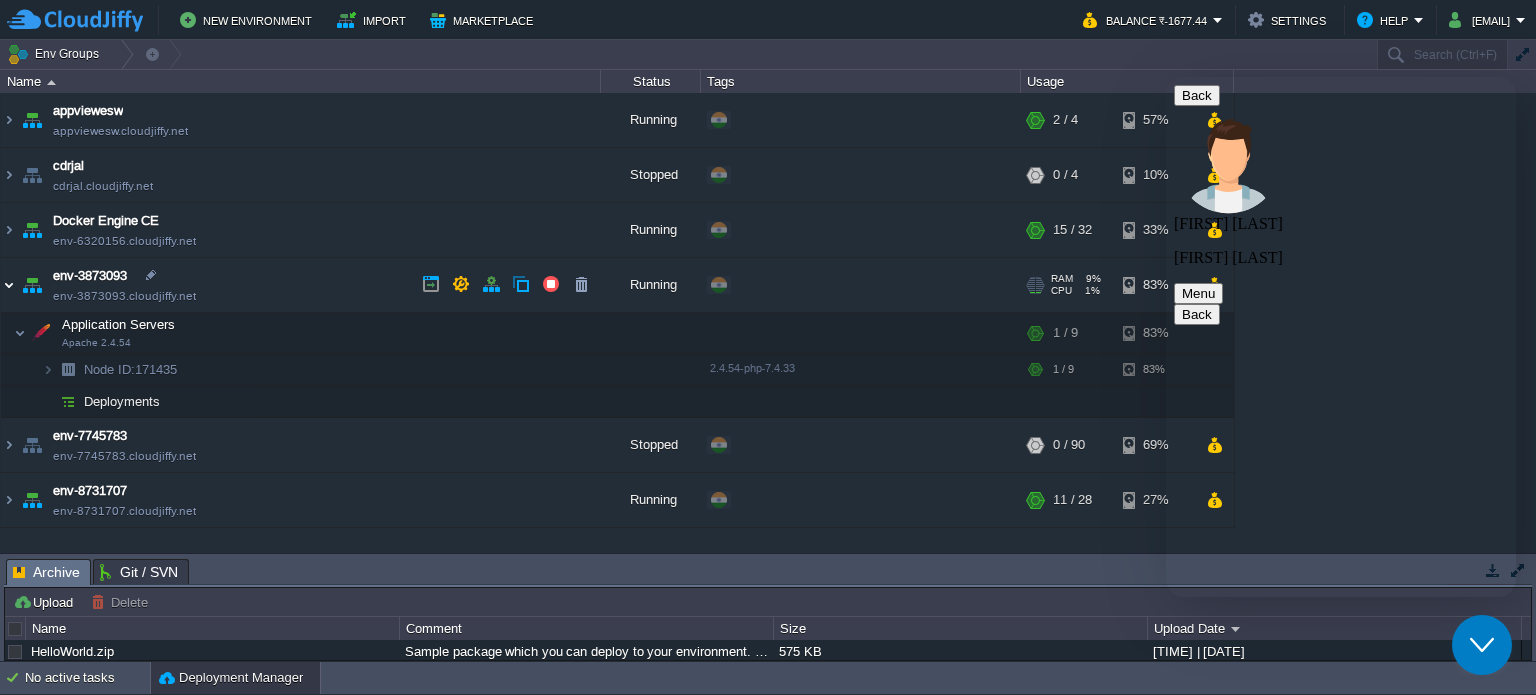 click at bounding box center (9, 285) 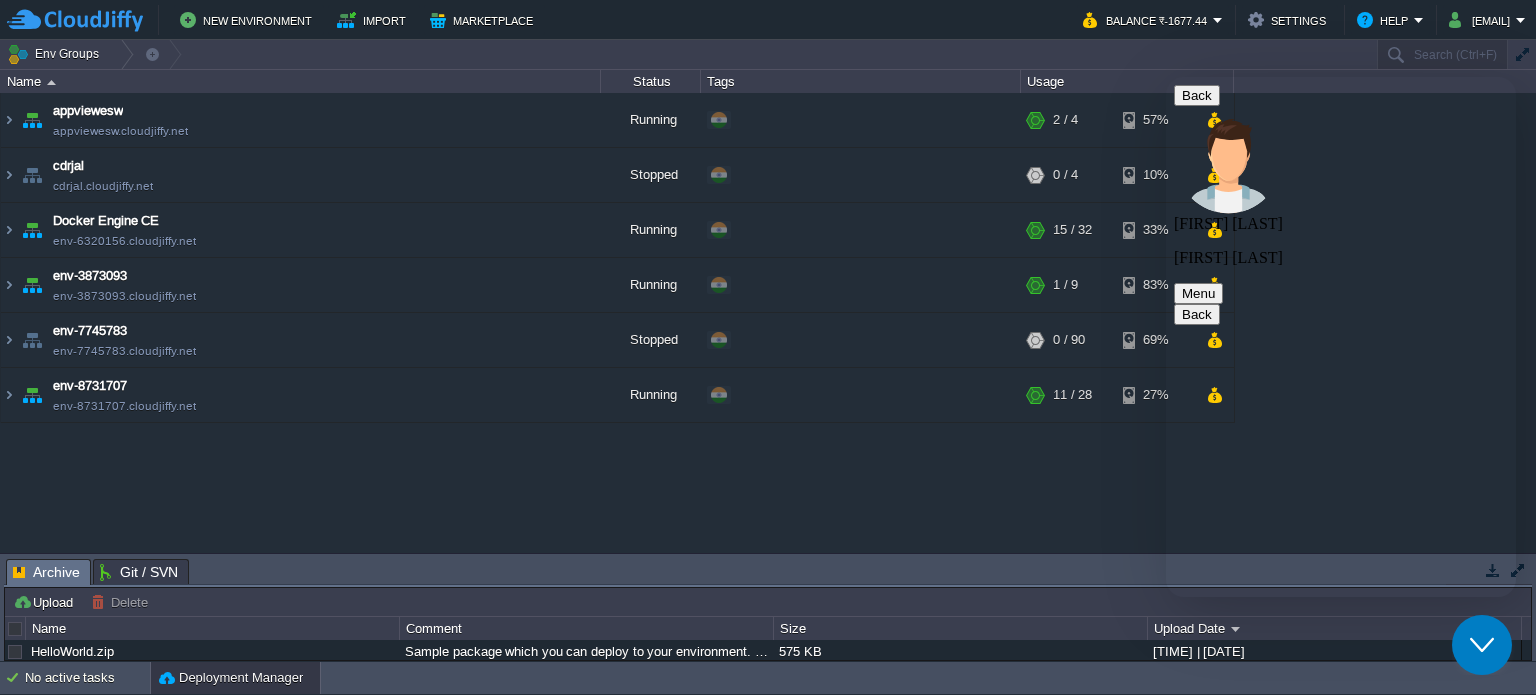 click at bounding box center [1166, 77] 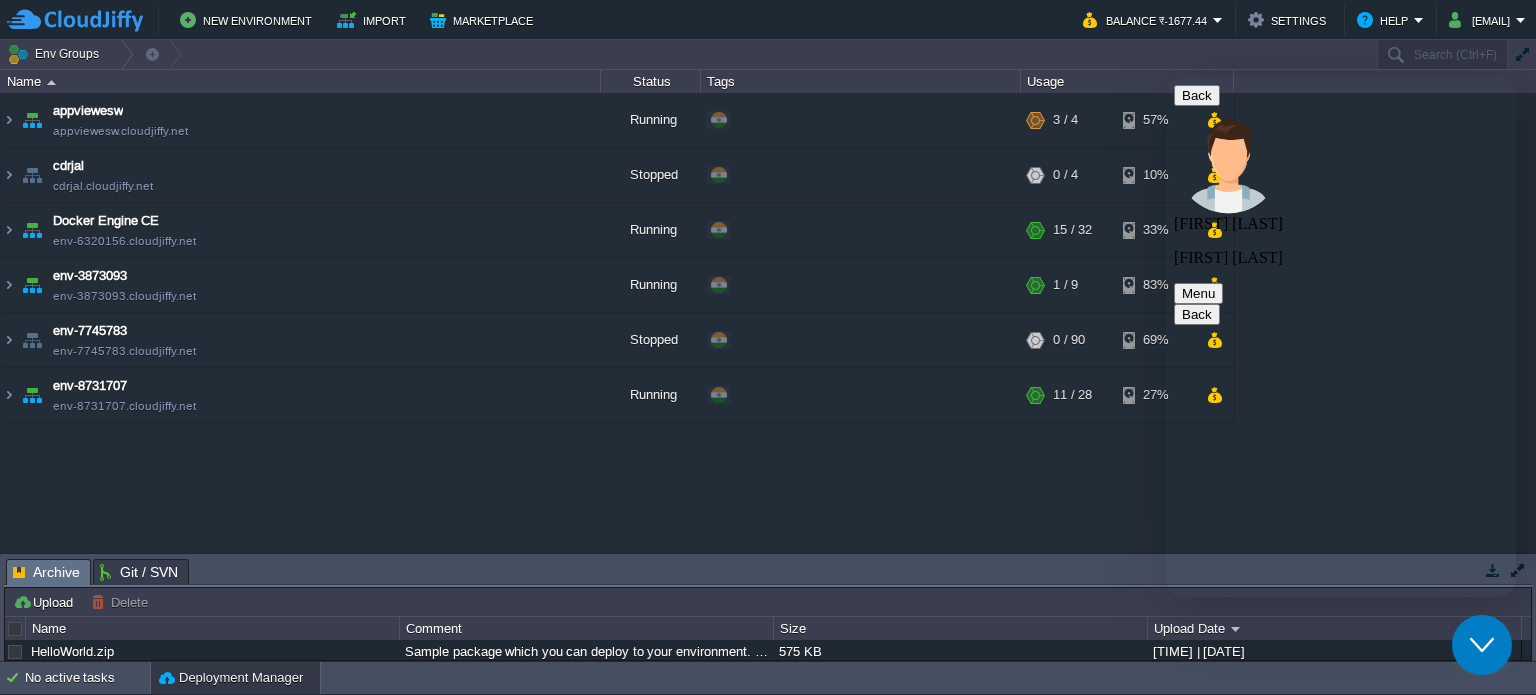 click on "Rate this chat Upload File Insert emoji" at bounding box center [1166, 77] 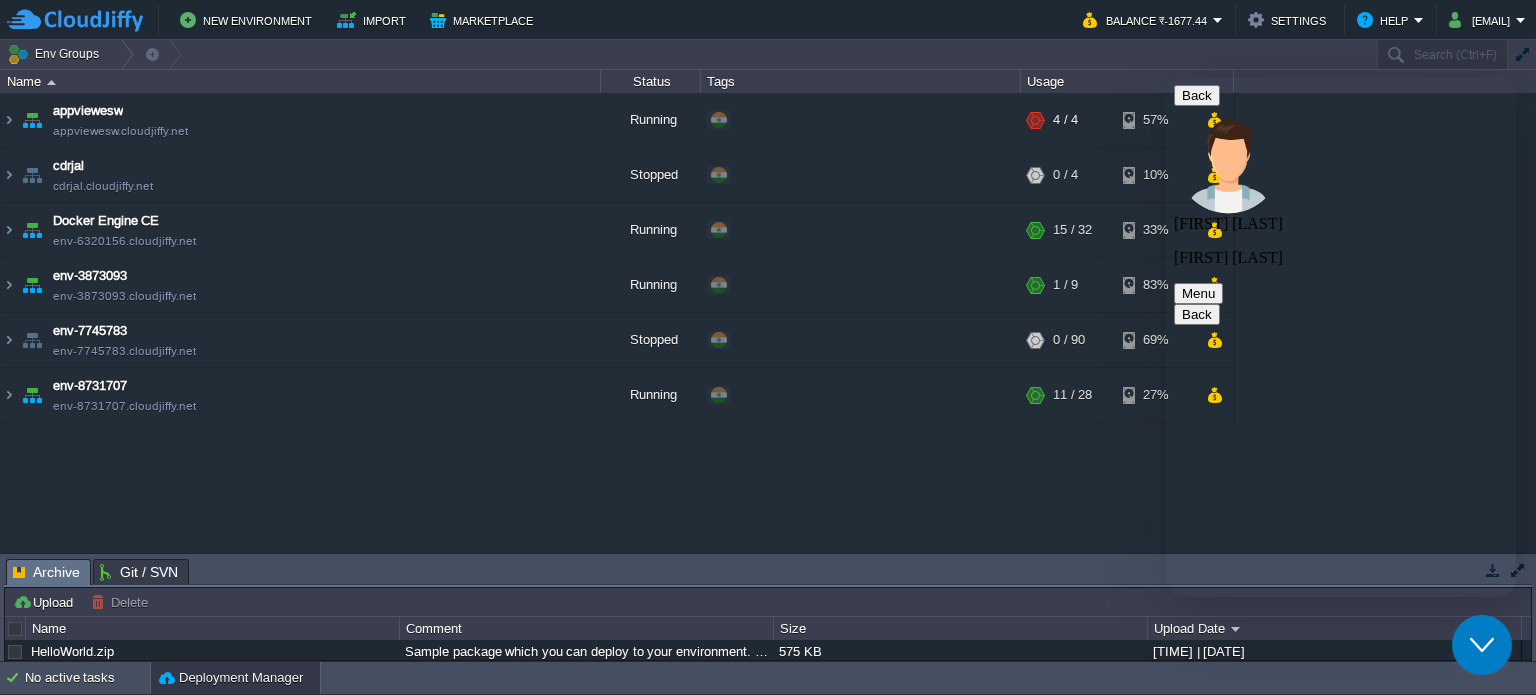 type on "for long years in jelastic" 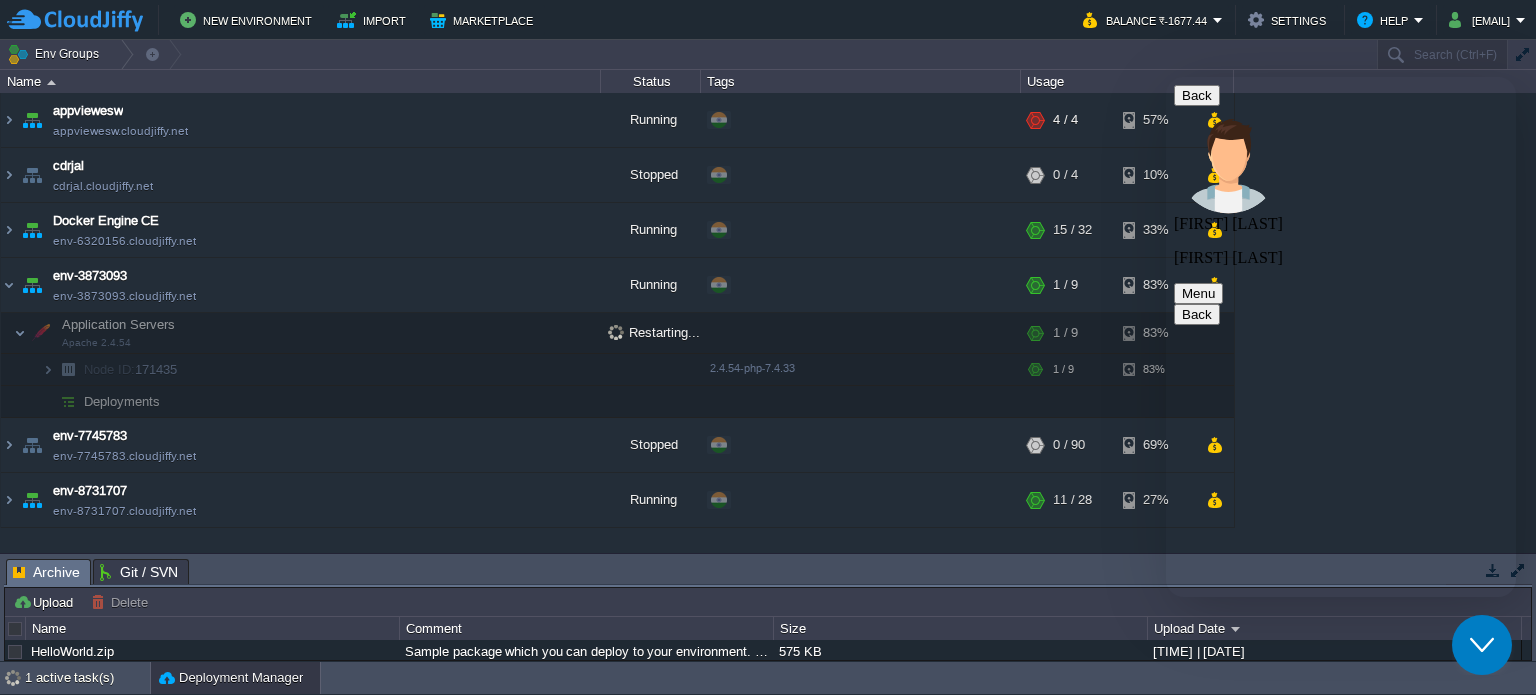 click at bounding box center (1166, 77) 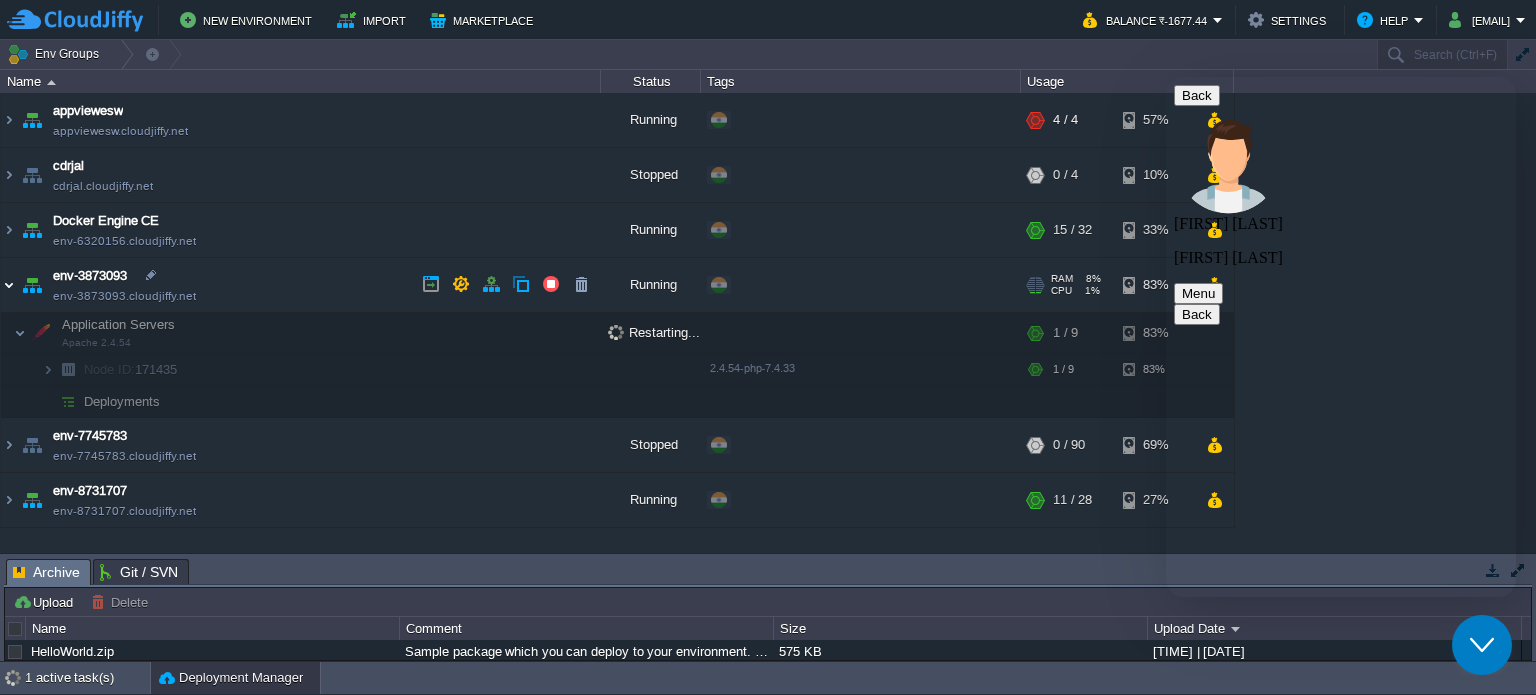 click at bounding box center [9, 285] 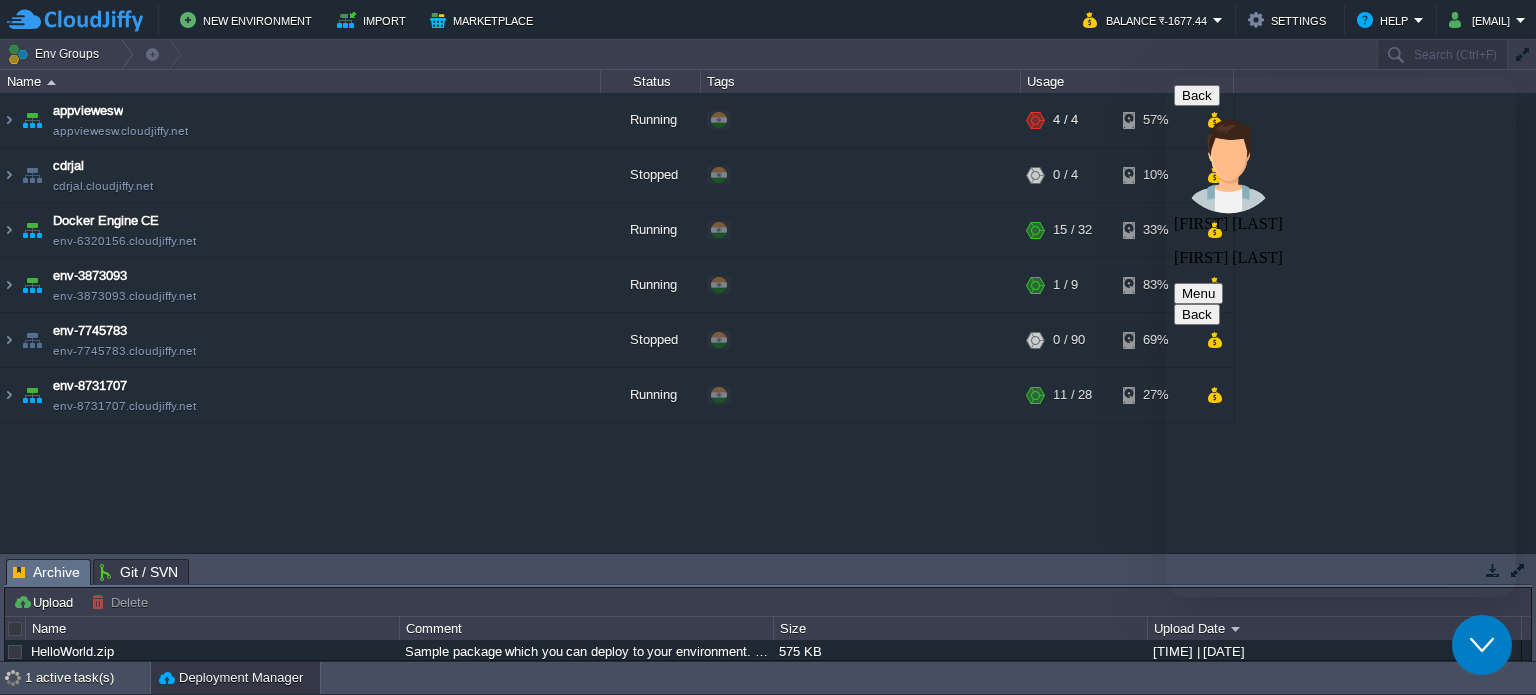 click on "Rate this chat Upload File Insert emoji" at bounding box center (1166, 77) 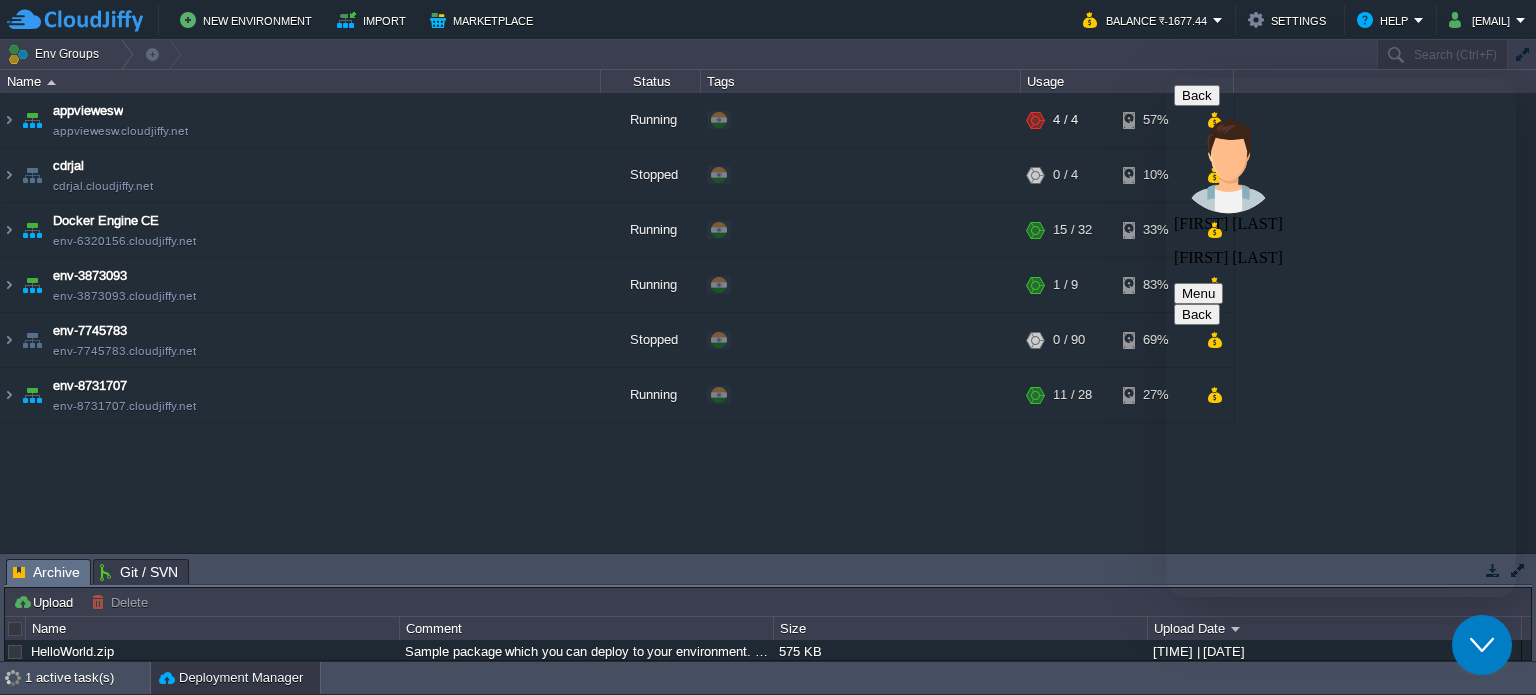 click at bounding box center (1166, 77) 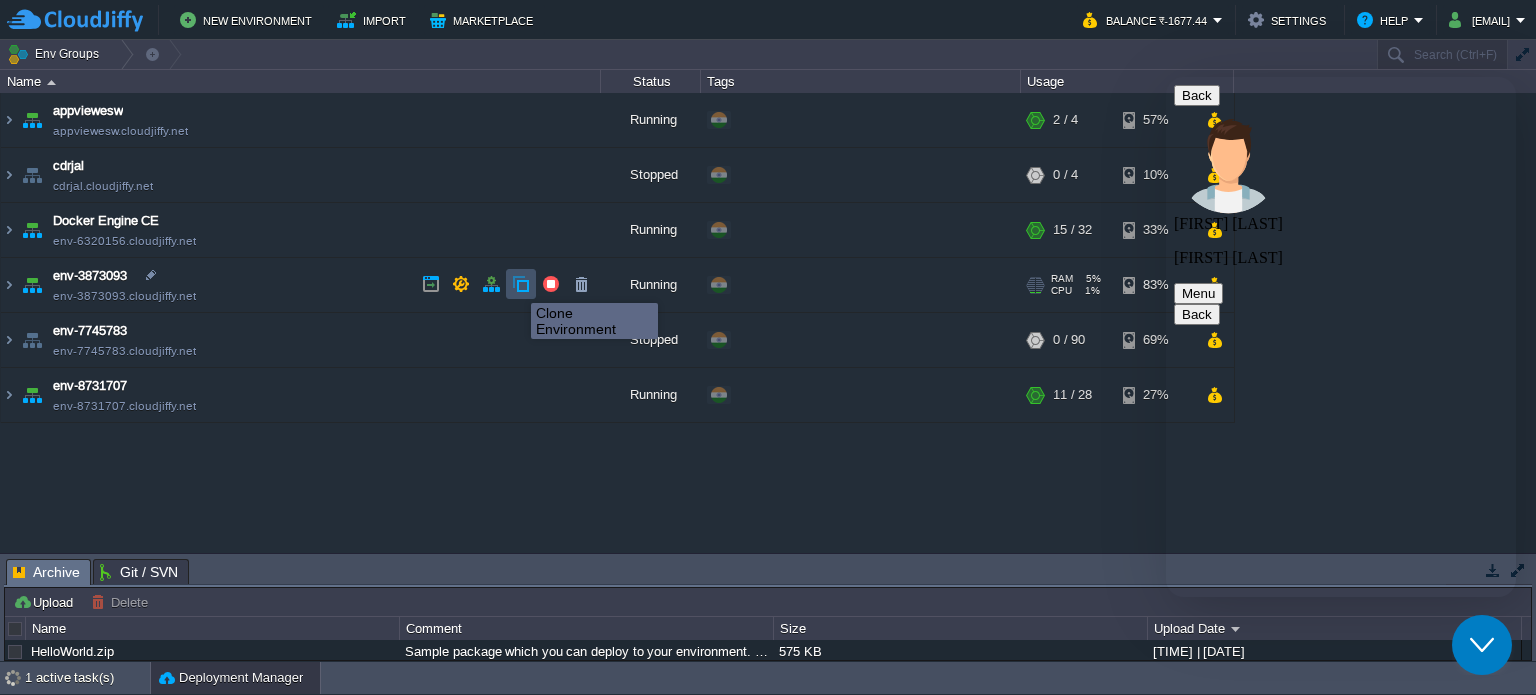 click at bounding box center [521, 284] 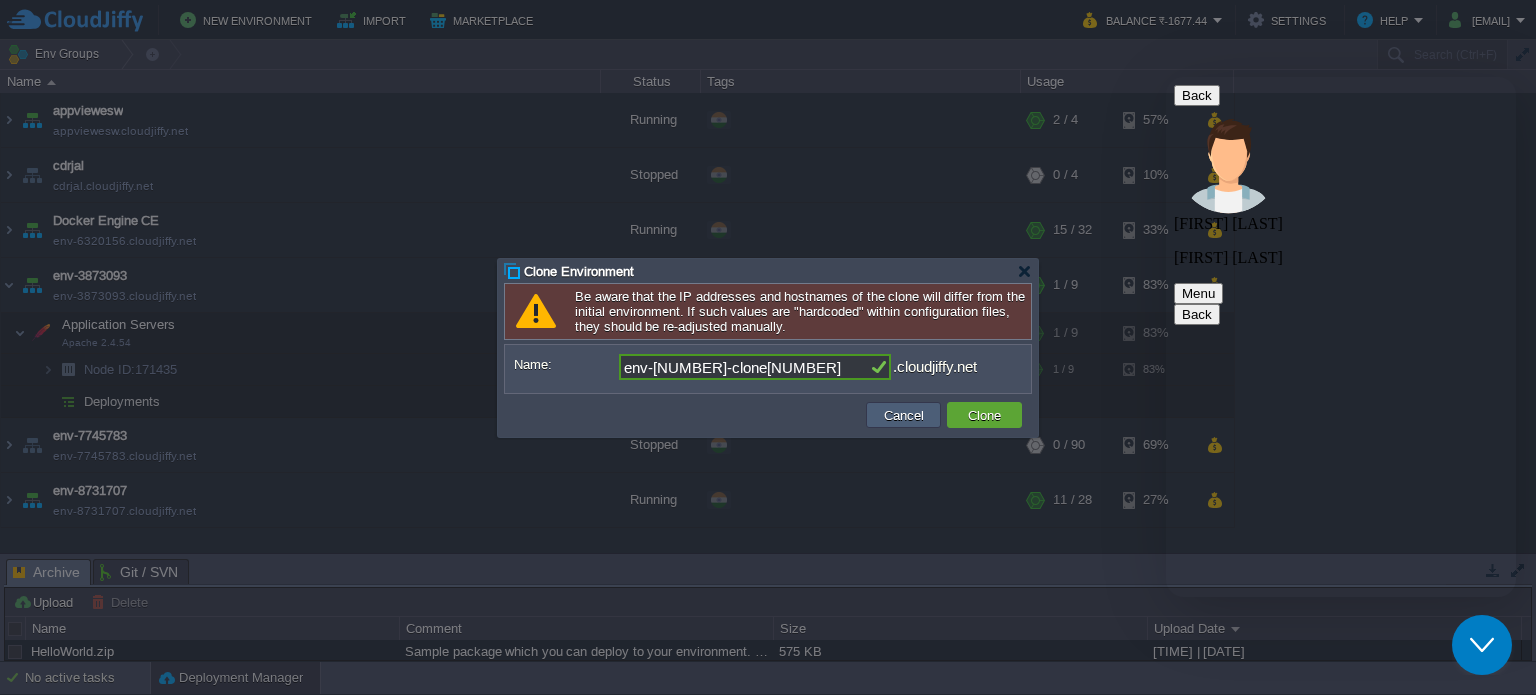 click on "Cancel" at bounding box center (903, 415) 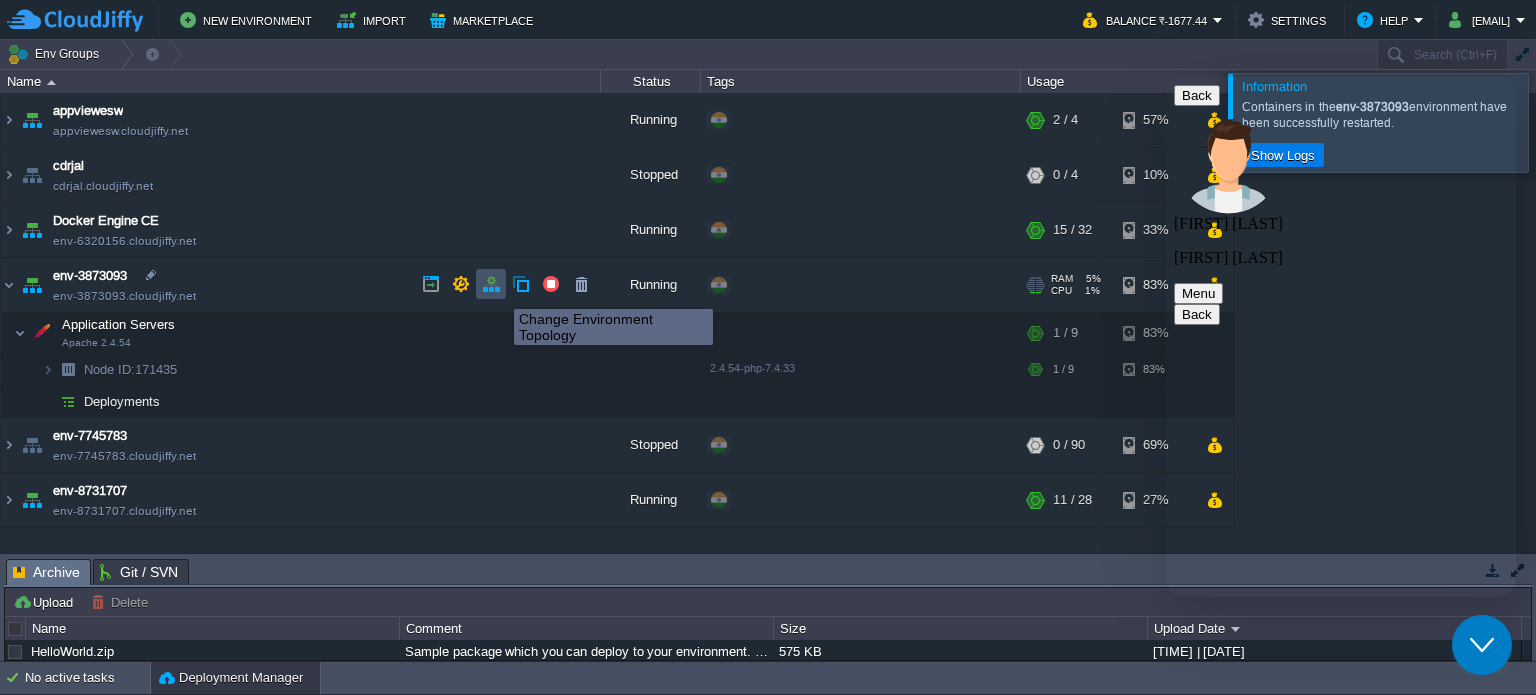 click at bounding box center (491, 284) 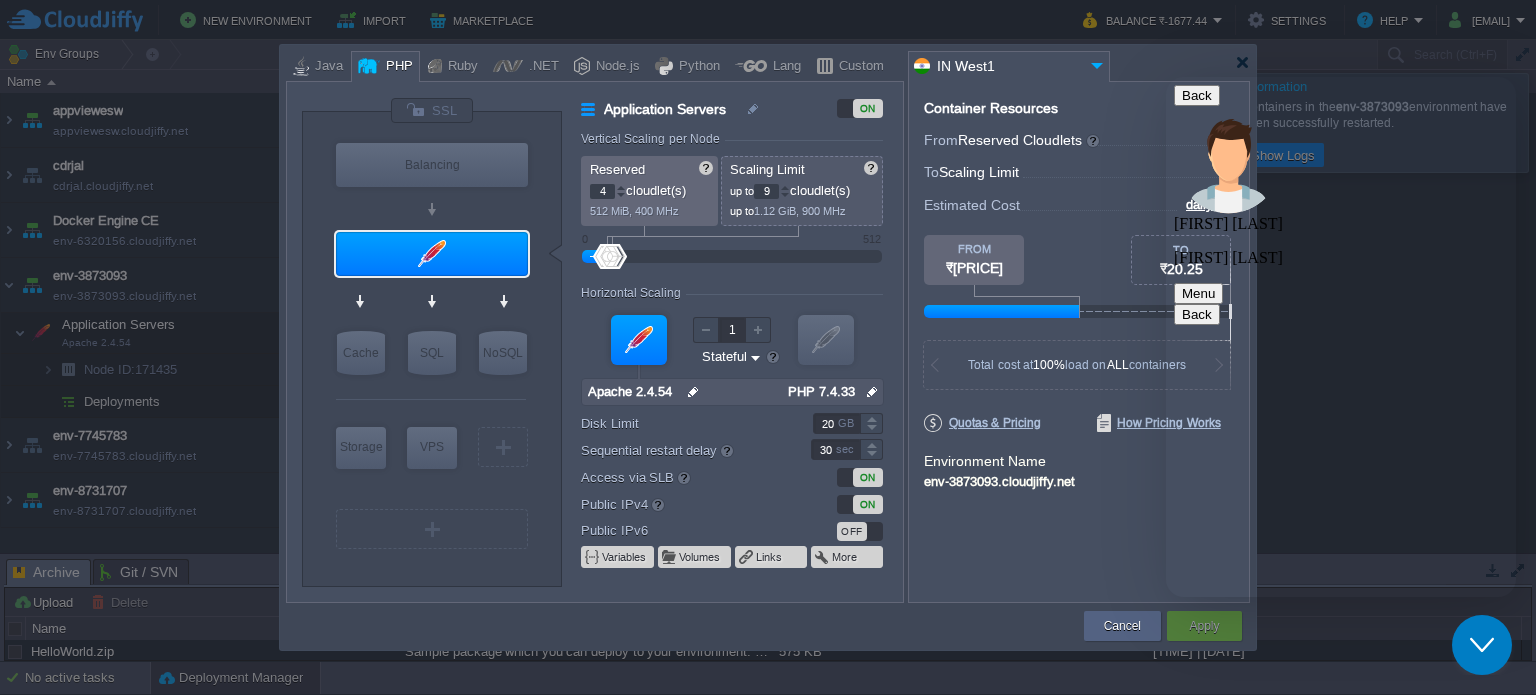 click on "Back" at bounding box center (1197, 95) 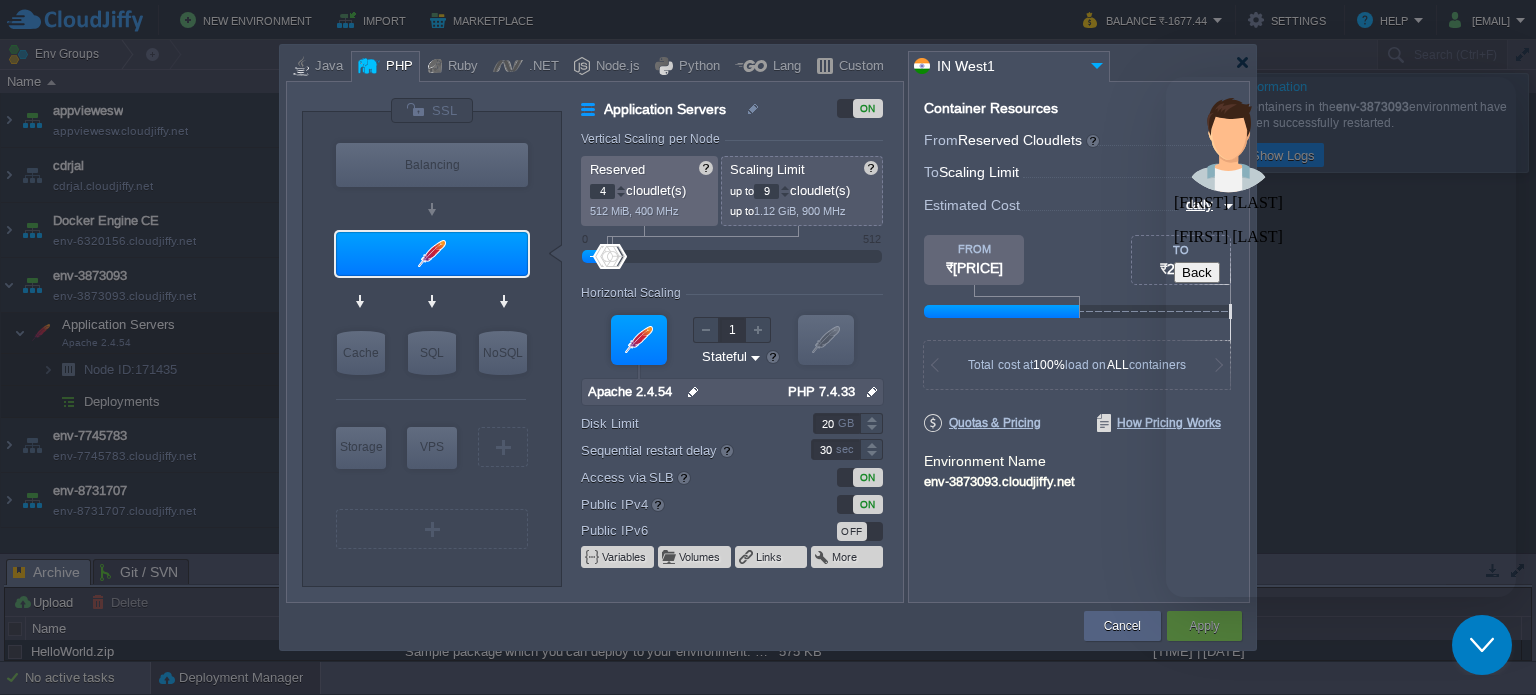 scroll, scrollTop: 1804, scrollLeft: 0, axis: vertical 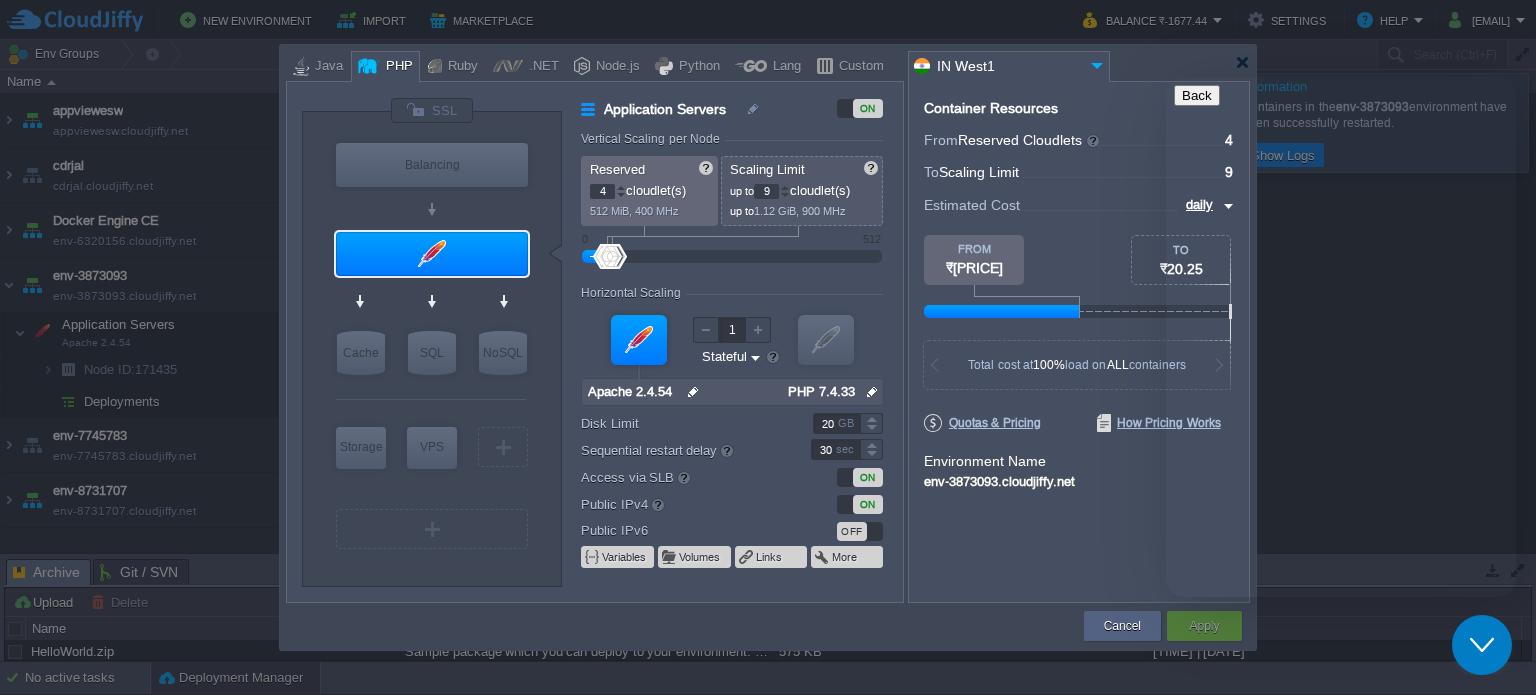 click on "its working" at bounding box center [1361, 784] 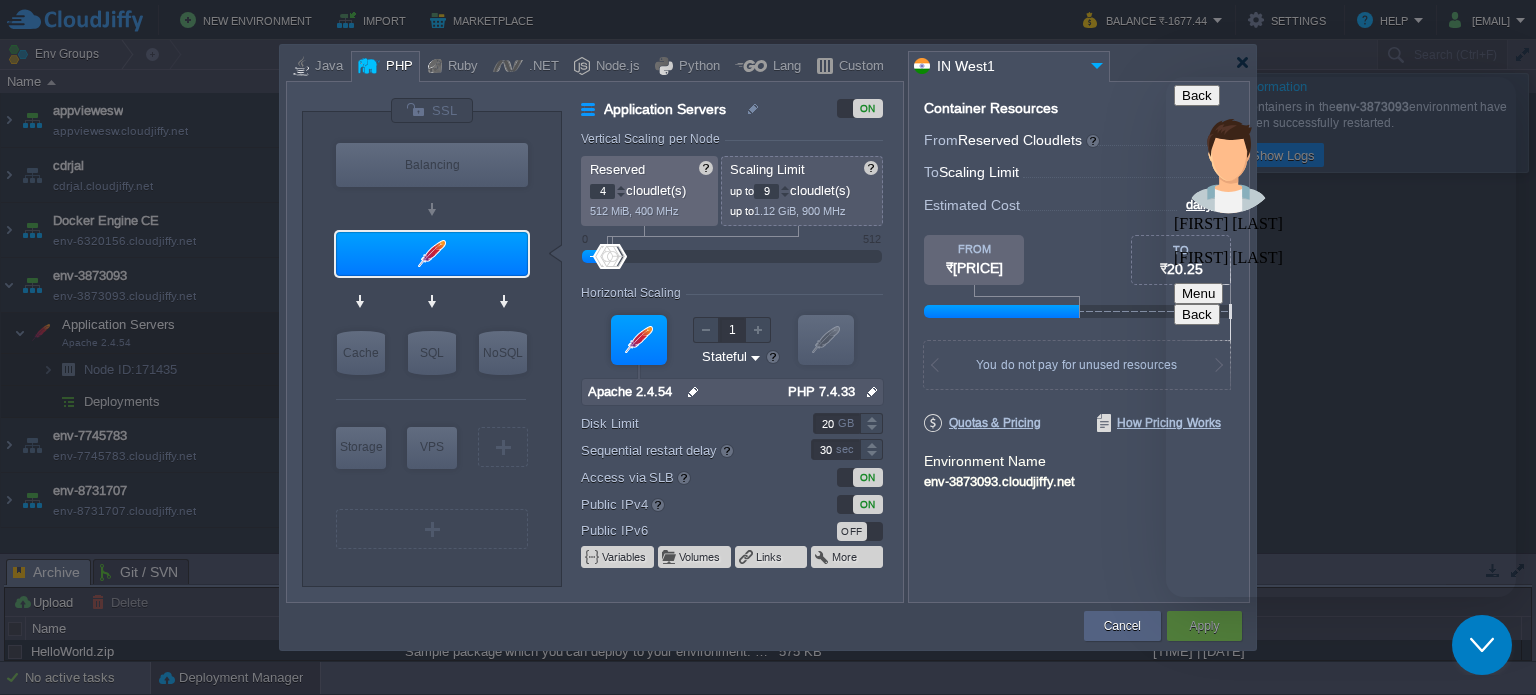click on "Close Chat This icon closes the chat window." at bounding box center (1482, 645) 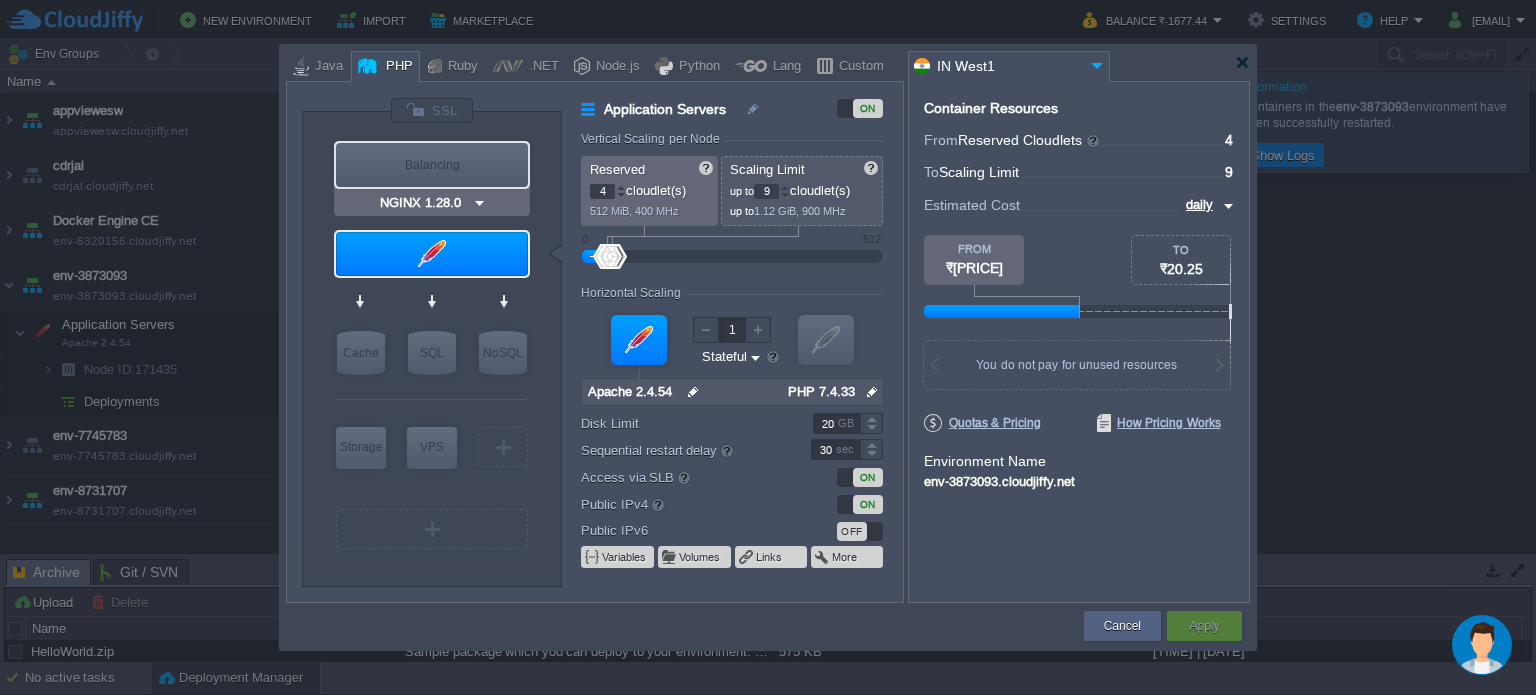 type on "Apache 2.4.54" 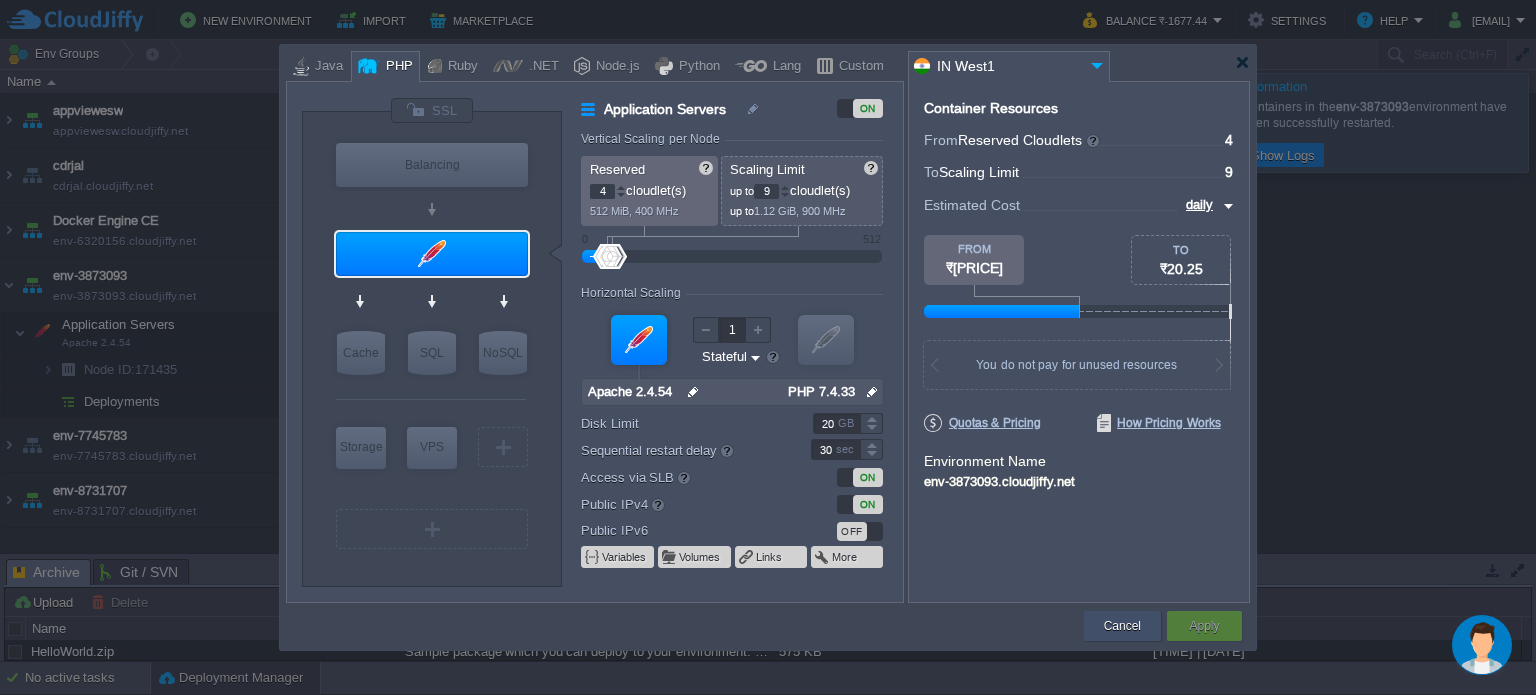 click on "Cancel" at bounding box center (1122, 626) 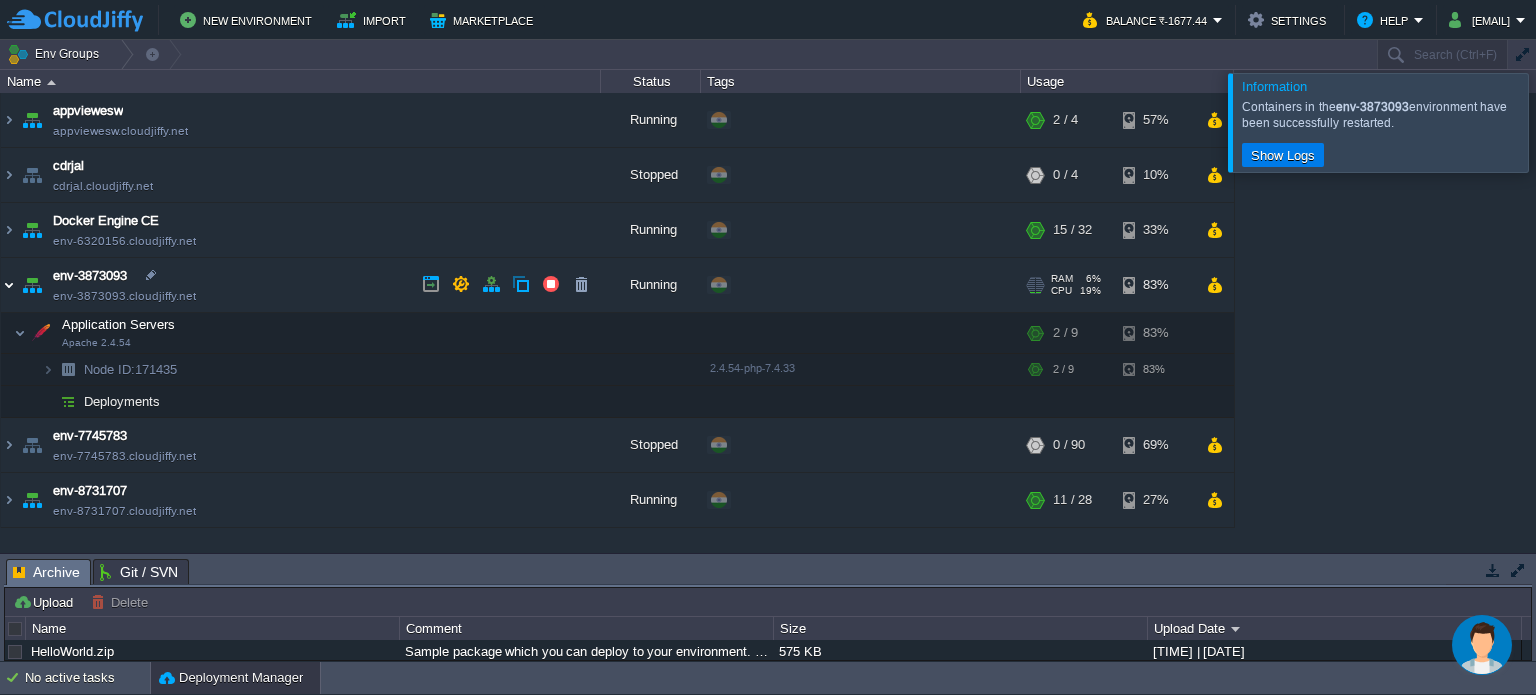 click at bounding box center (9, 285) 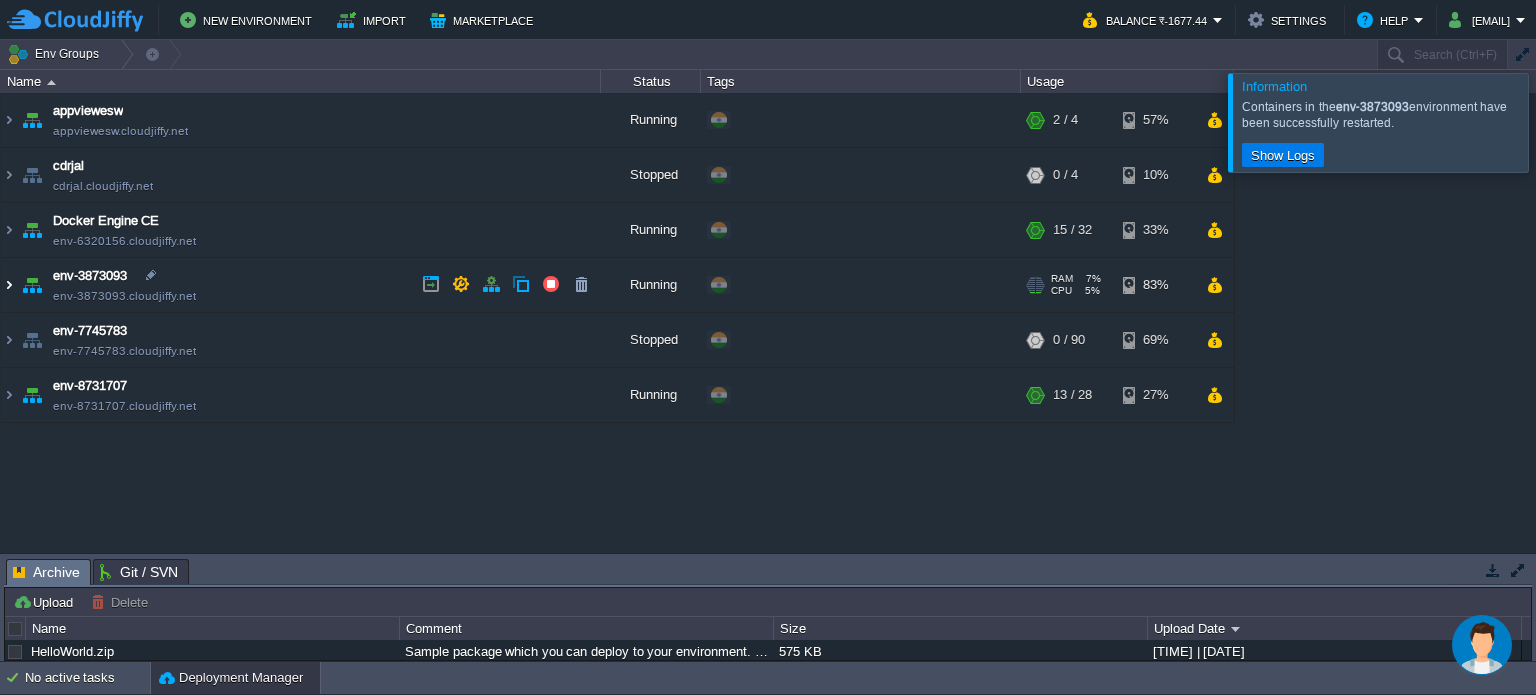 click at bounding box center (9, 285) 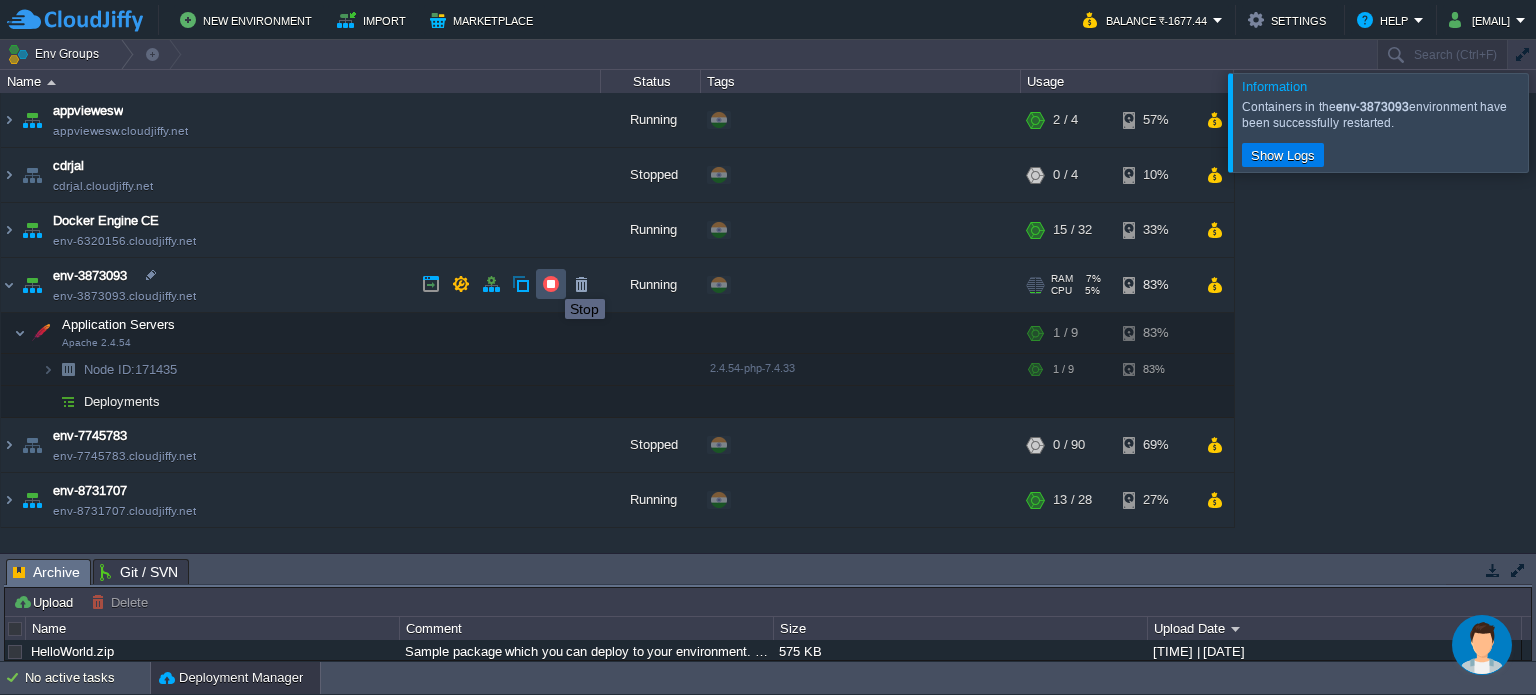 click at bounding box center (551, 284) 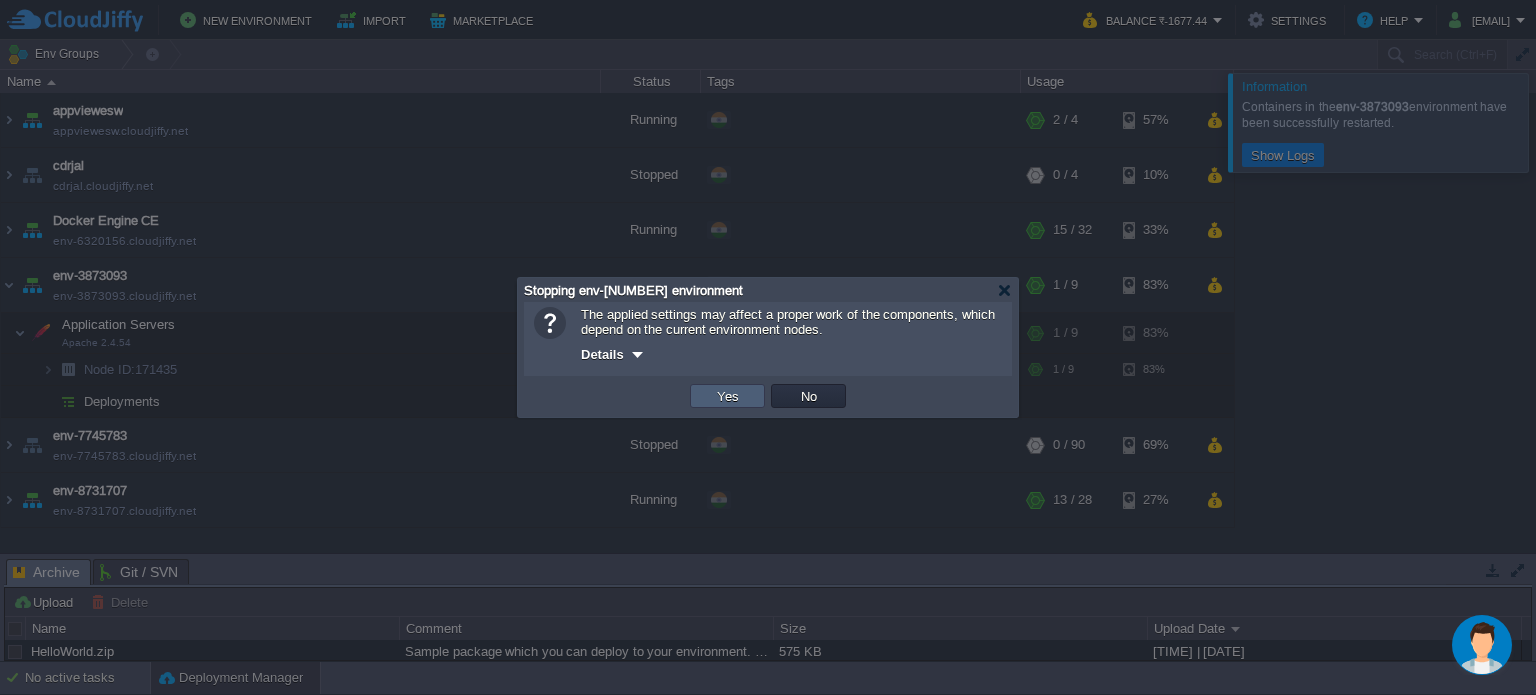 click on "Yes" at bounding box center (728, 396) 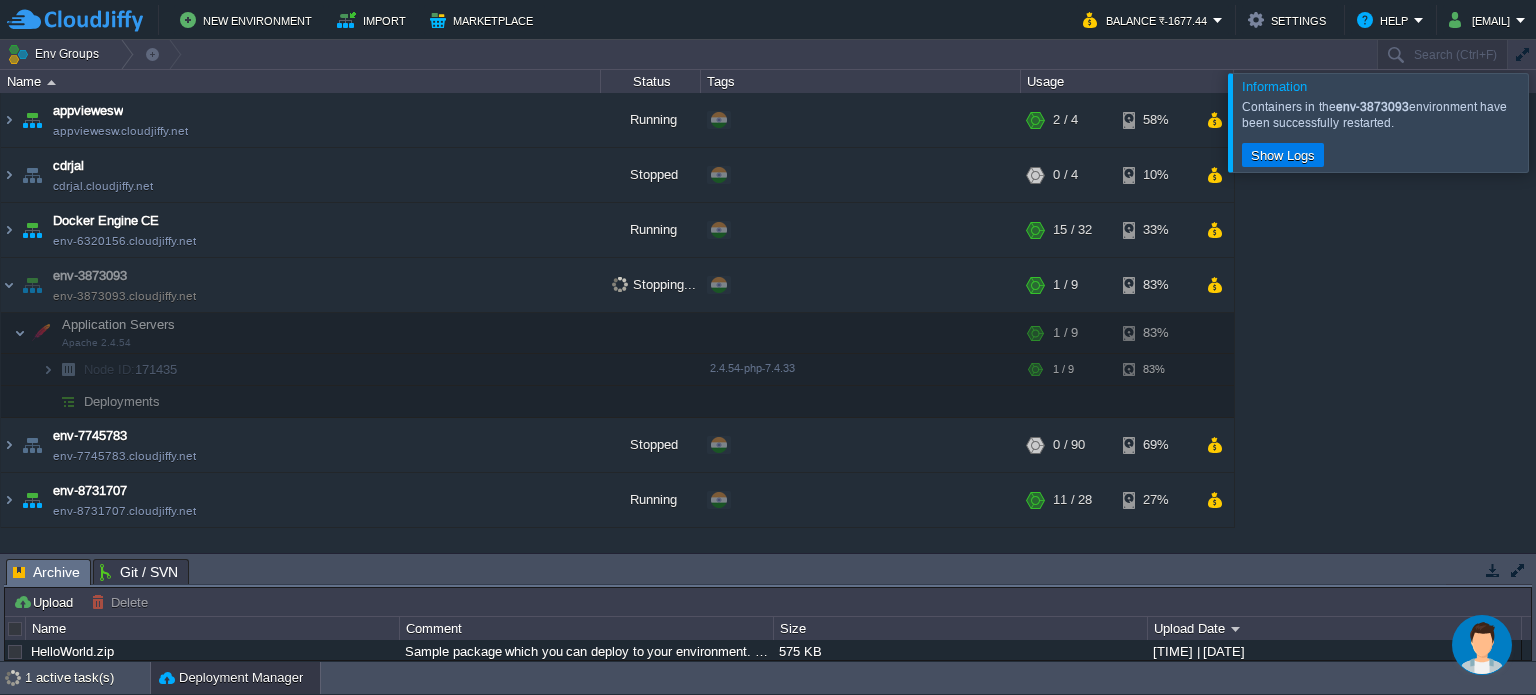 click at bounding box center (1560, 122) 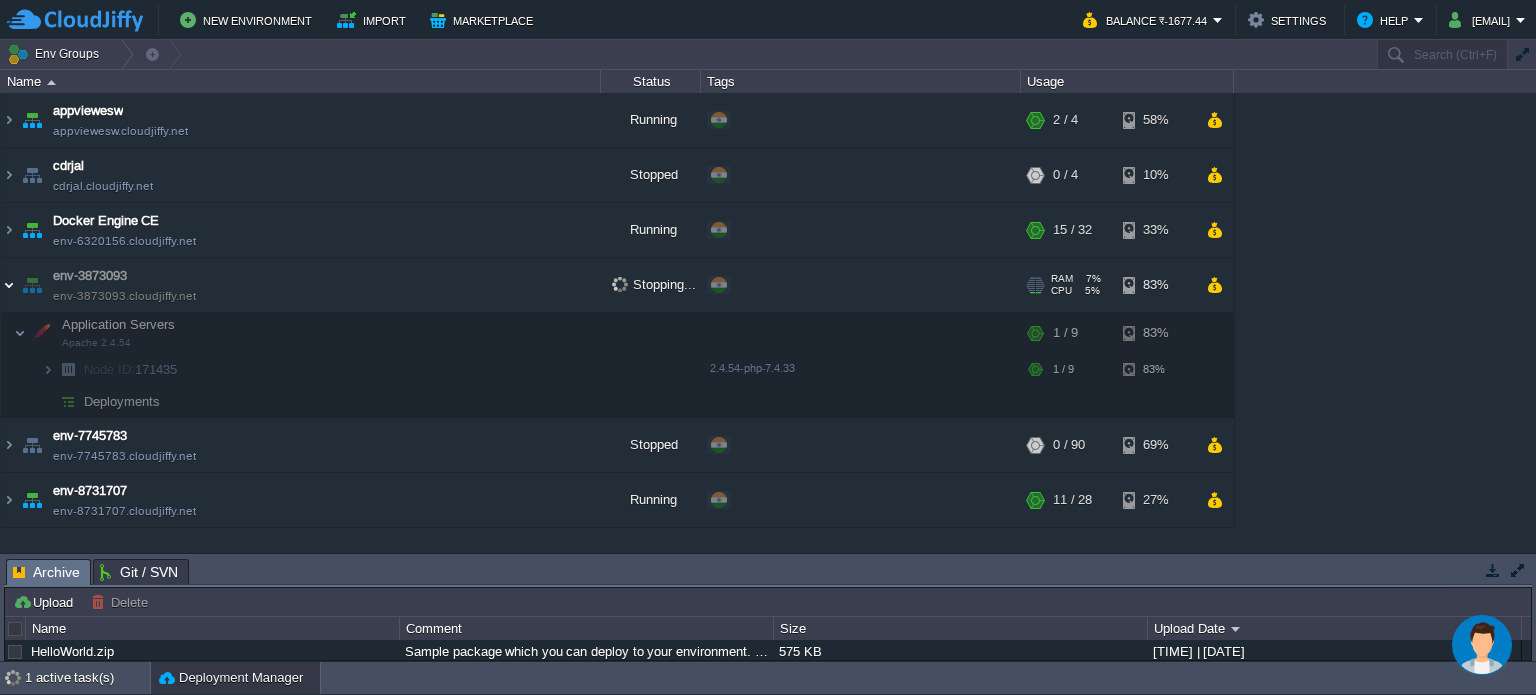 click at bounding box center (9, 285) 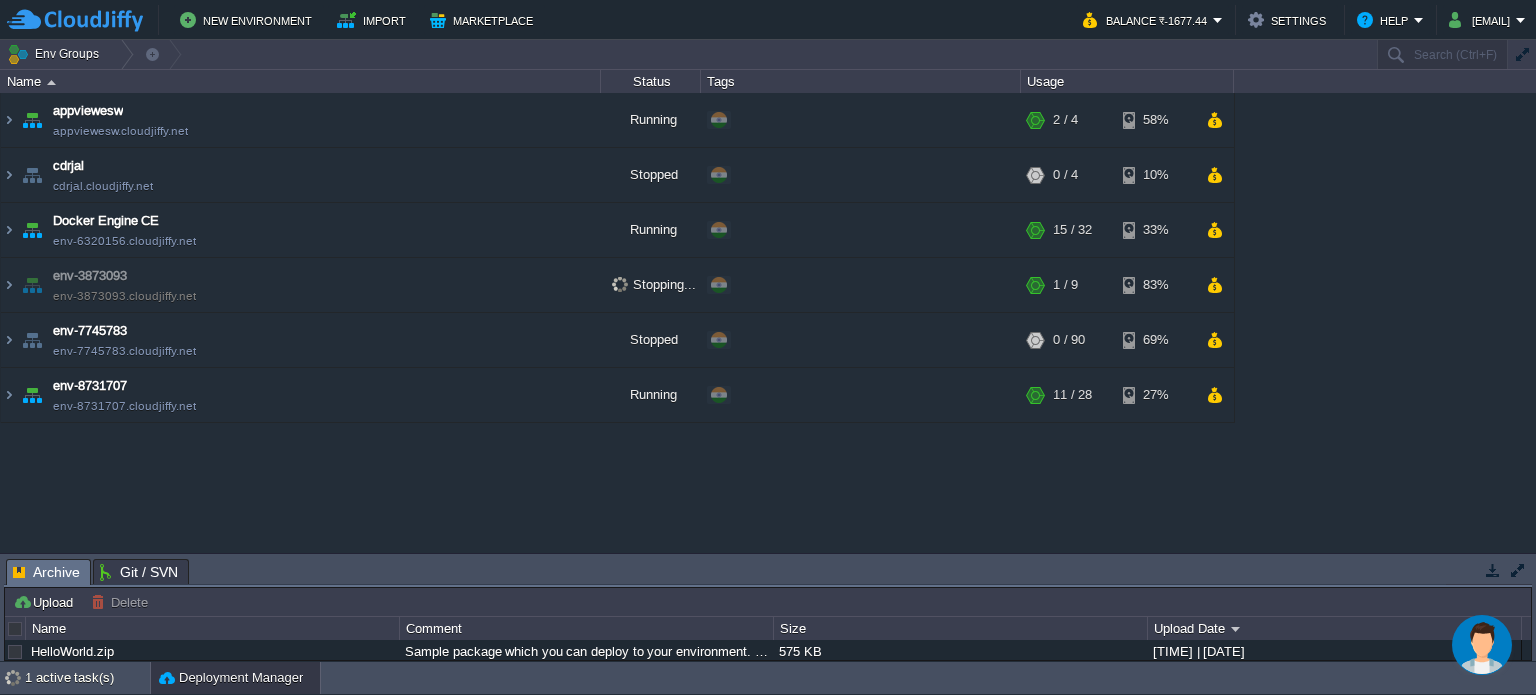 drag, startPoint x: 1473, startPoint y: 657, endPoint x: 1601, endPoint y: 986, distance: 353.02267 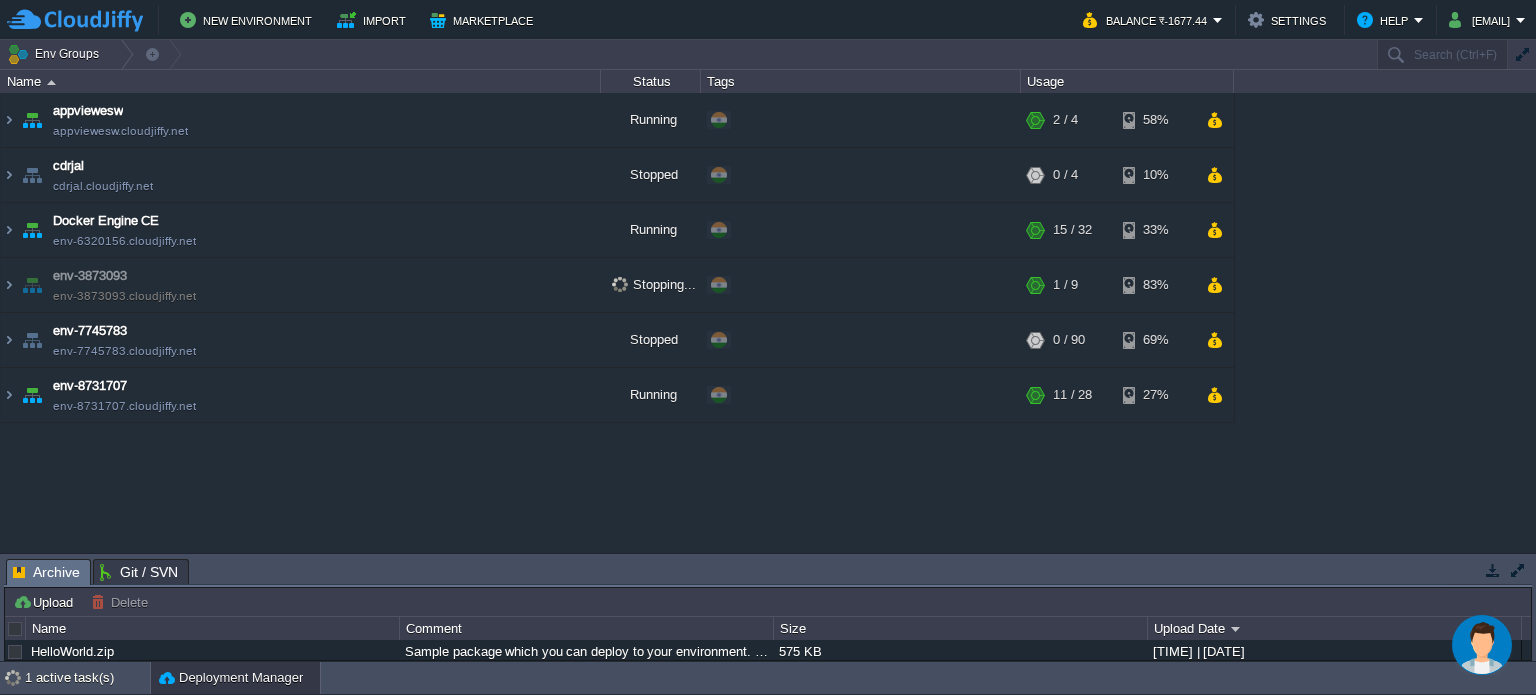 click at bounding box center [1482, 645] 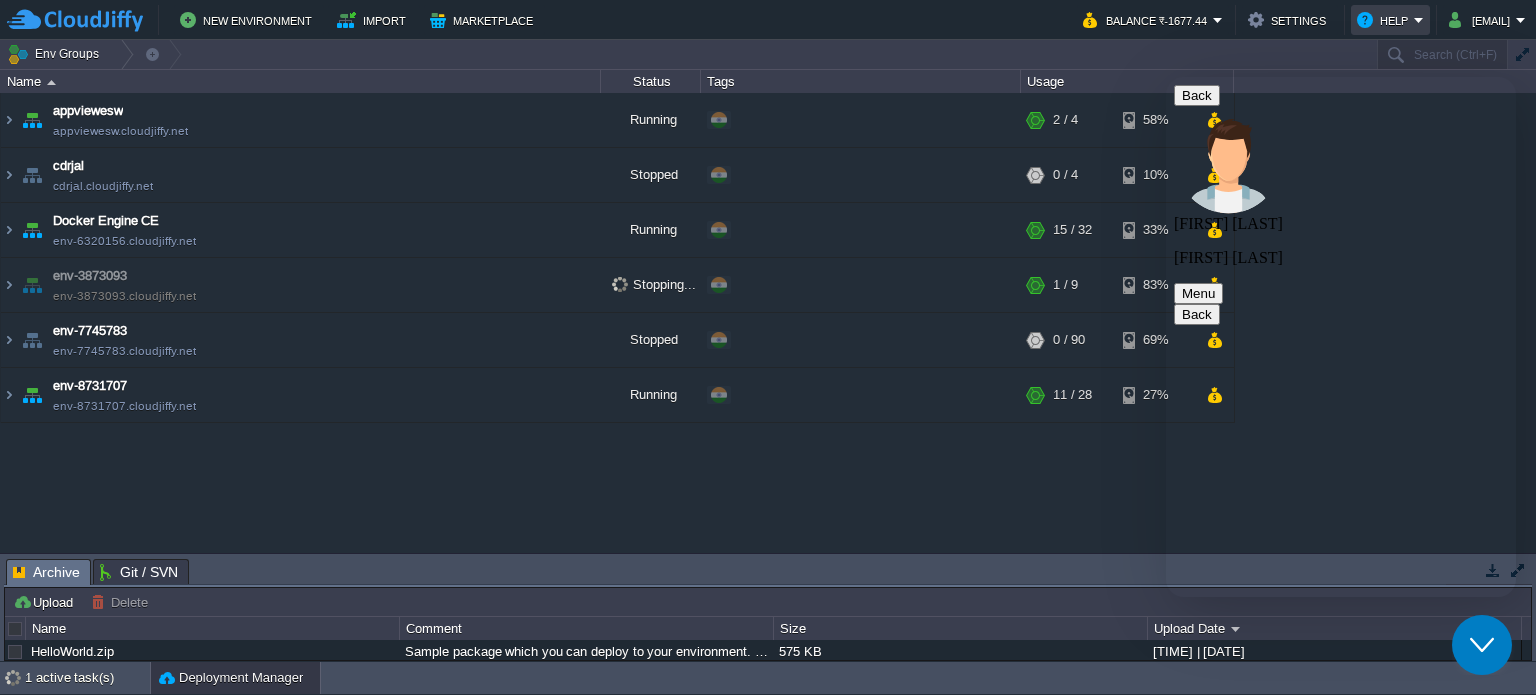click on "Help" at bounding box center [1390, 20] 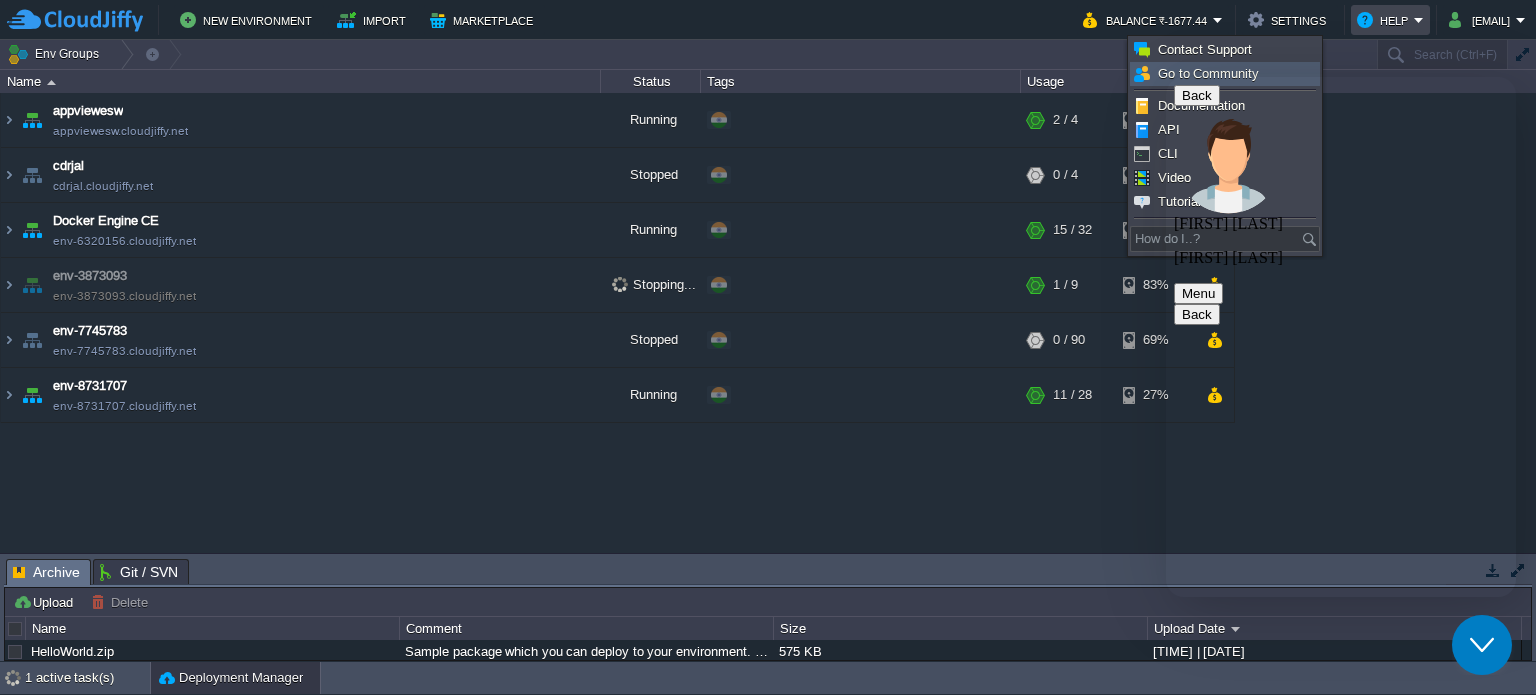 click on "Close Chat This icon closes the chat window." 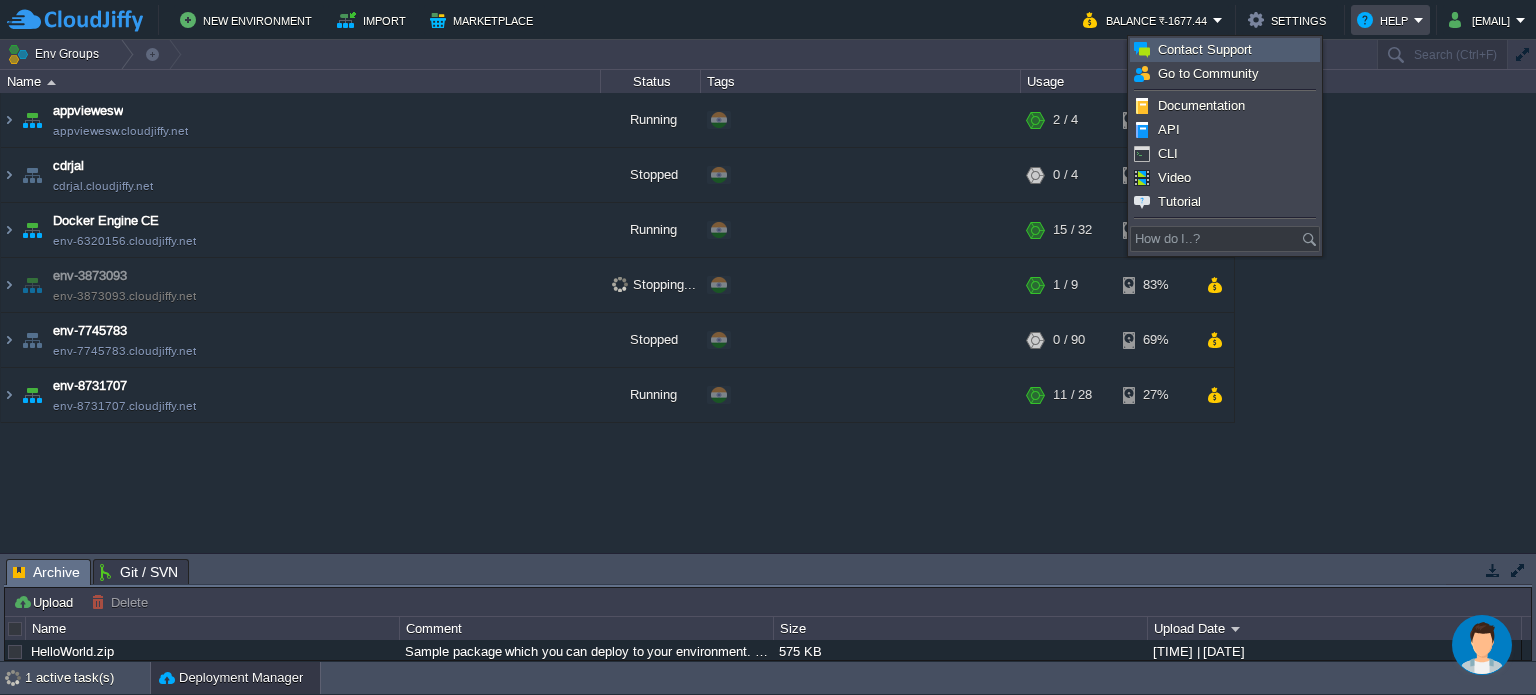 click on "Contact Support" at bounding box center [1205, 49] 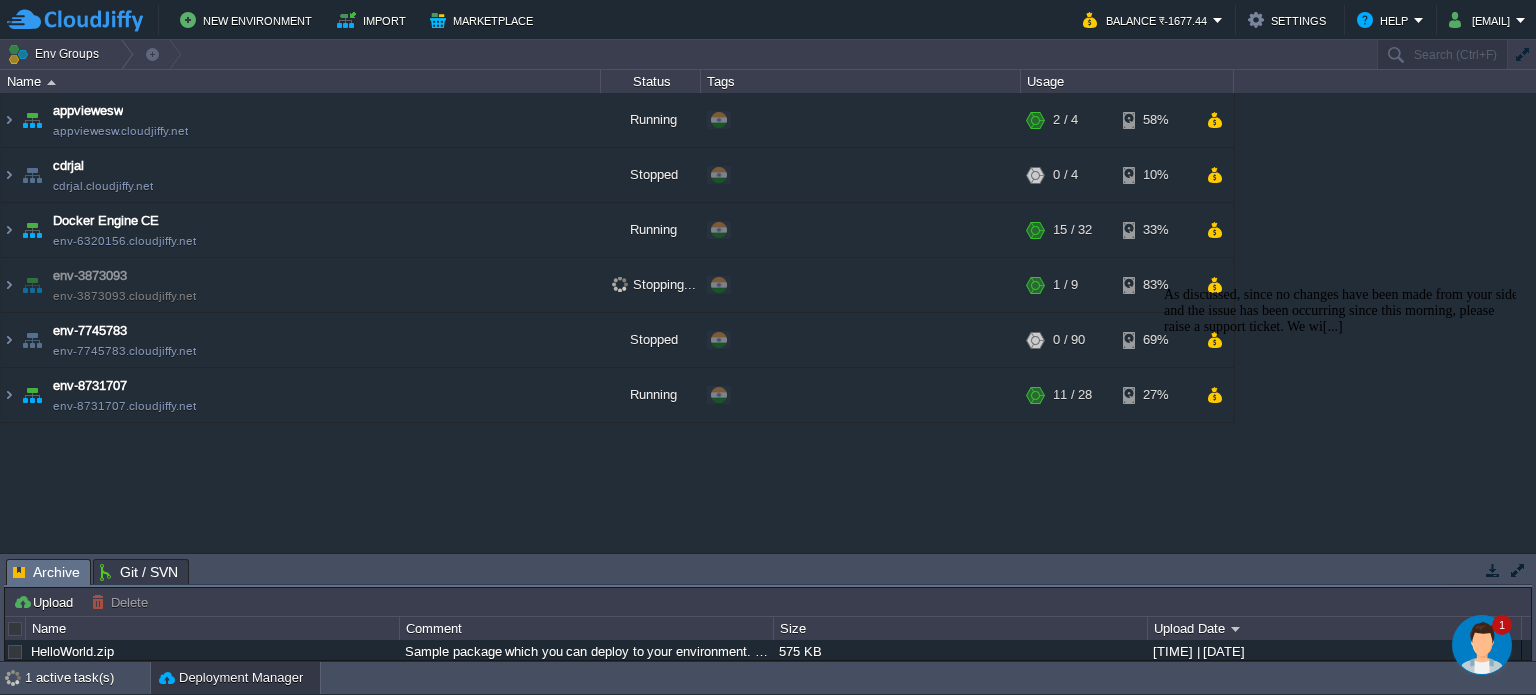 drag, startPoint x: 1478, startPoint y: 654, endPoint x: 1698, endPoint y: 1044, distance: 447.77228 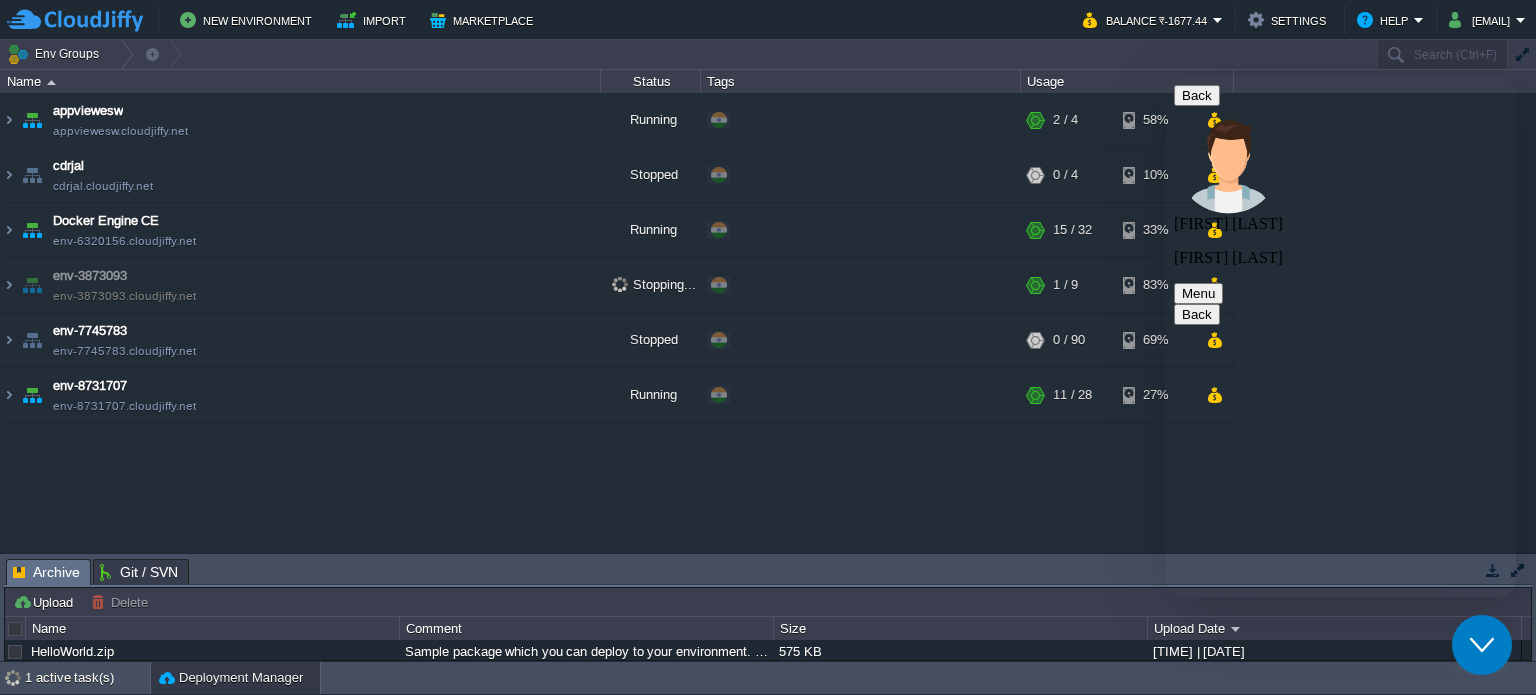 scroll, scrollTop: 2104, scrollLeft: 0, axis: vertical 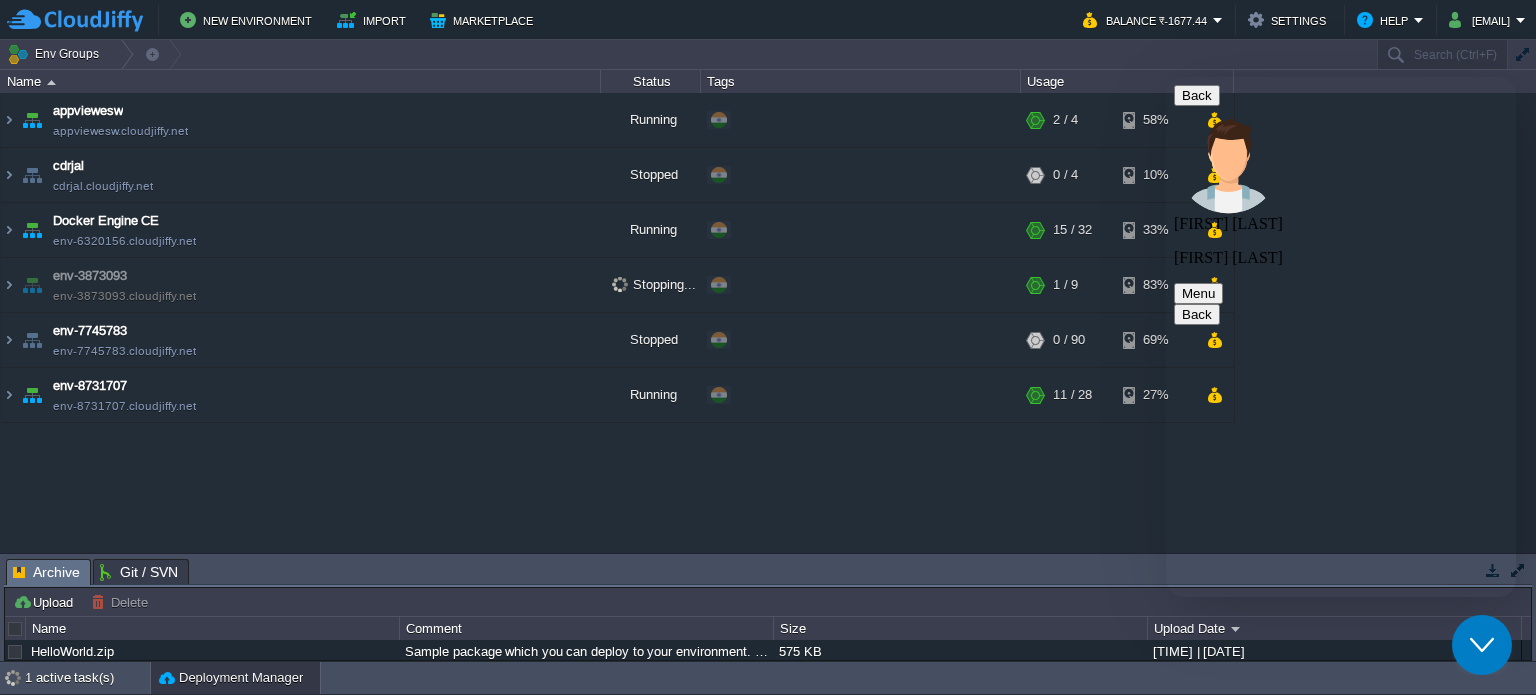 click at bounding box center [1166, 77] 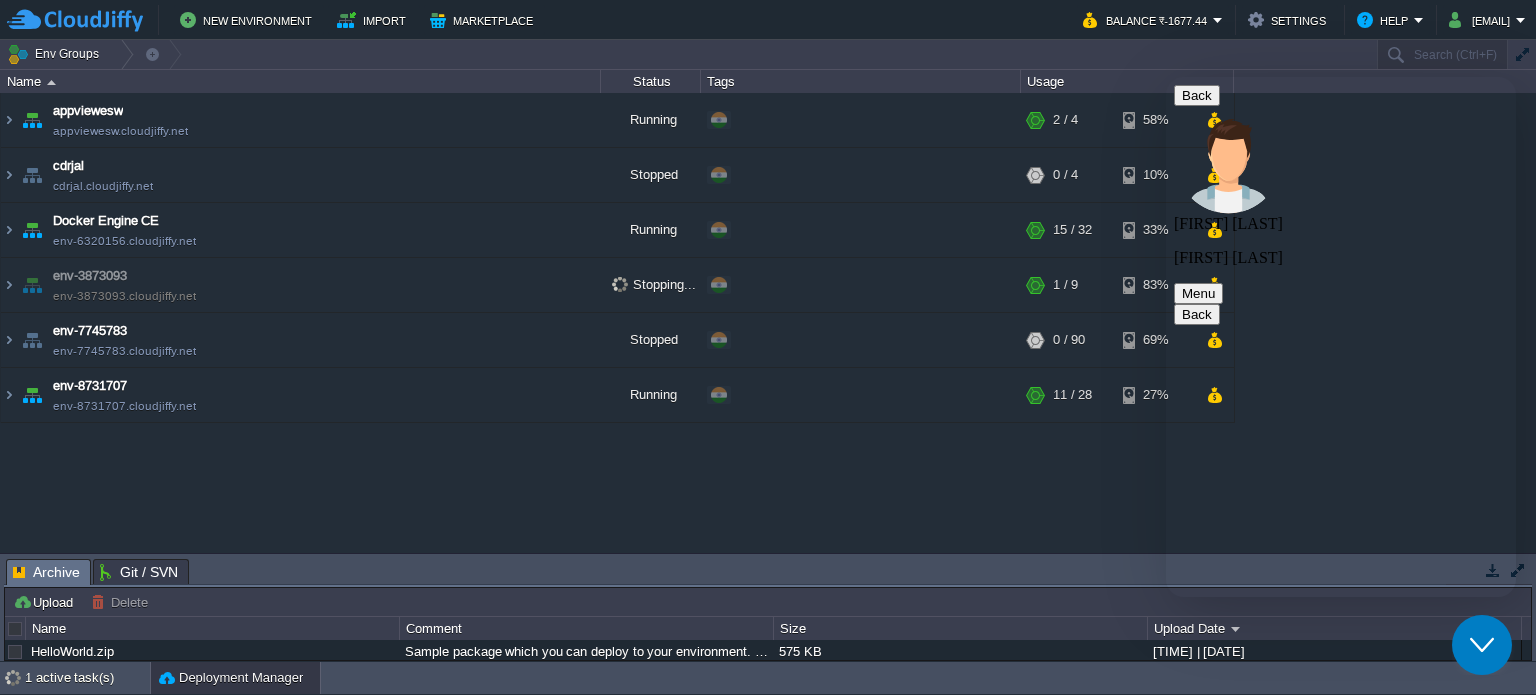 type on "for now what we do" 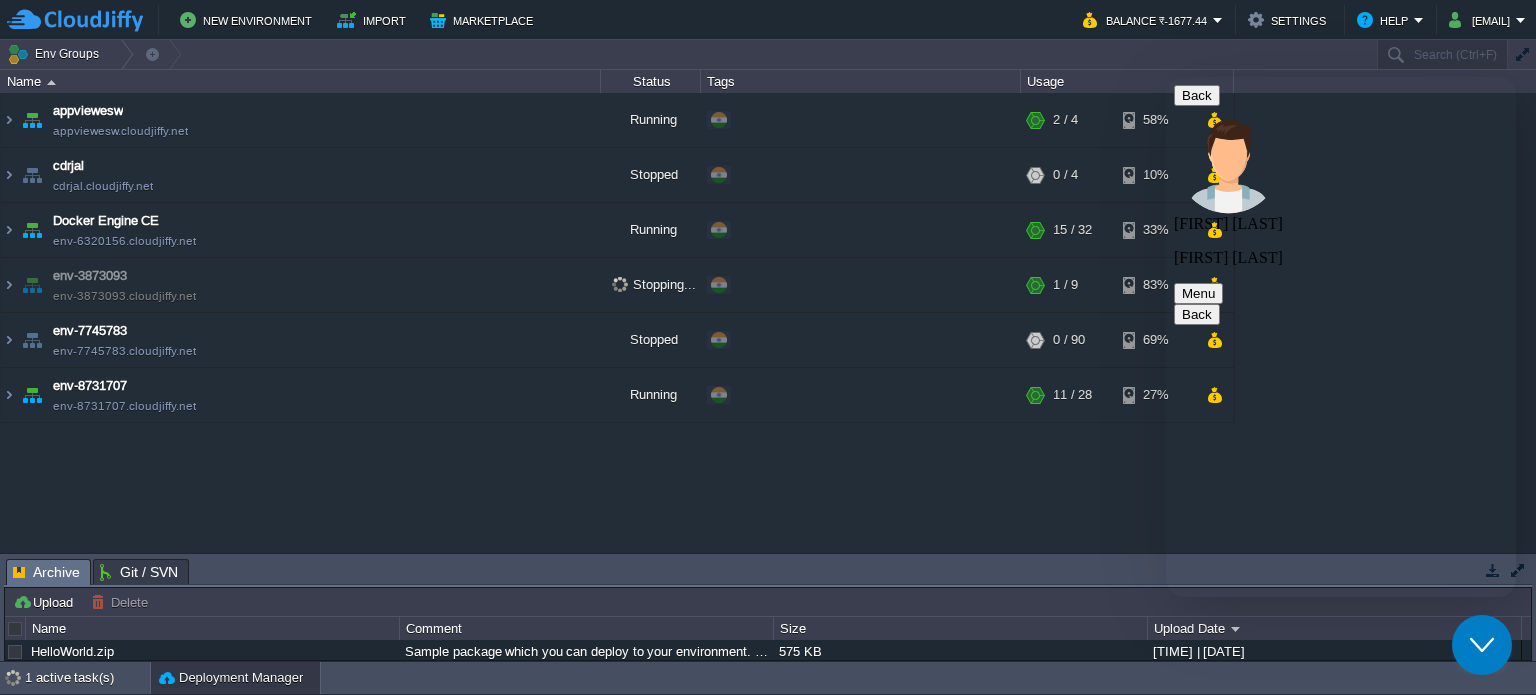 click at bounding box center (1166, 77) 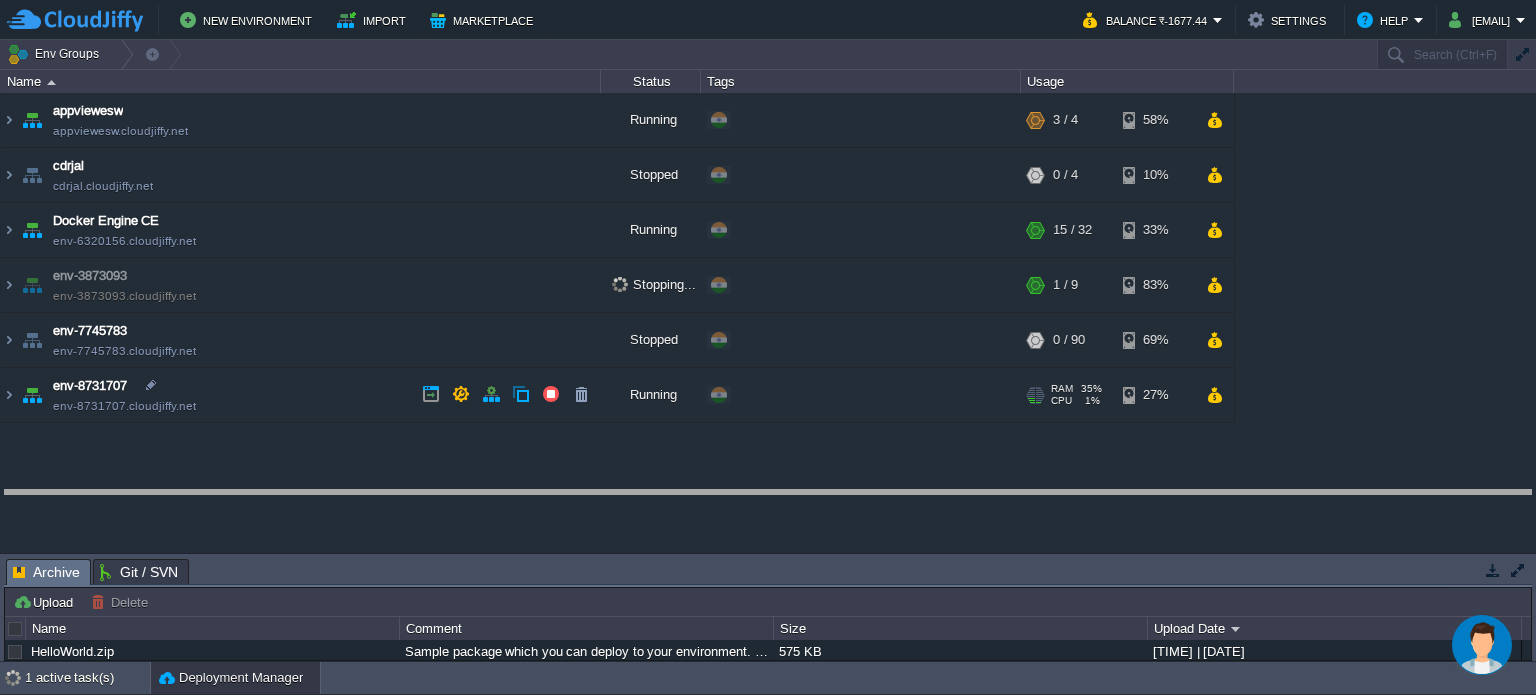 drag, startPoint x: 735, startPoint y: 574, endPoint x: 732, endPoint y: 516, distance: 58.077534 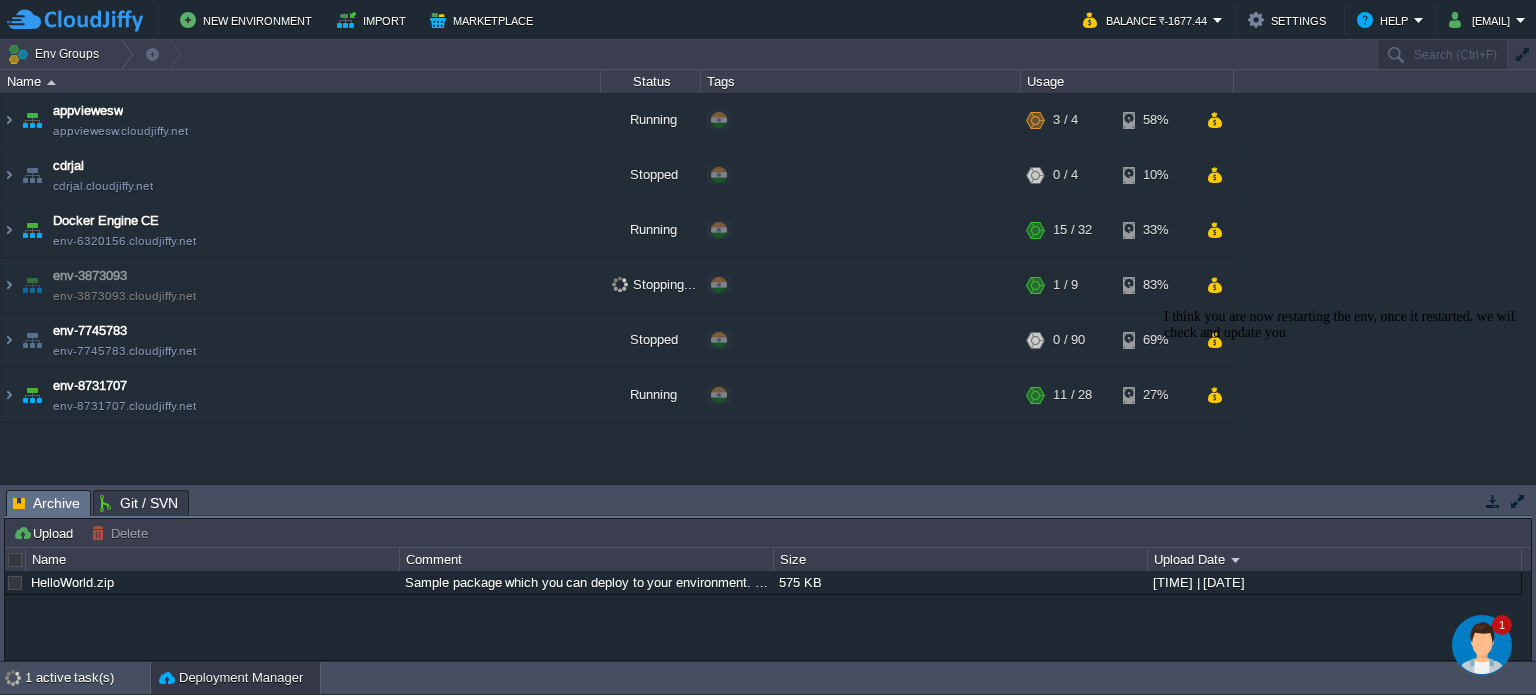 click at bounding box center [1482, 645] 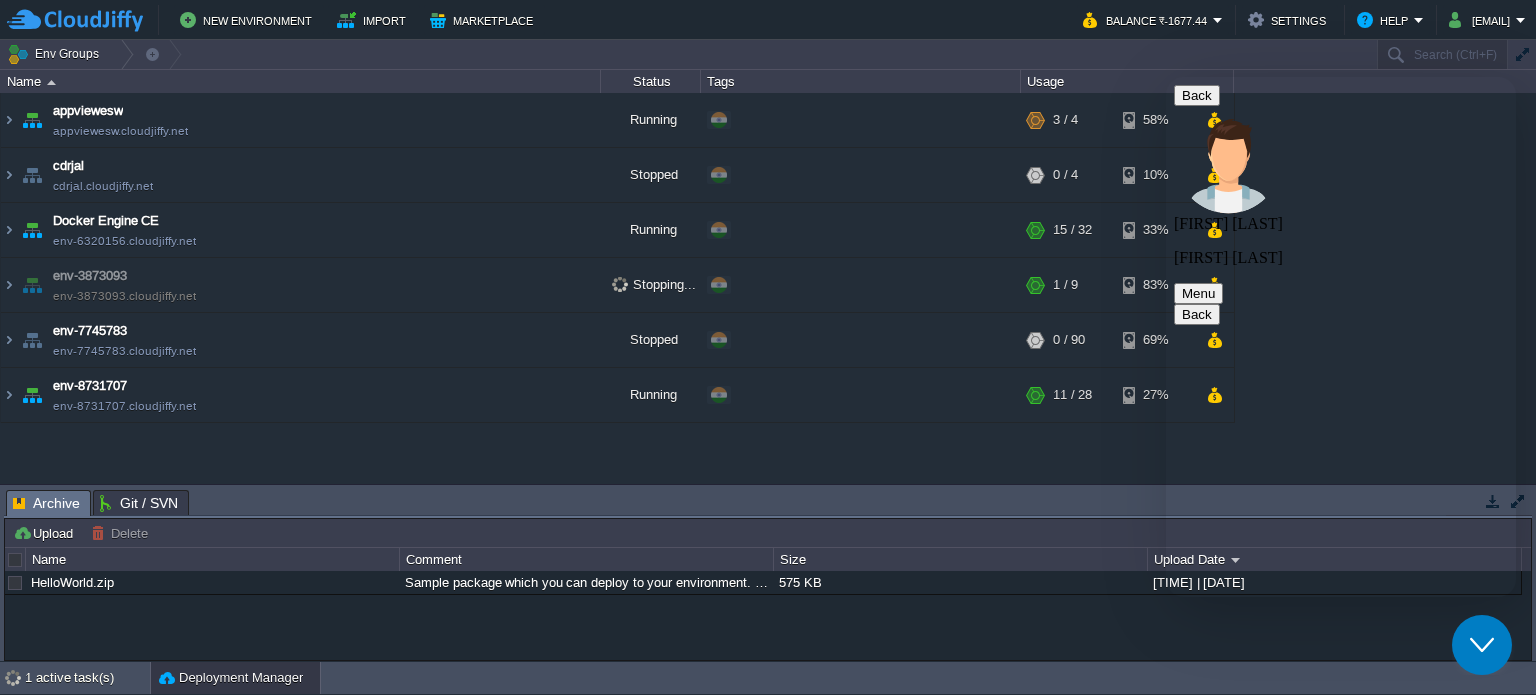 scroll, scrollTop: 2462, scrollLeft: 0, axis: vertical 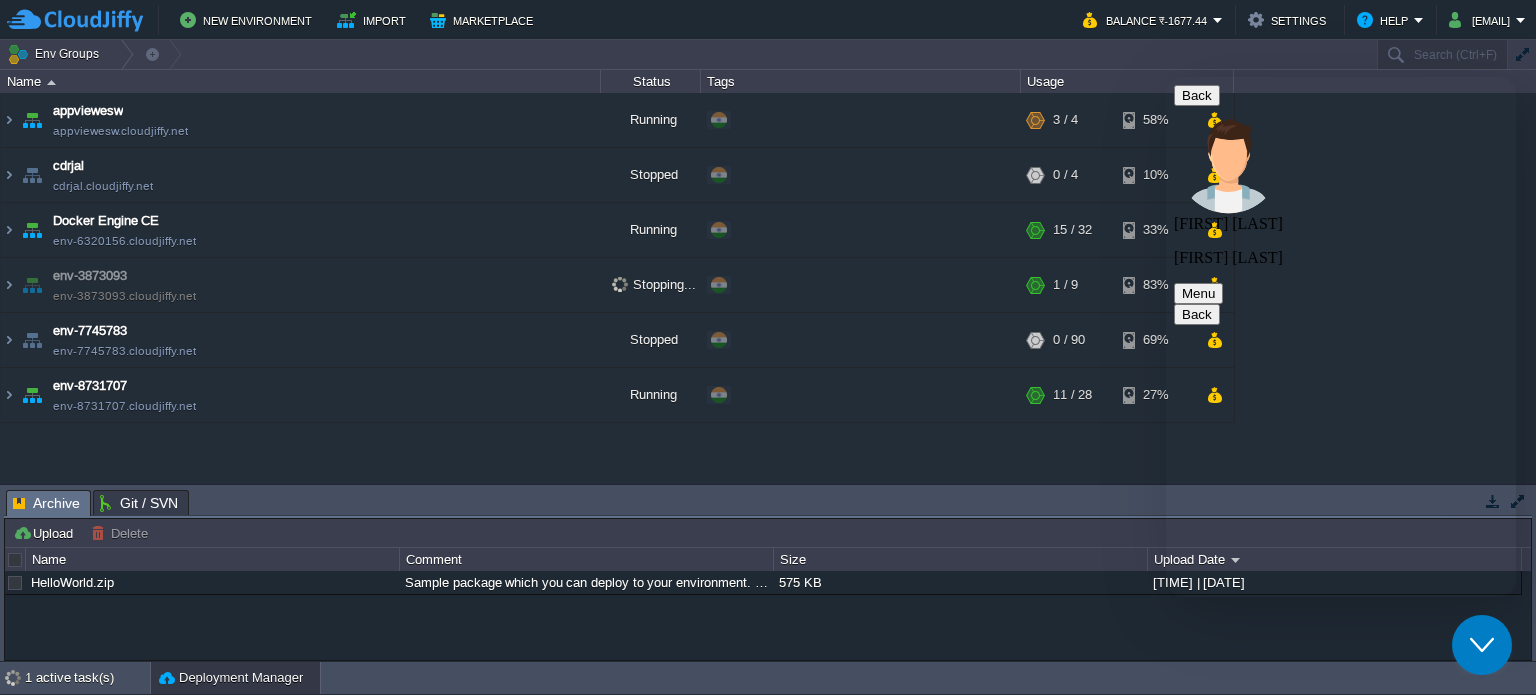 click at bounding box center (1166, 77) 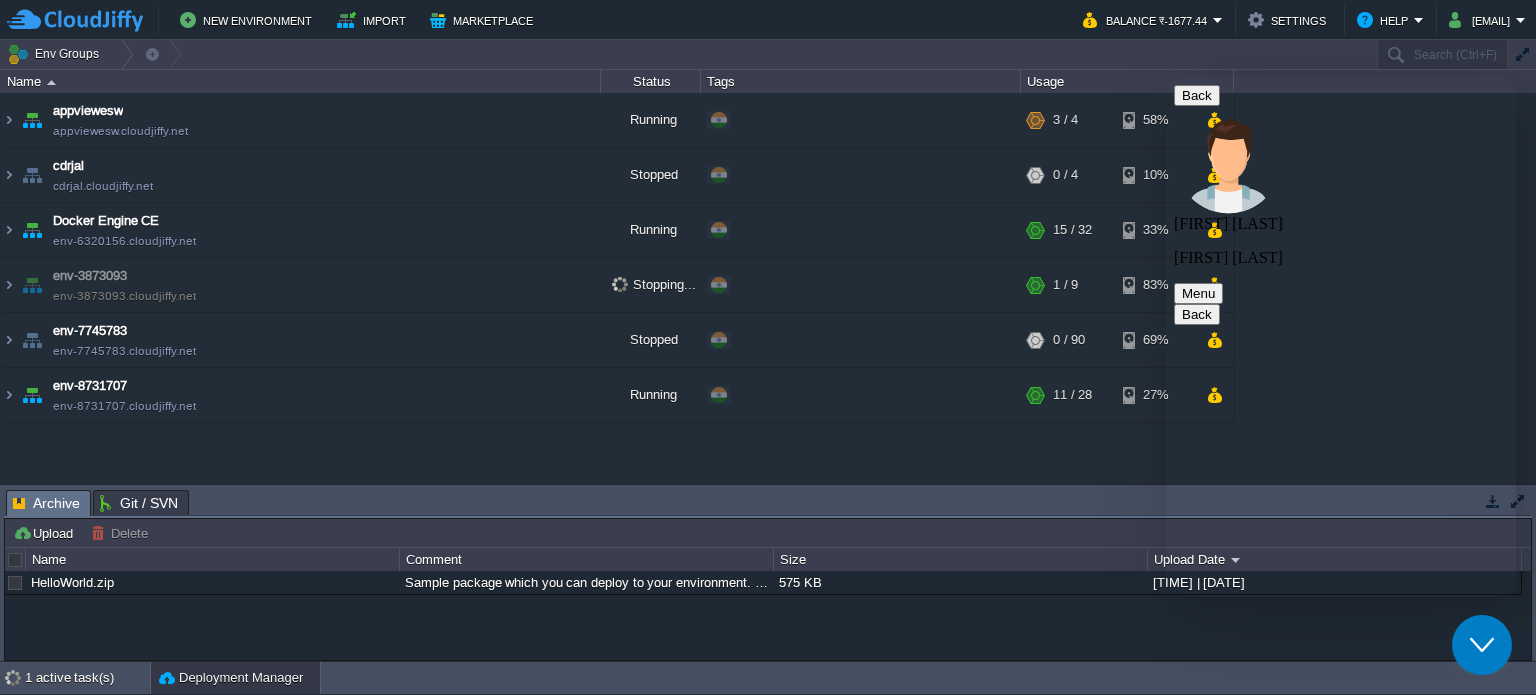 type on "once done" 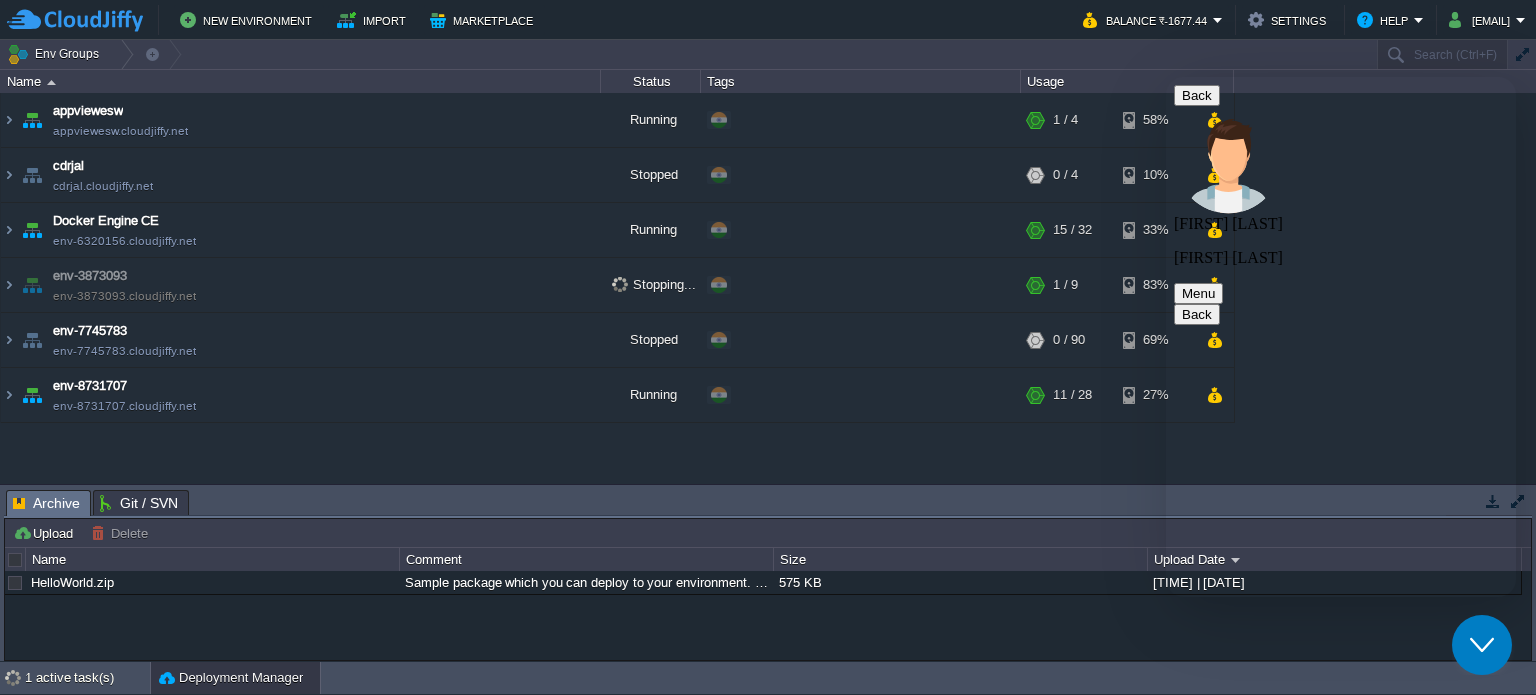 scroll, scrollTop: 2580, scrollLeft: 0, axis: vertical 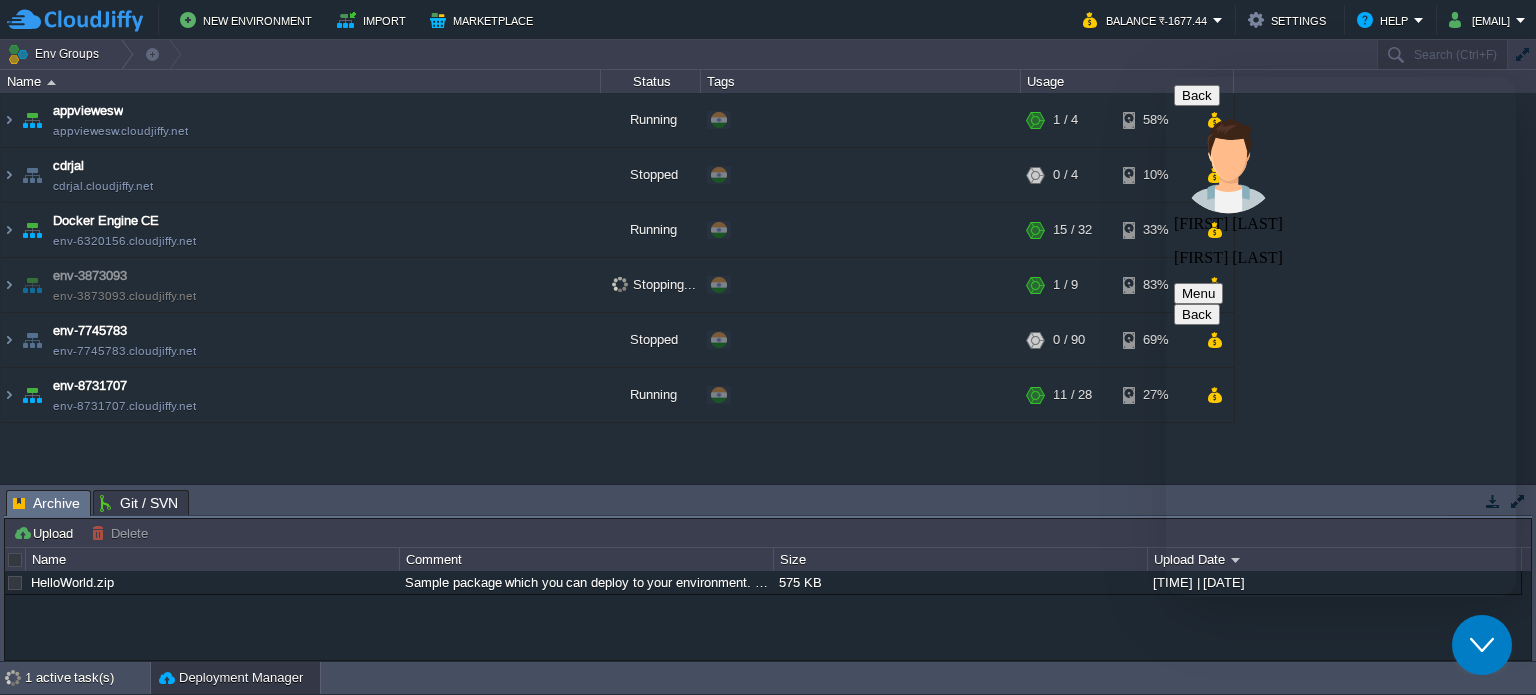 type on "i will inform you" 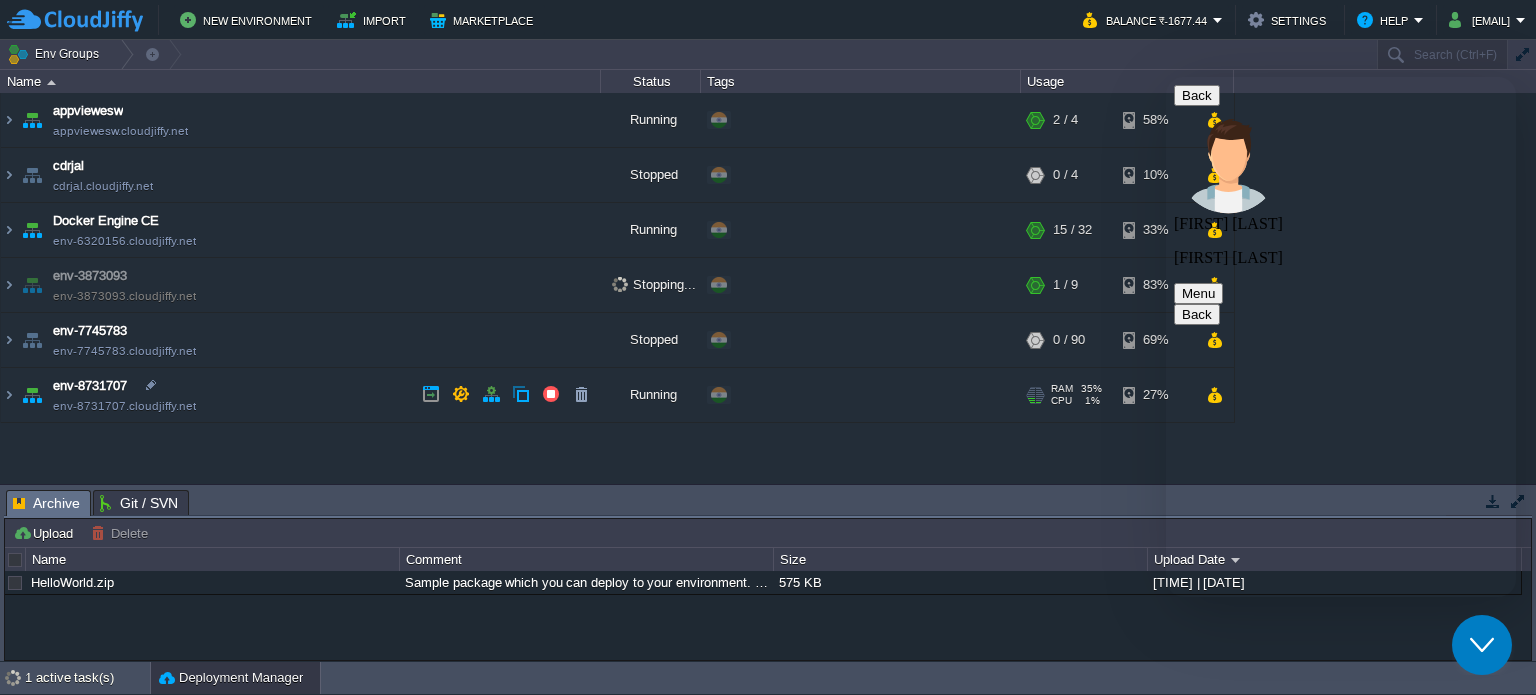 scroll, scrollTop: 2720, scrollLeft: 0, axis: vertical 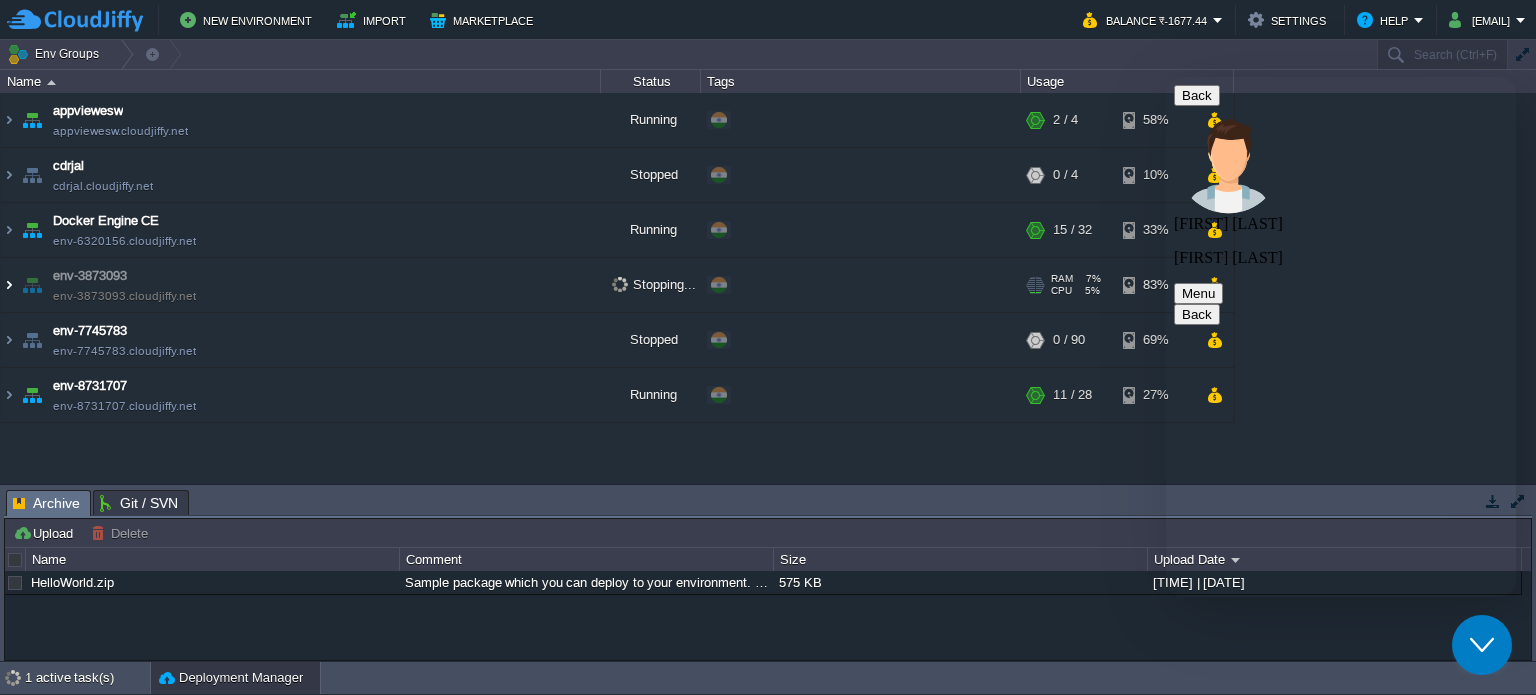 click at bounding box center (9, 285) 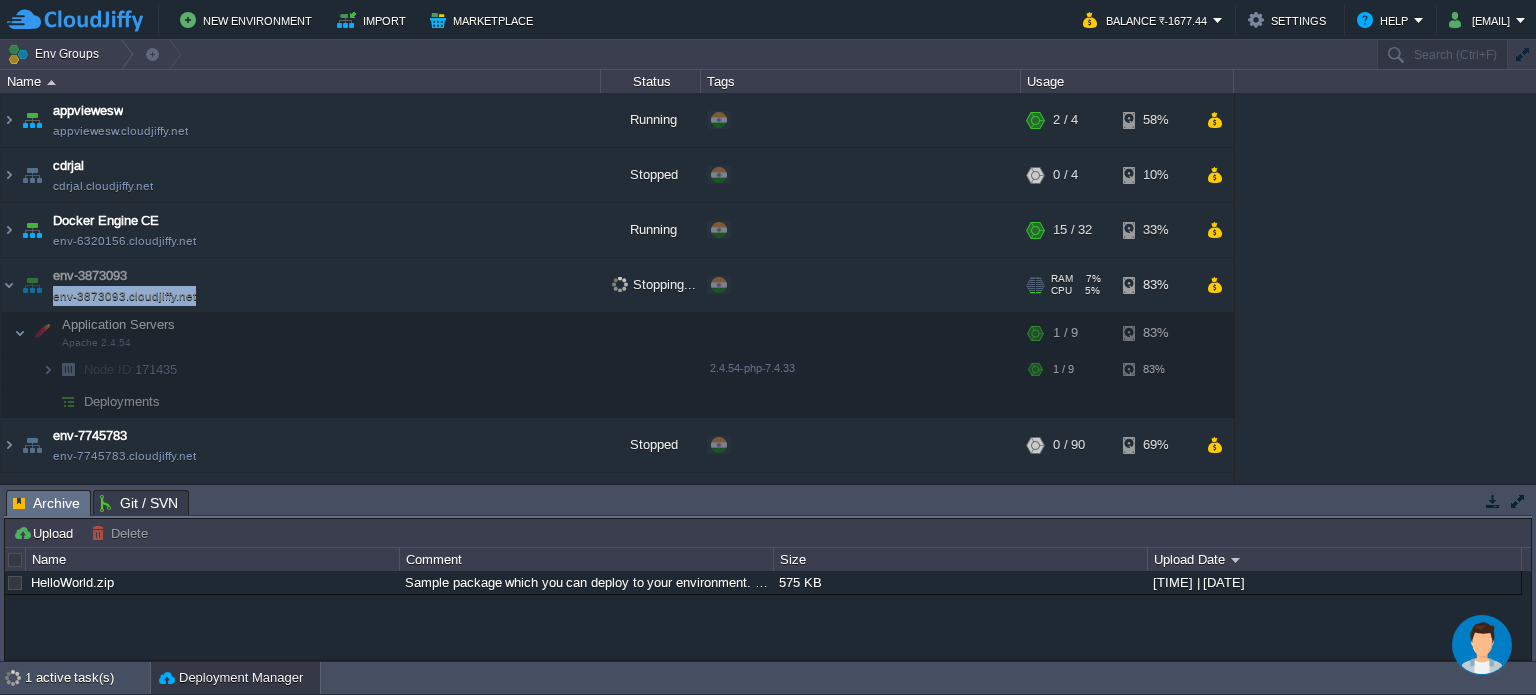drag, startPoint x: 239, startPoint y: 290, endPoint x: 187, endPoint y: 295, distance: 52.23983 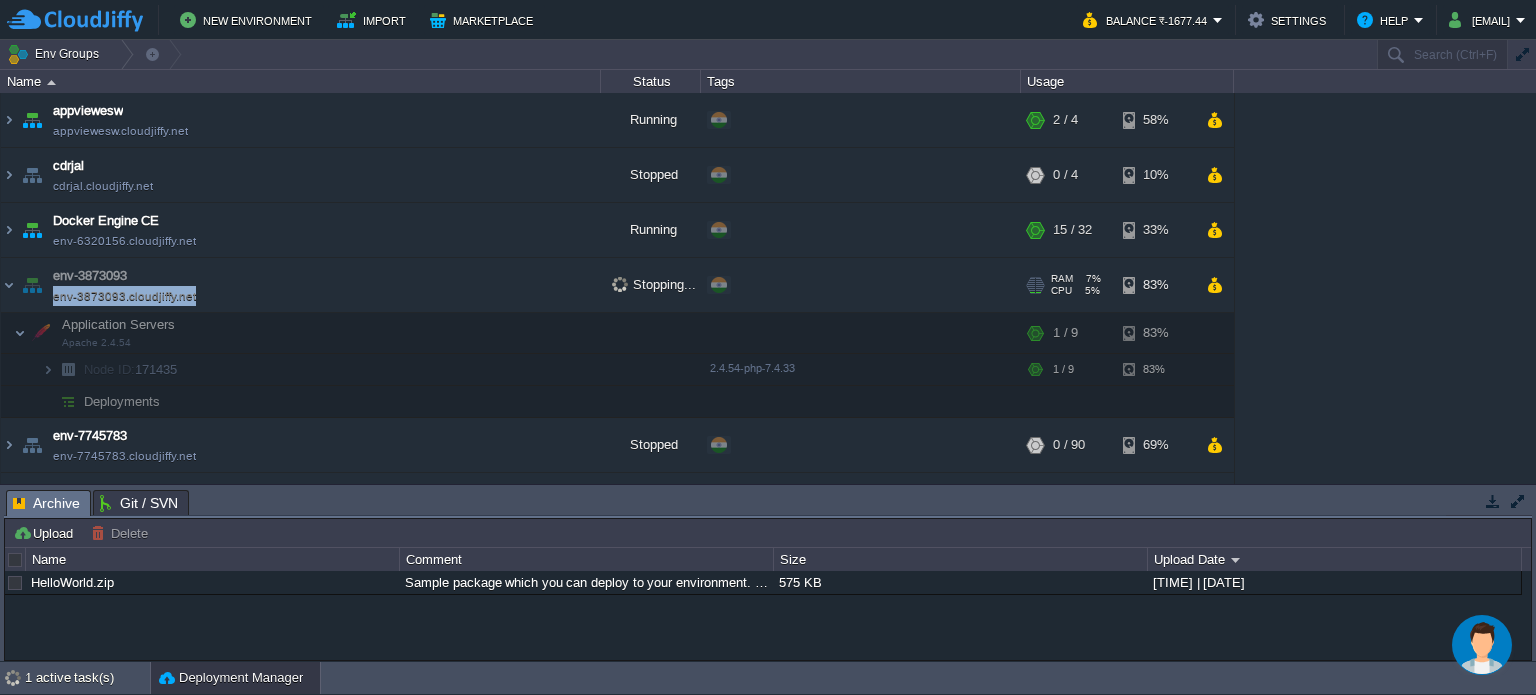 click on "env-3873093 env-3873093.cloudjiffy.net" at bounding box center [301, 285] 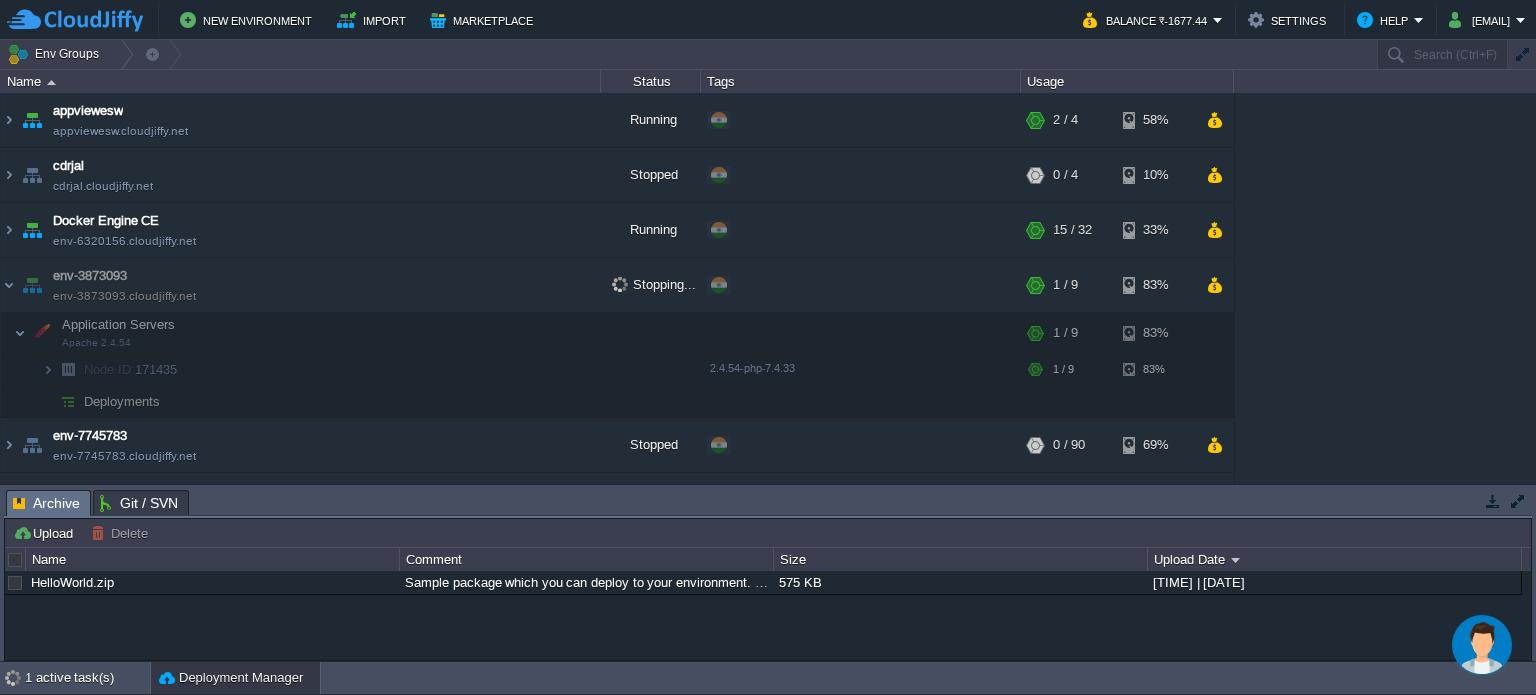 click on "appviewesw appviewesw.cloudjiffy.net Running                                 + Add to Env Group                                                                                                                                                            RAM                 29%                                         CPU                 48%                             2 / 4                    58%       Application Servers Apache 2.4.57                                                         no SLB access                                                                                                                                                                                   RAM                 29%                                         CPU                 76%                             4 / 4                    57%     Node ID:  191815                                                2.4.57-php-8.2.11                                                                                                    RAM" at bounding box center [617, 310] 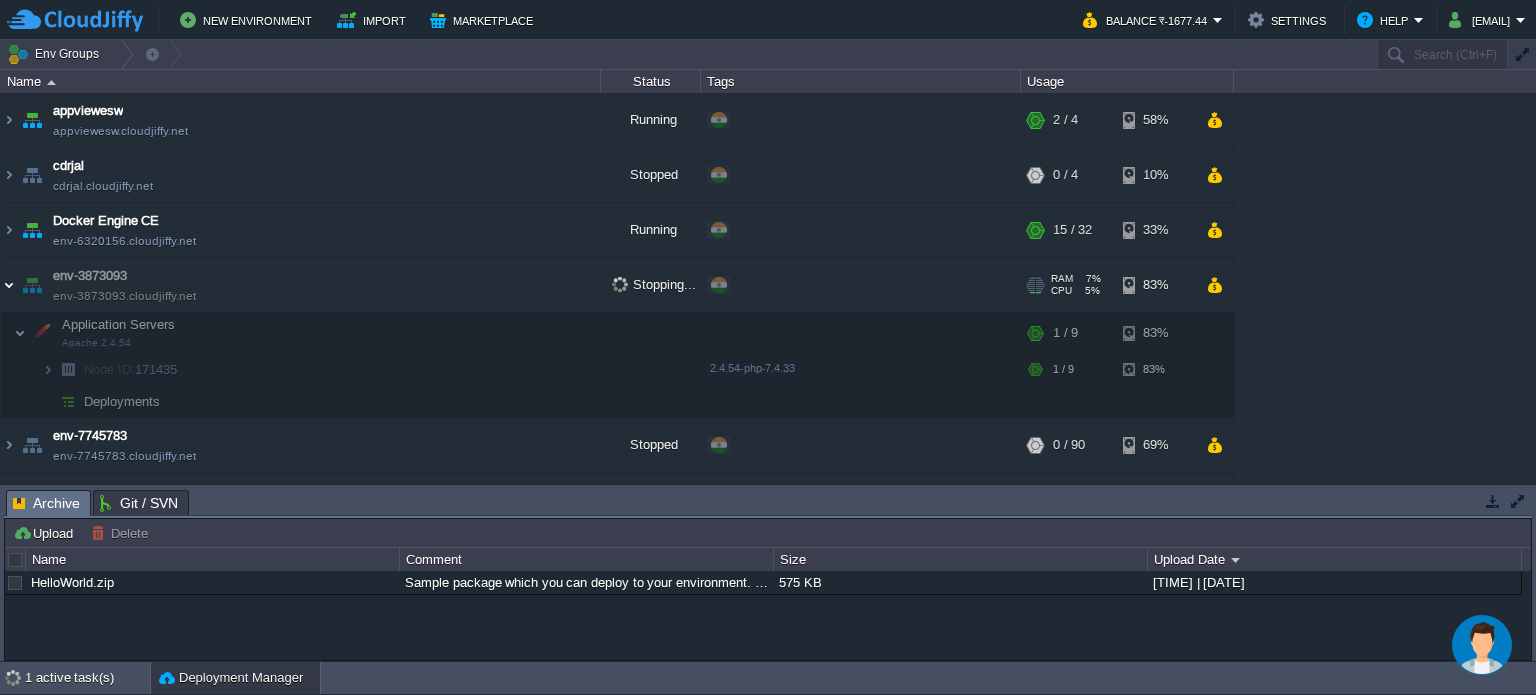 click at bounding box center (9, 285) 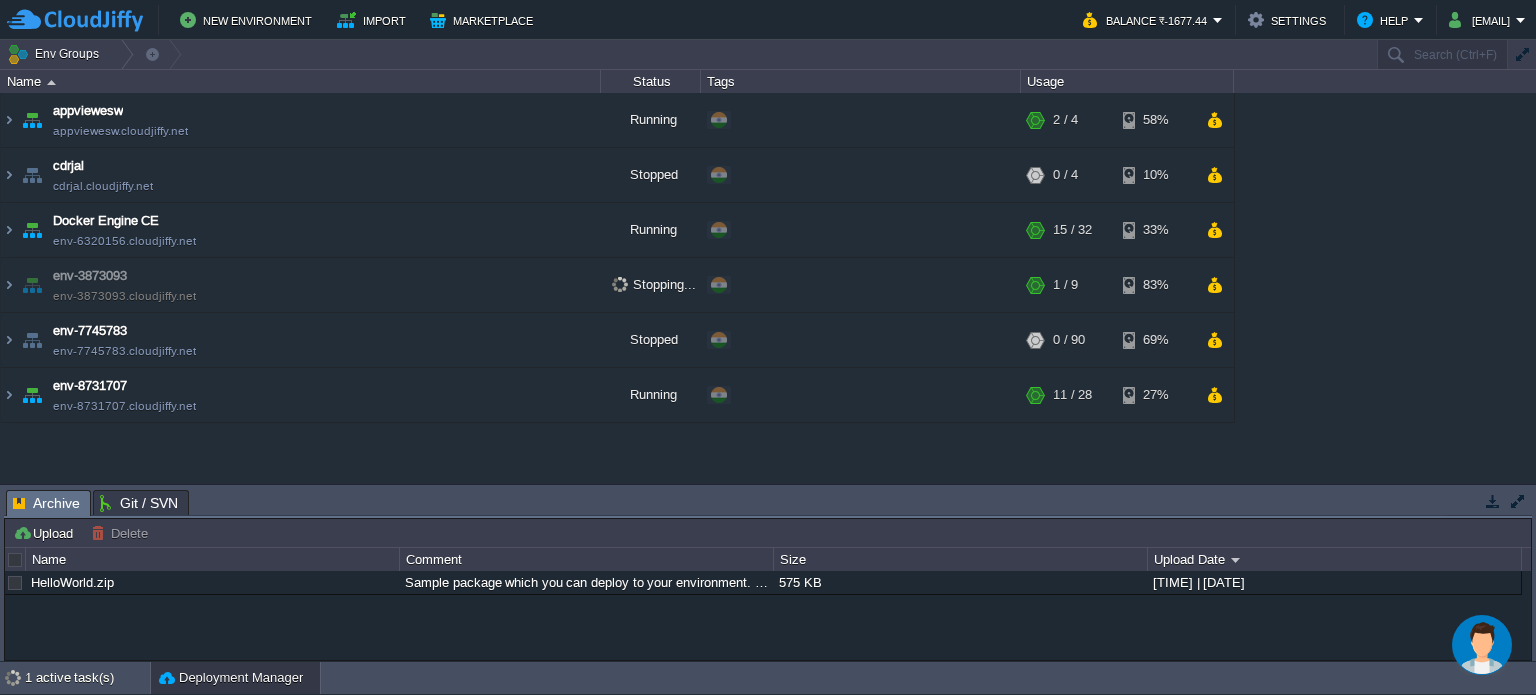 click at bounding box center (1482, 645) 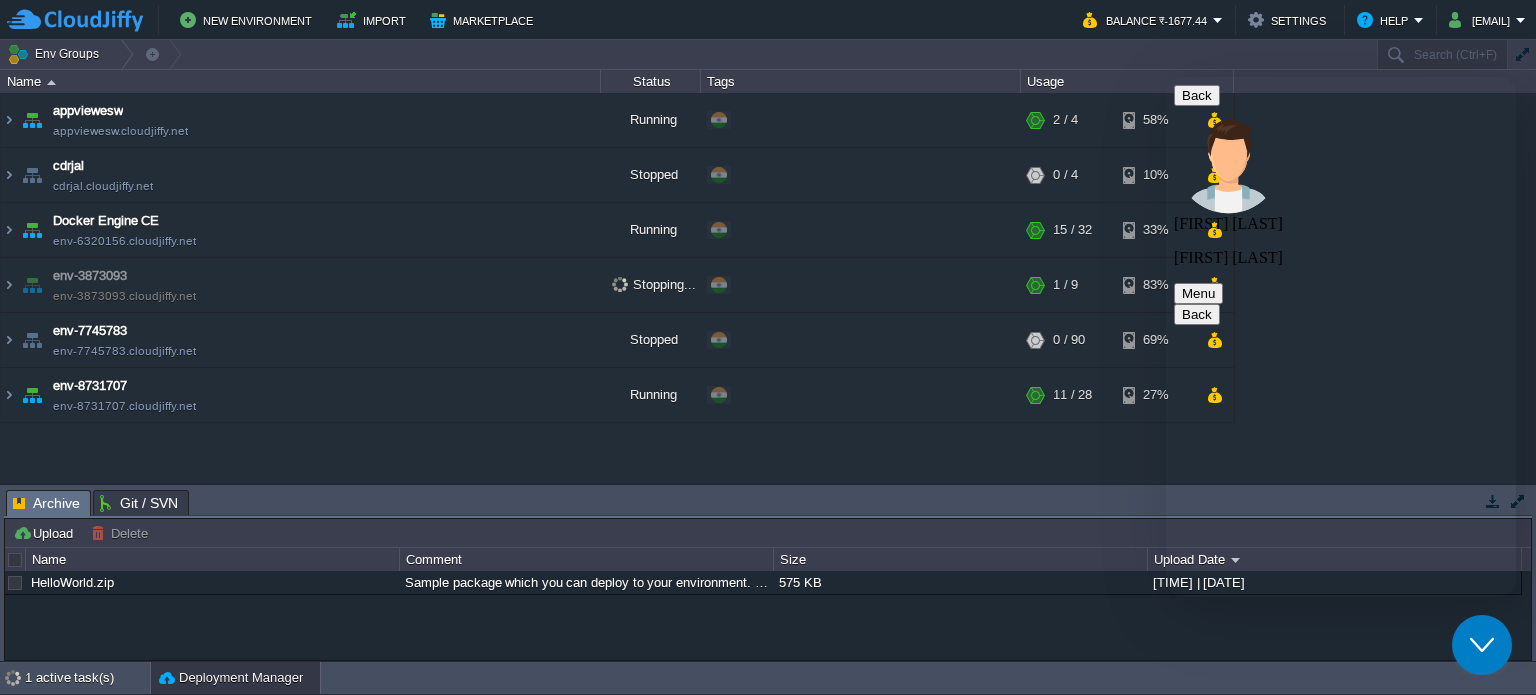 click at bounding box center [1166, 77] 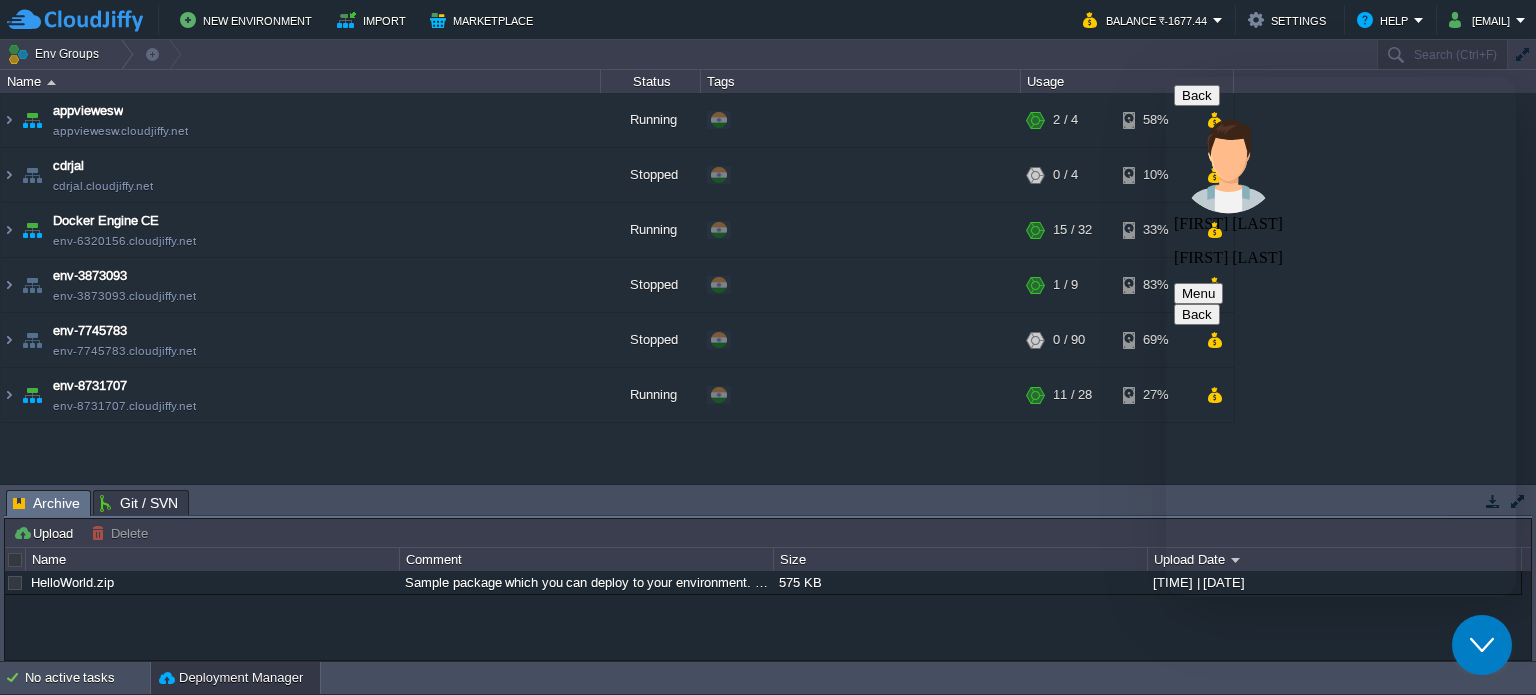 type on "i have raise a ticket" 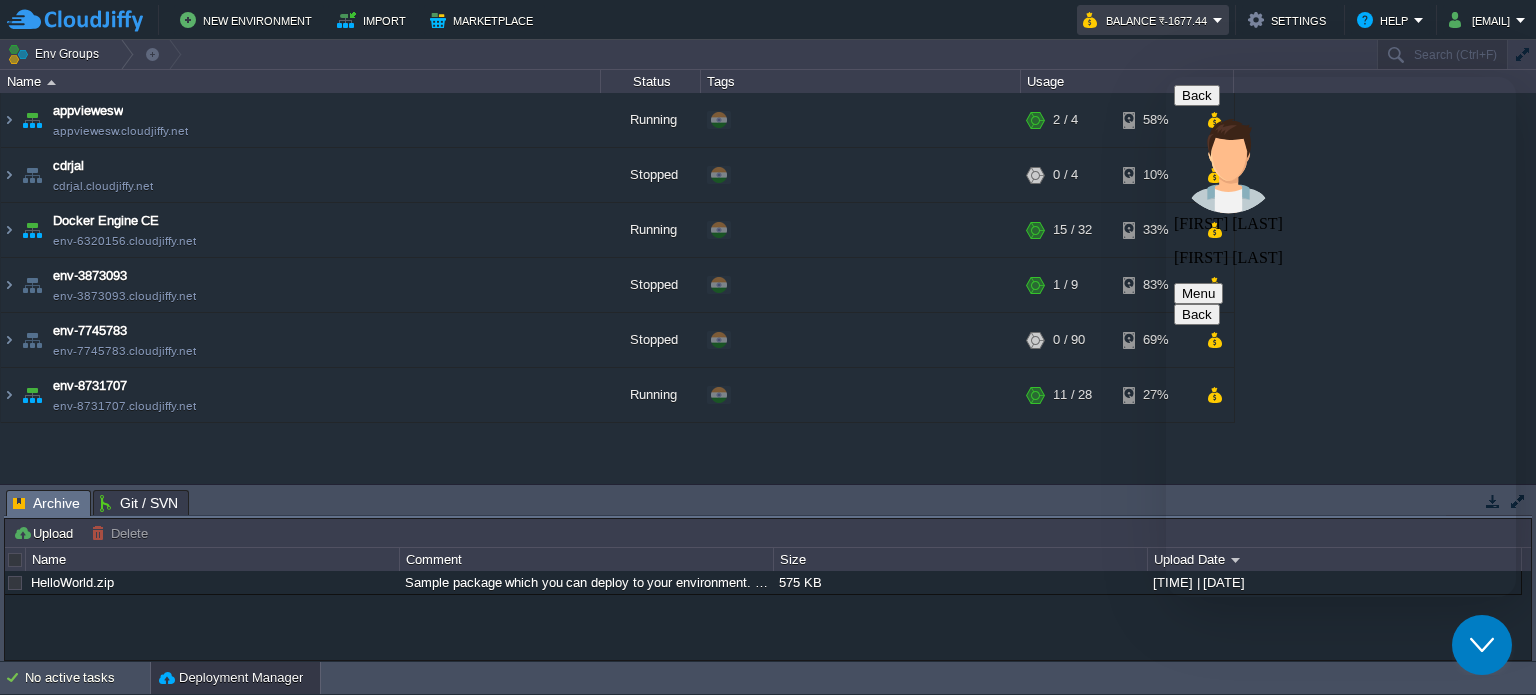 scroll, scrollTop: 2843, scrollLeft: 0, axis: vertical 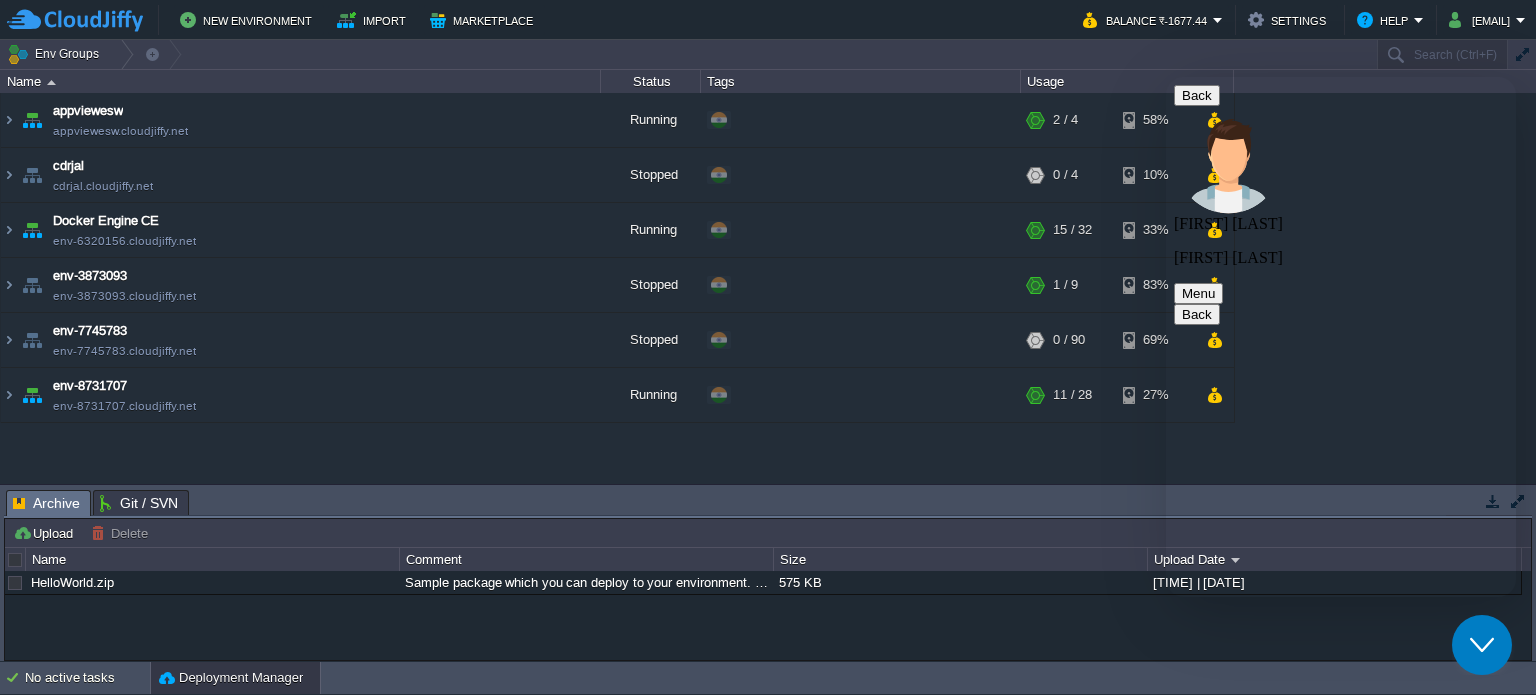 click at bounding box center [1166, 77] 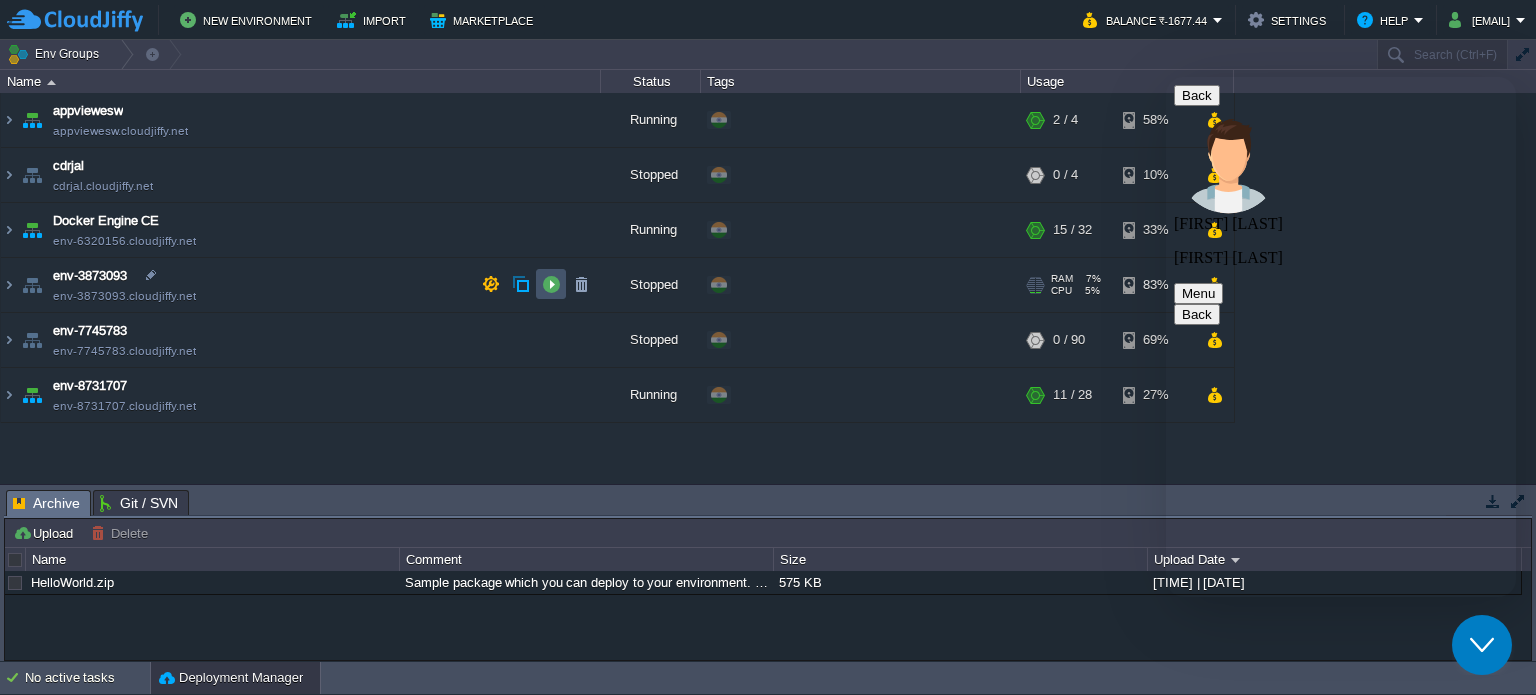 click at bounding box center (551, 284) 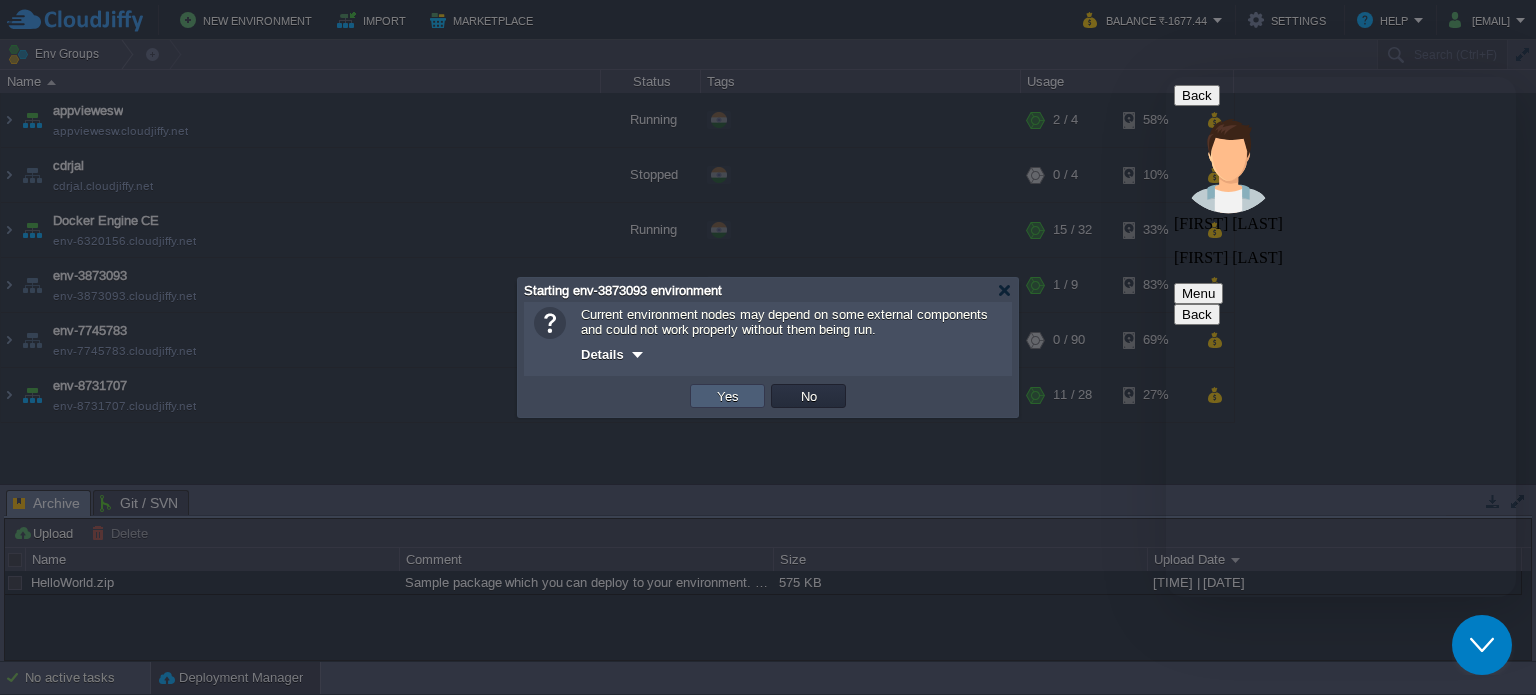 click on "Yes" at bounding box center [728, 396] 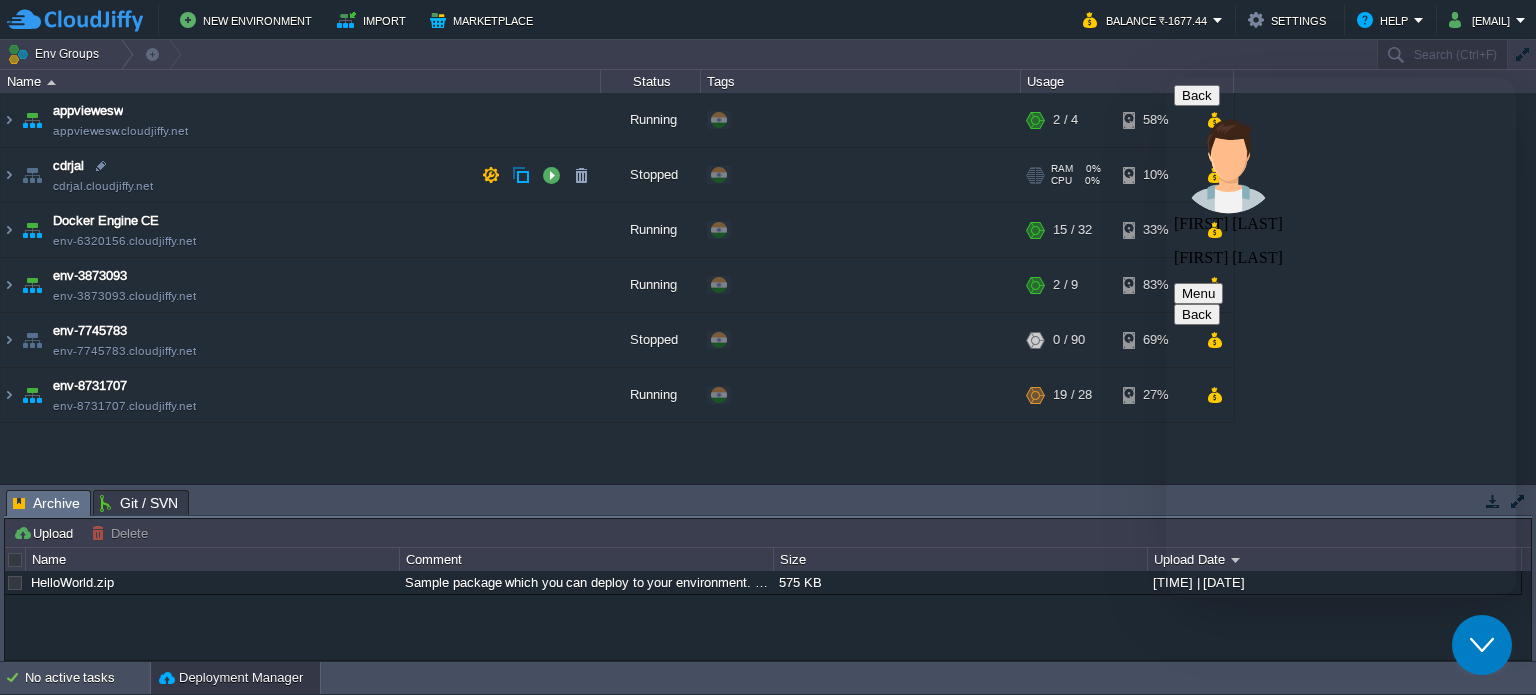 scroll, scrollTop: 3276, scrollLeft: 0, axis: vertical 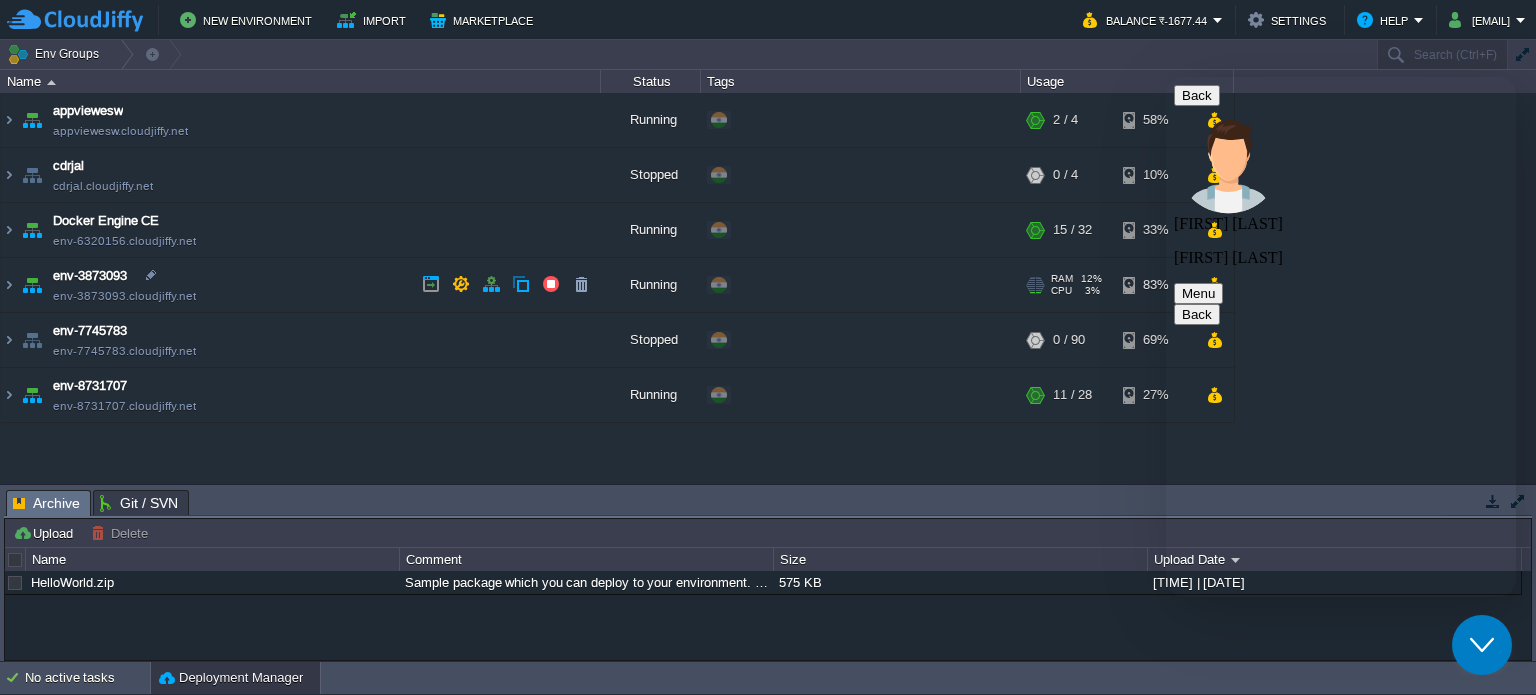 click at bounding box center (9, 285) 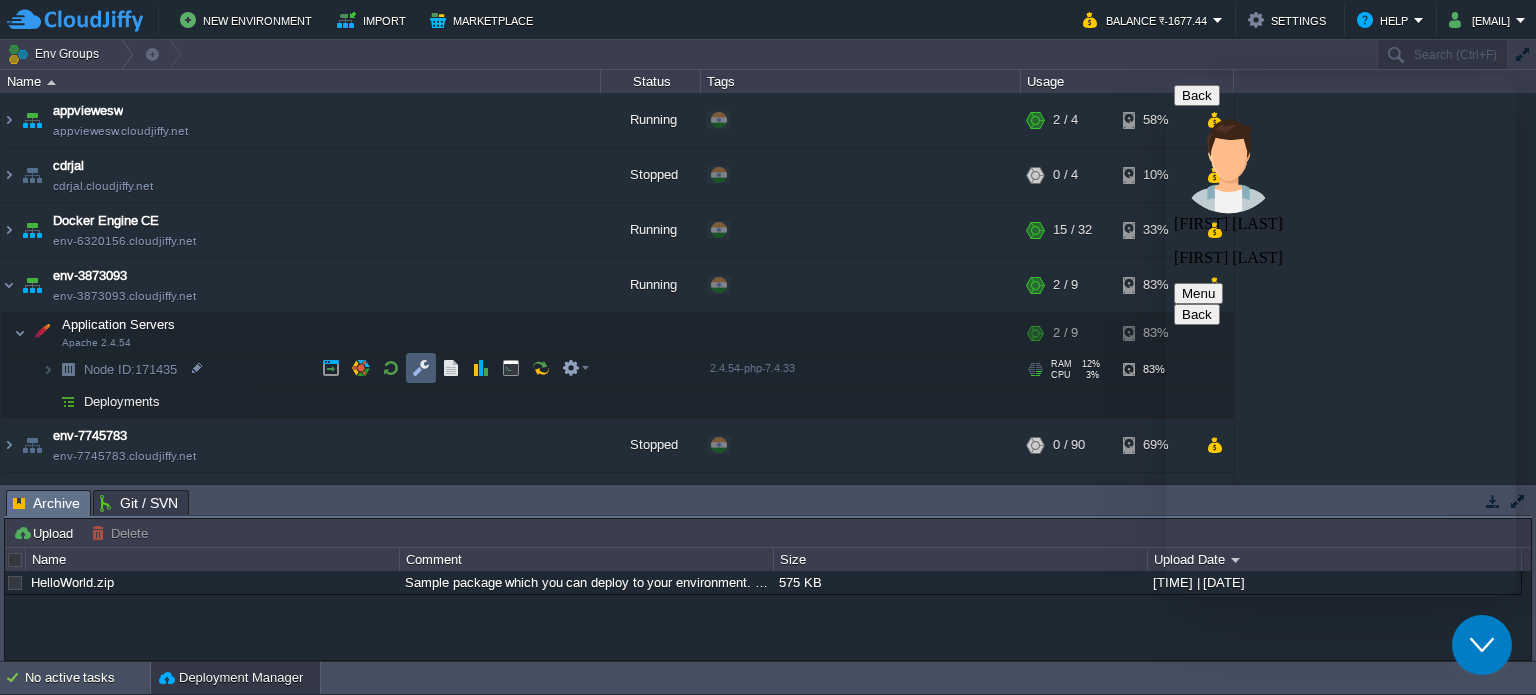 click at bounding box center [421, 368] 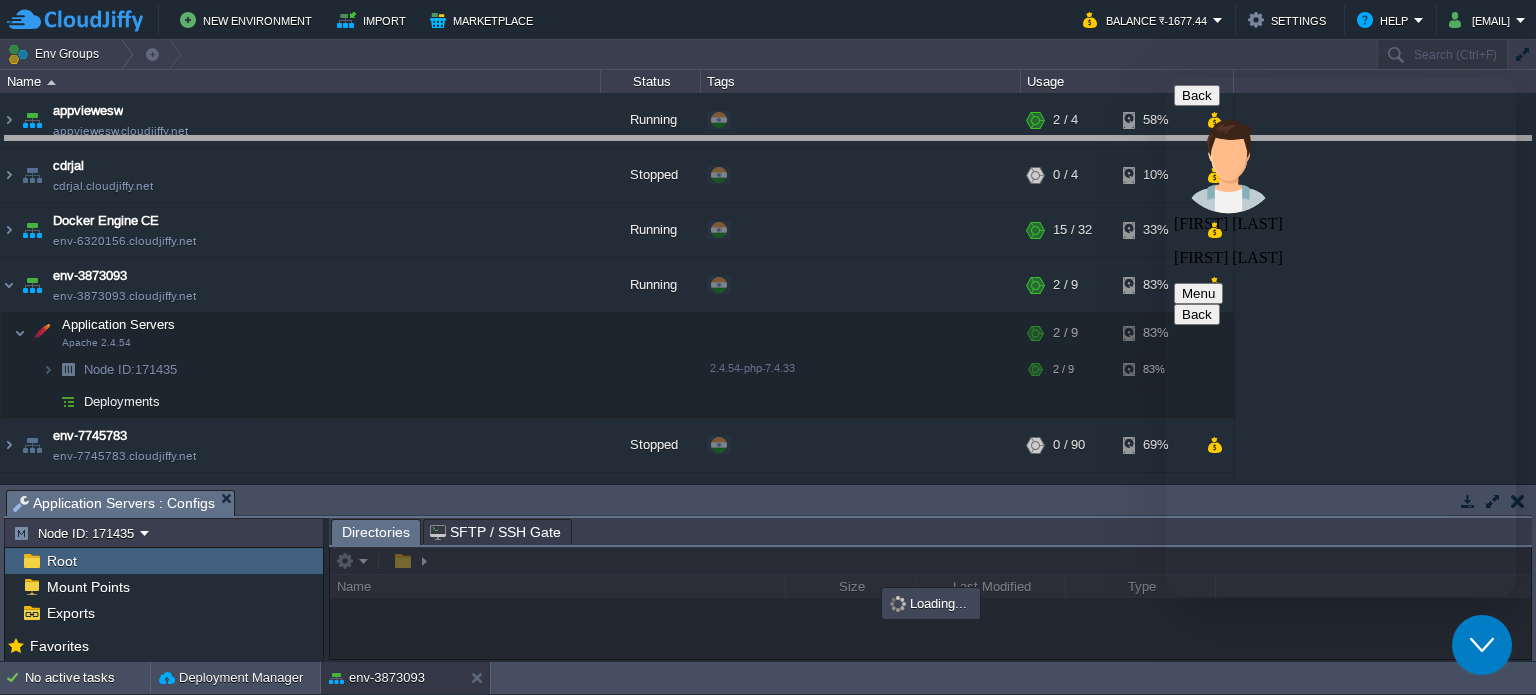 drag, startPoint x: 777, startPoint y: 517, endPoint x: 724, endPoint y: 154, distance: 366.84875 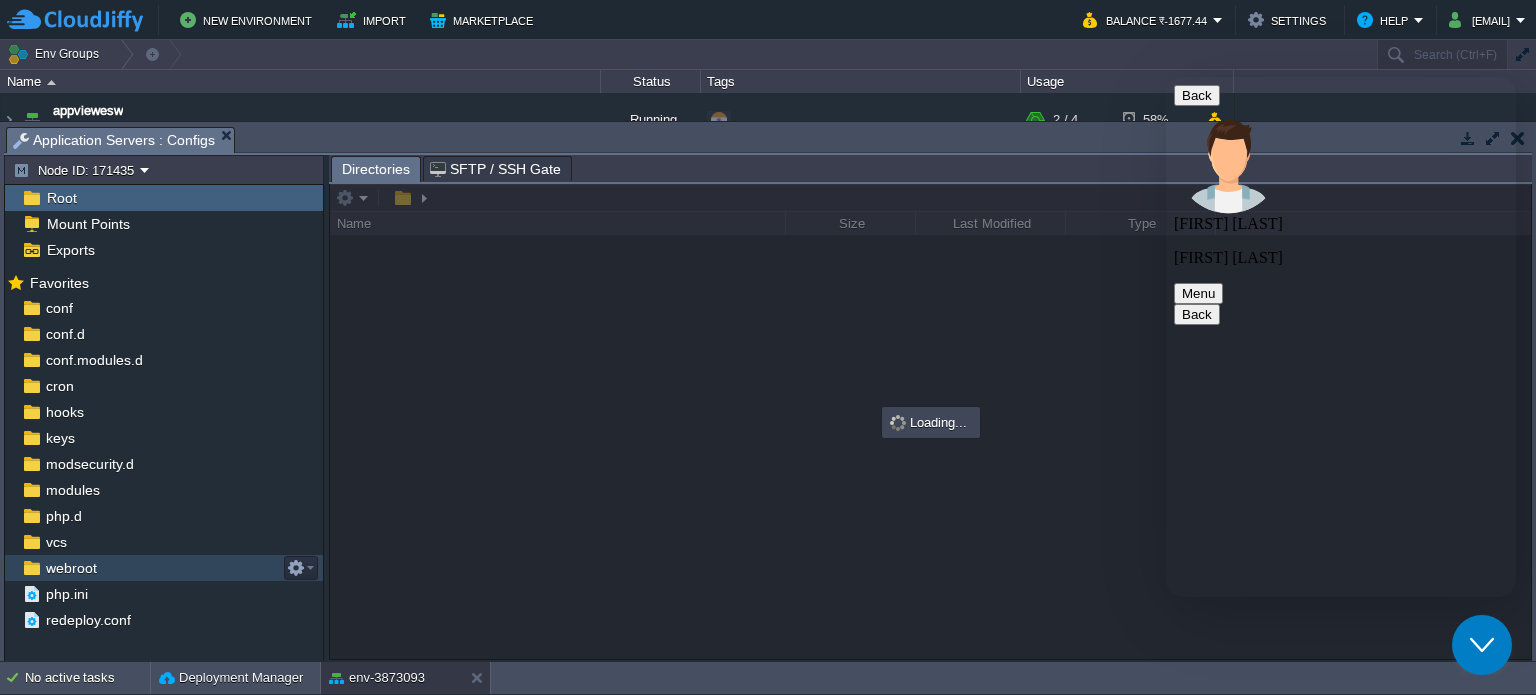 click on "webroot" at bounding box center [71, 568] 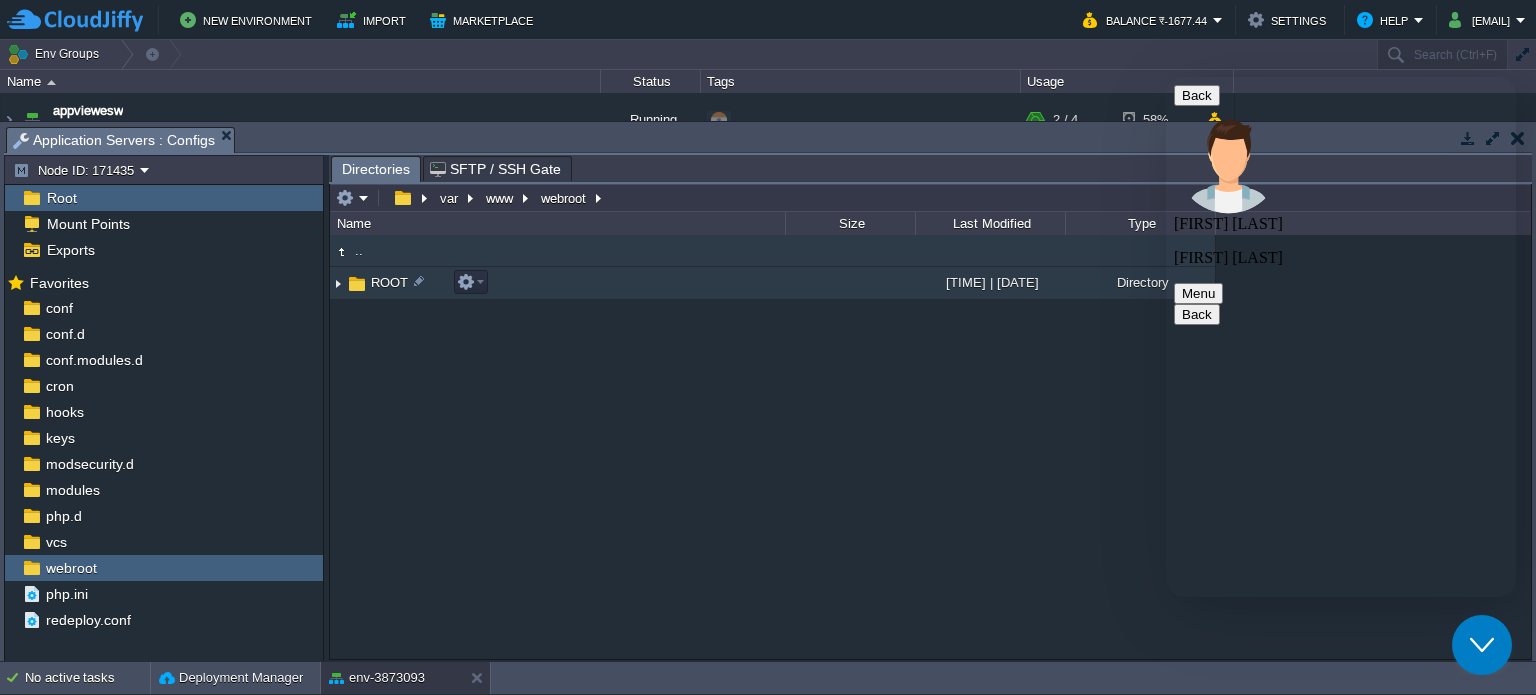 click on "ROOT" at bounding box center (389, 282) 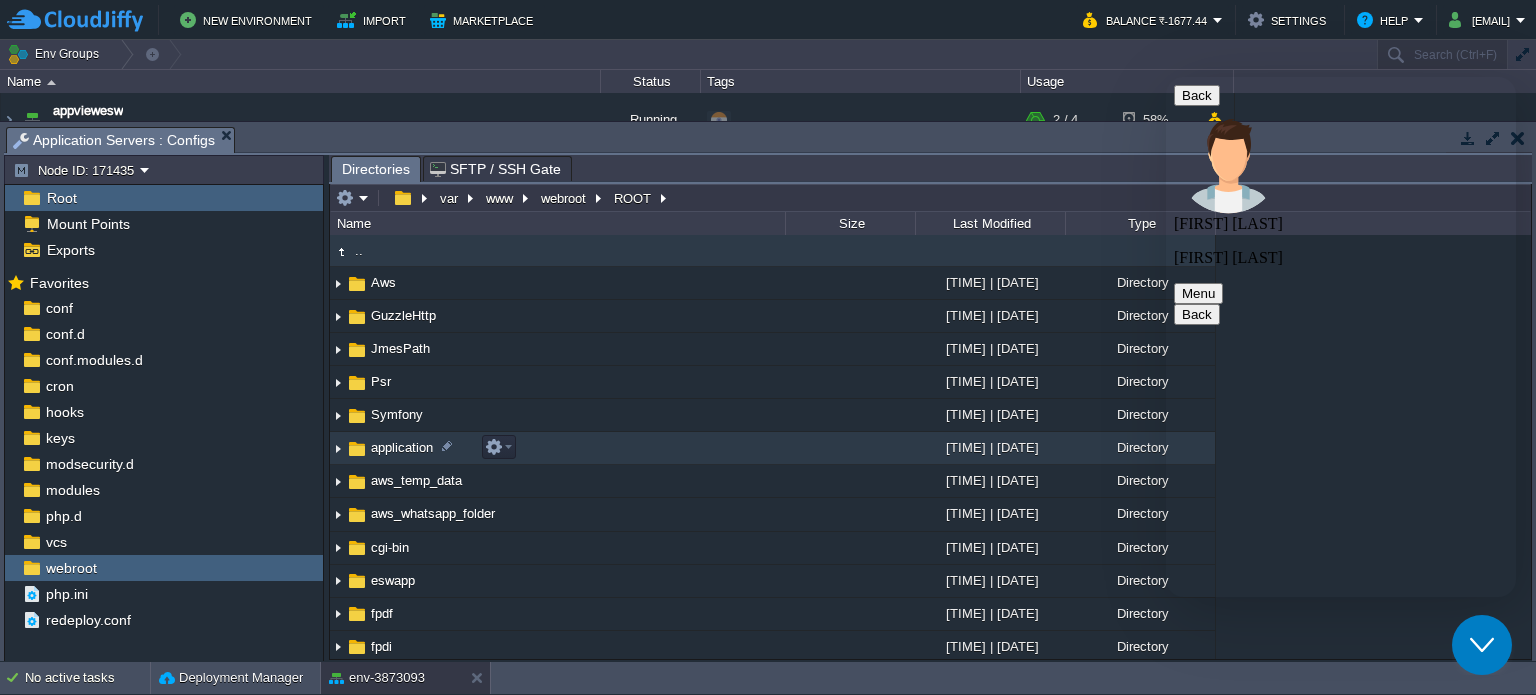 click on "application" at bounding box center [402, 447] 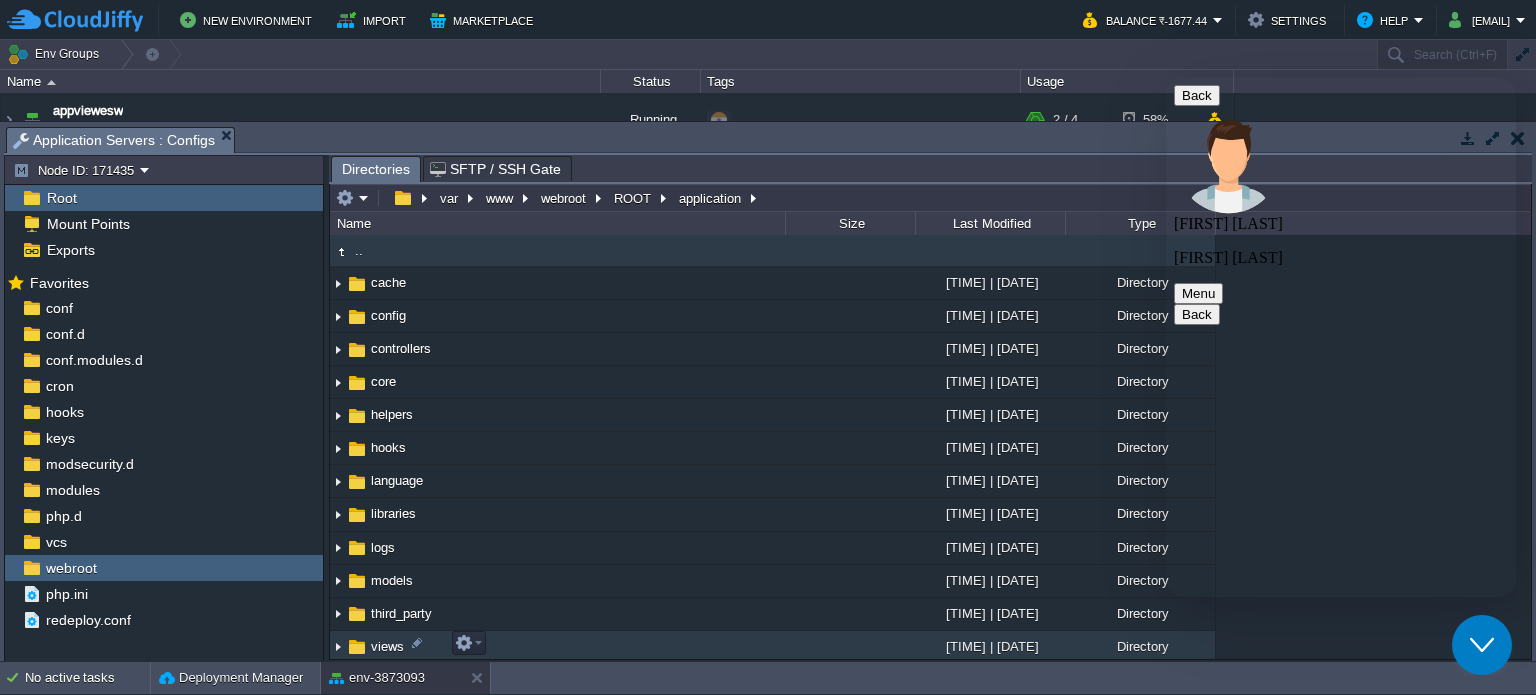 click on "views" at bounding box center (387, 646) 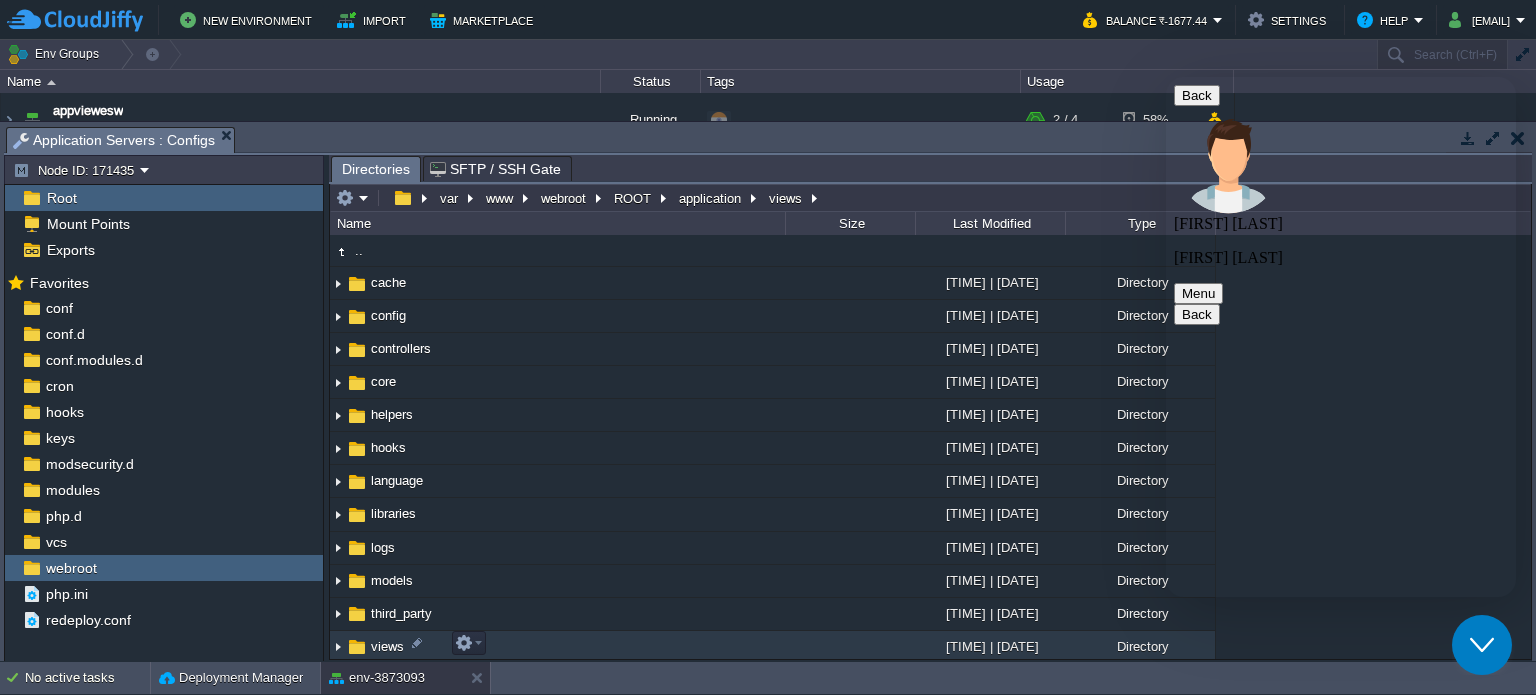click on "views" at bounding box center (387, 646) 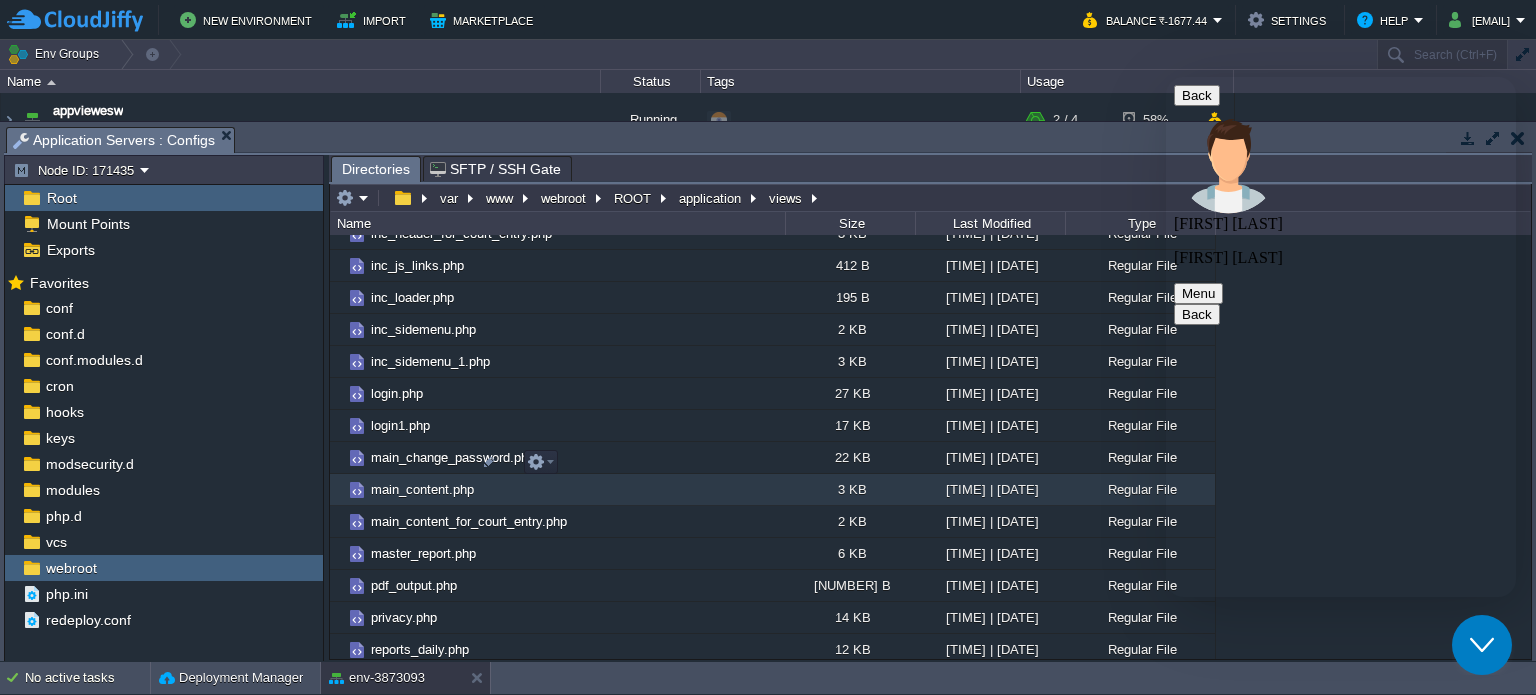 scroll, scrollTop: 3848, scrollLeft: 0, axis: vertical 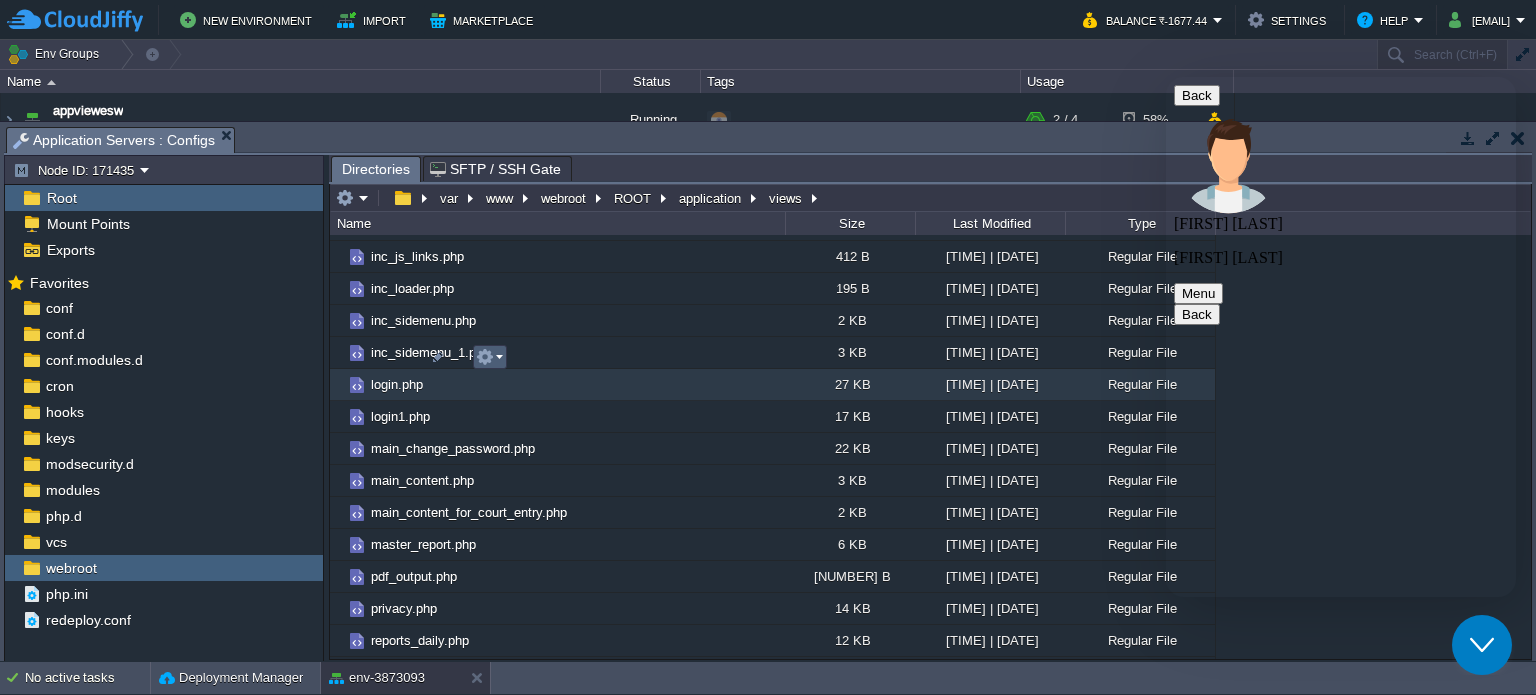 click at bounding box center (489, 357) 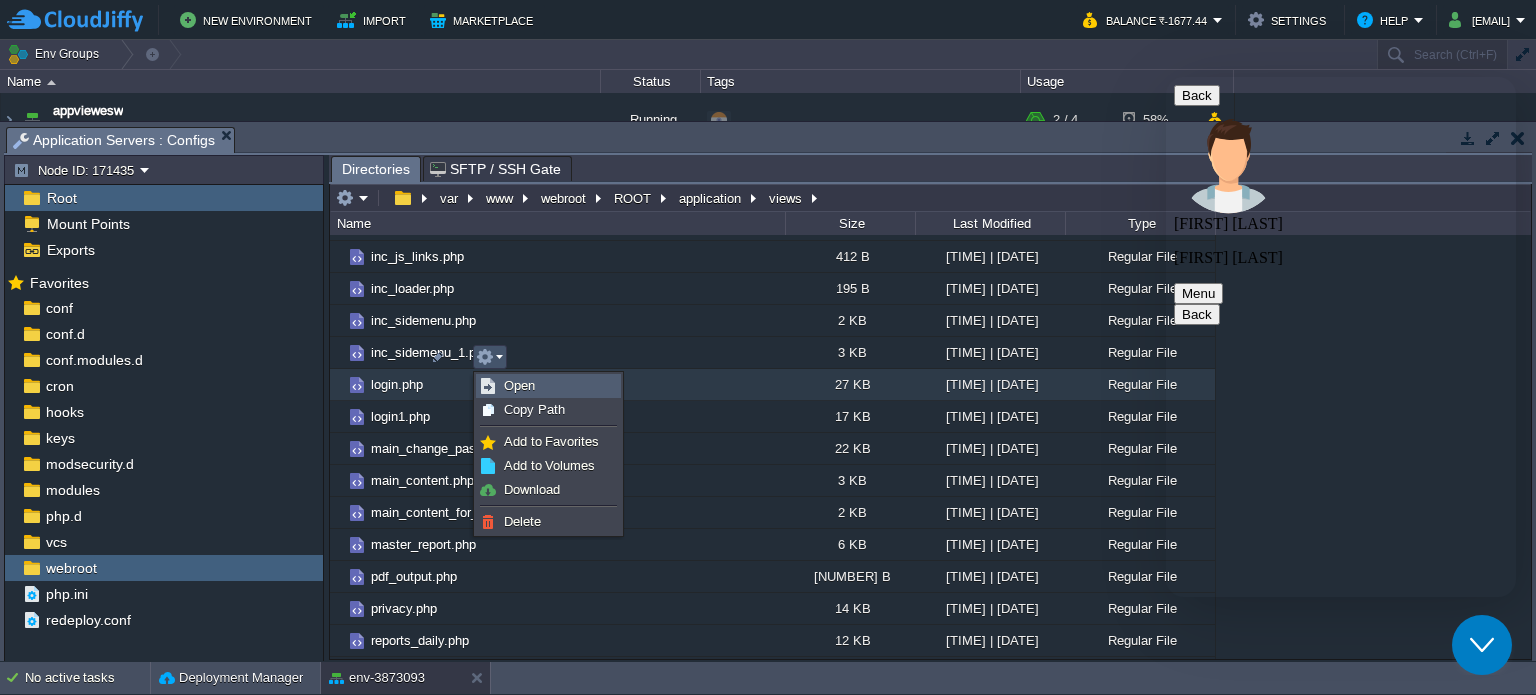click on "Open" at bounding box center [519, 385] 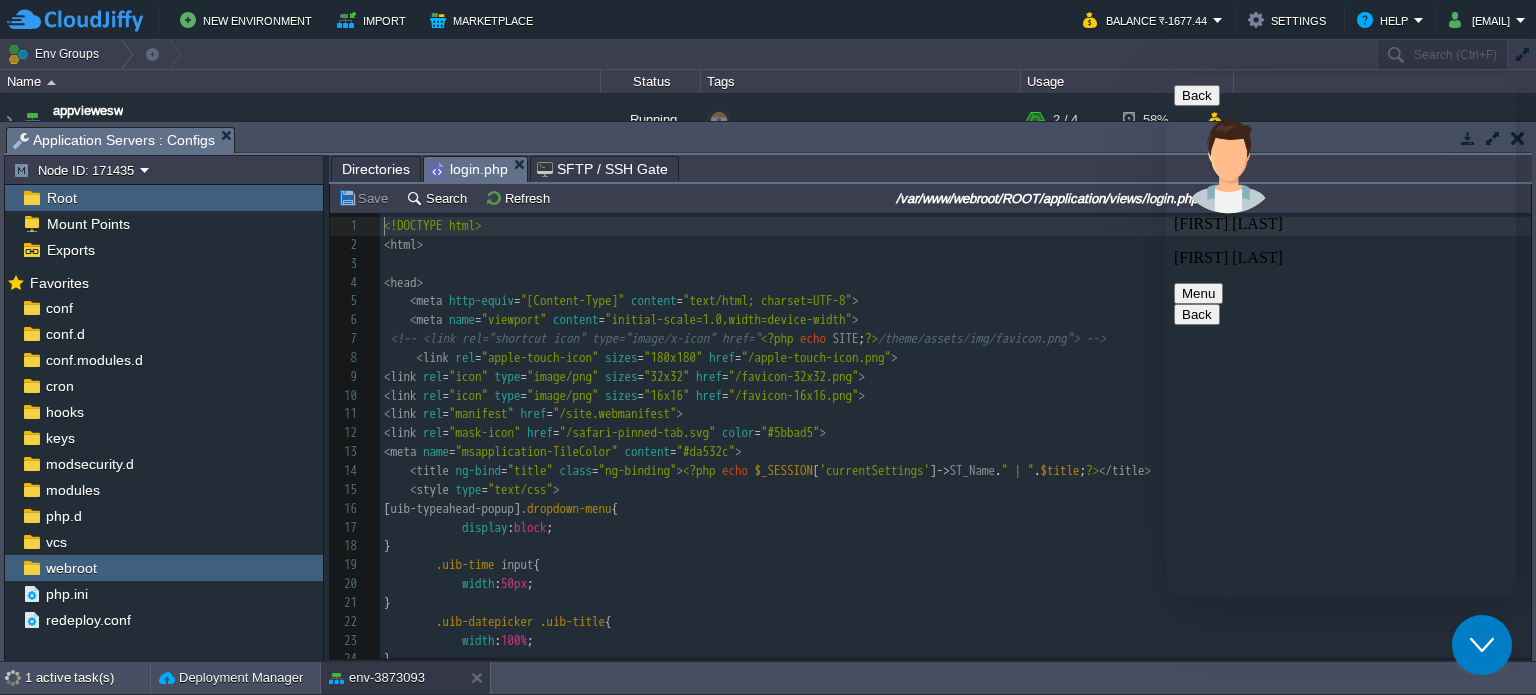 scroll, scrollTop: 6, scrollLeft: 0, axis: vertical 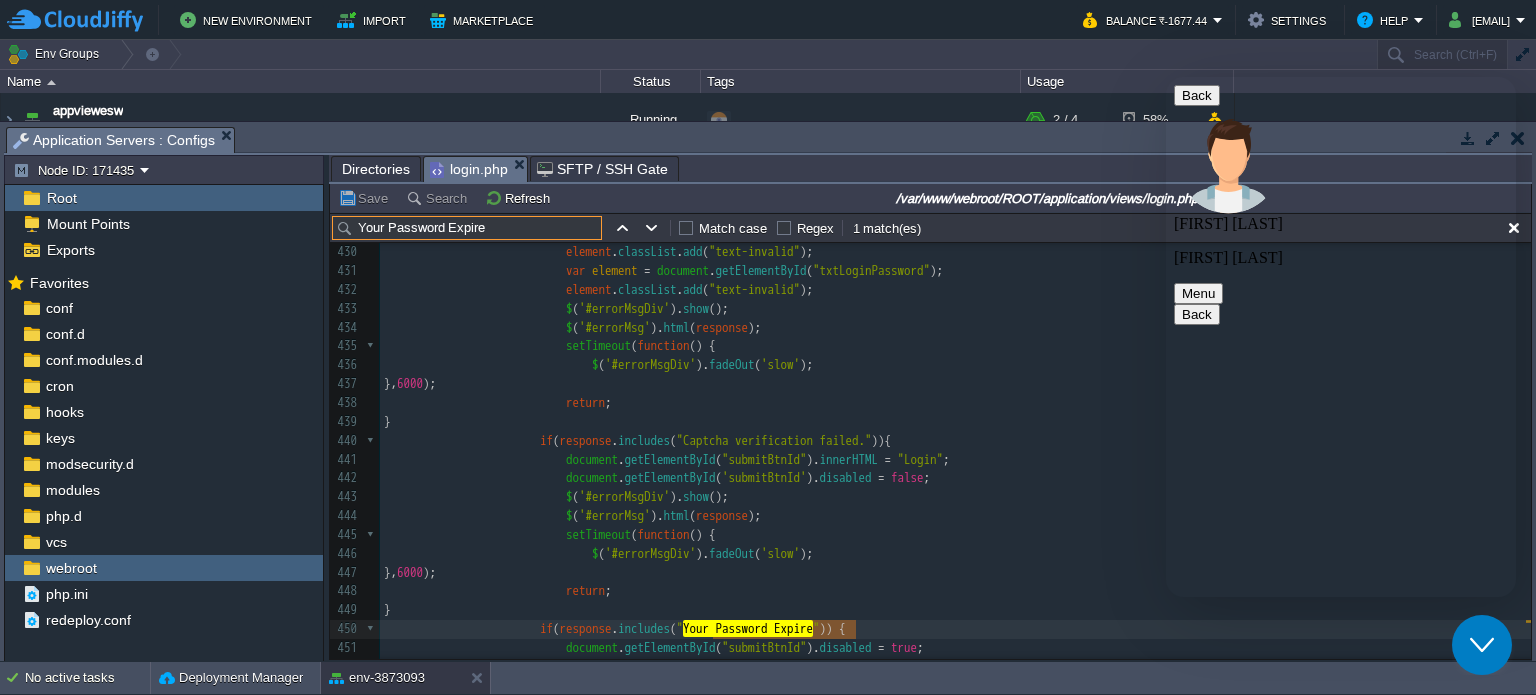 type on "Your Password Expire" 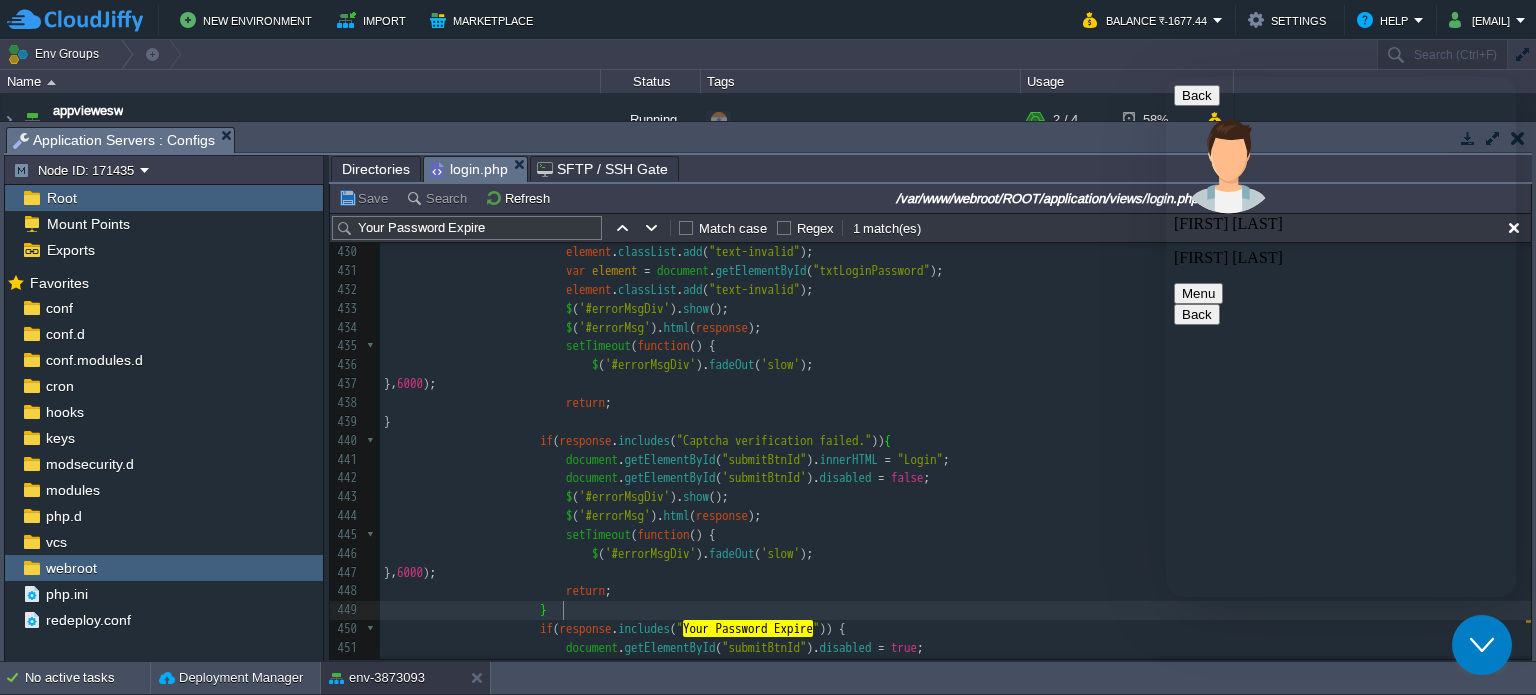 scroll, scrollTop: 8488, scrollLeft: 0, axis: vertical 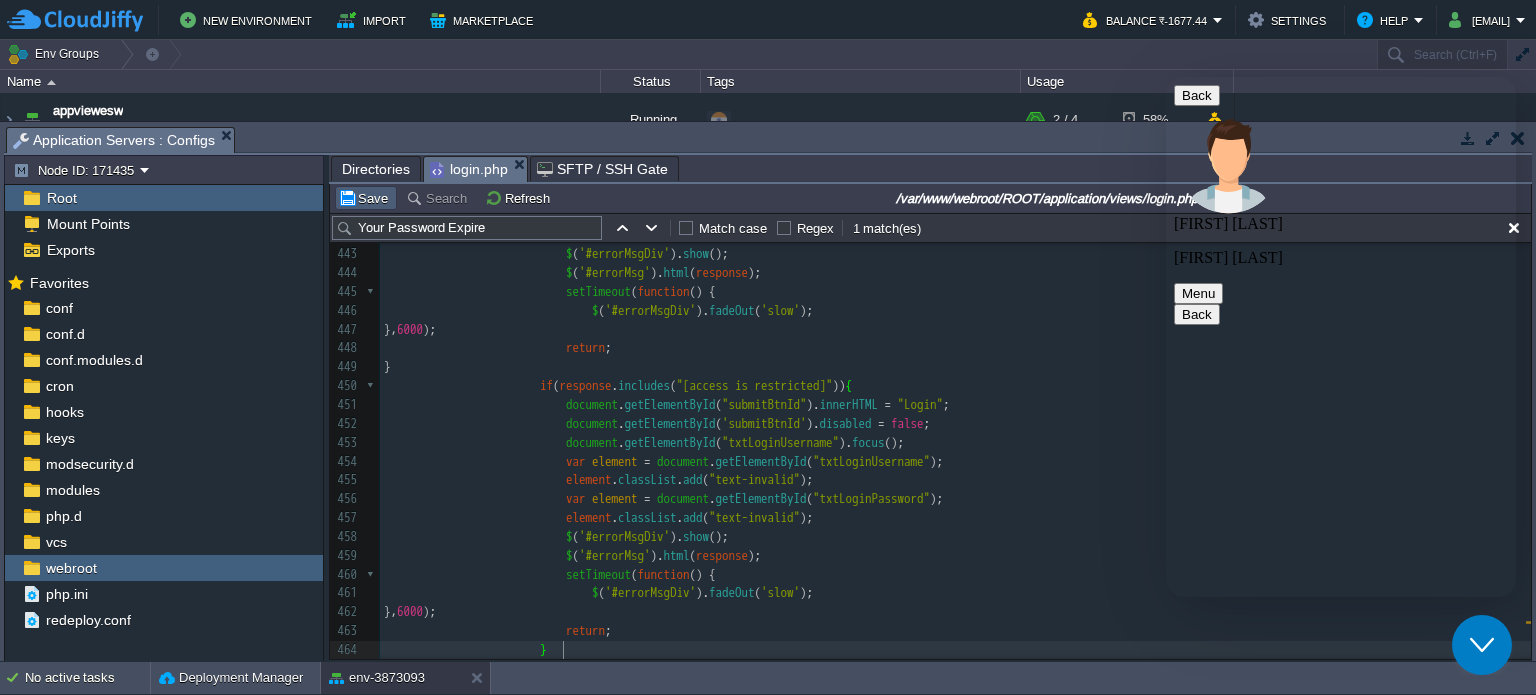 click on "Save" at bounding box center [366, 198] 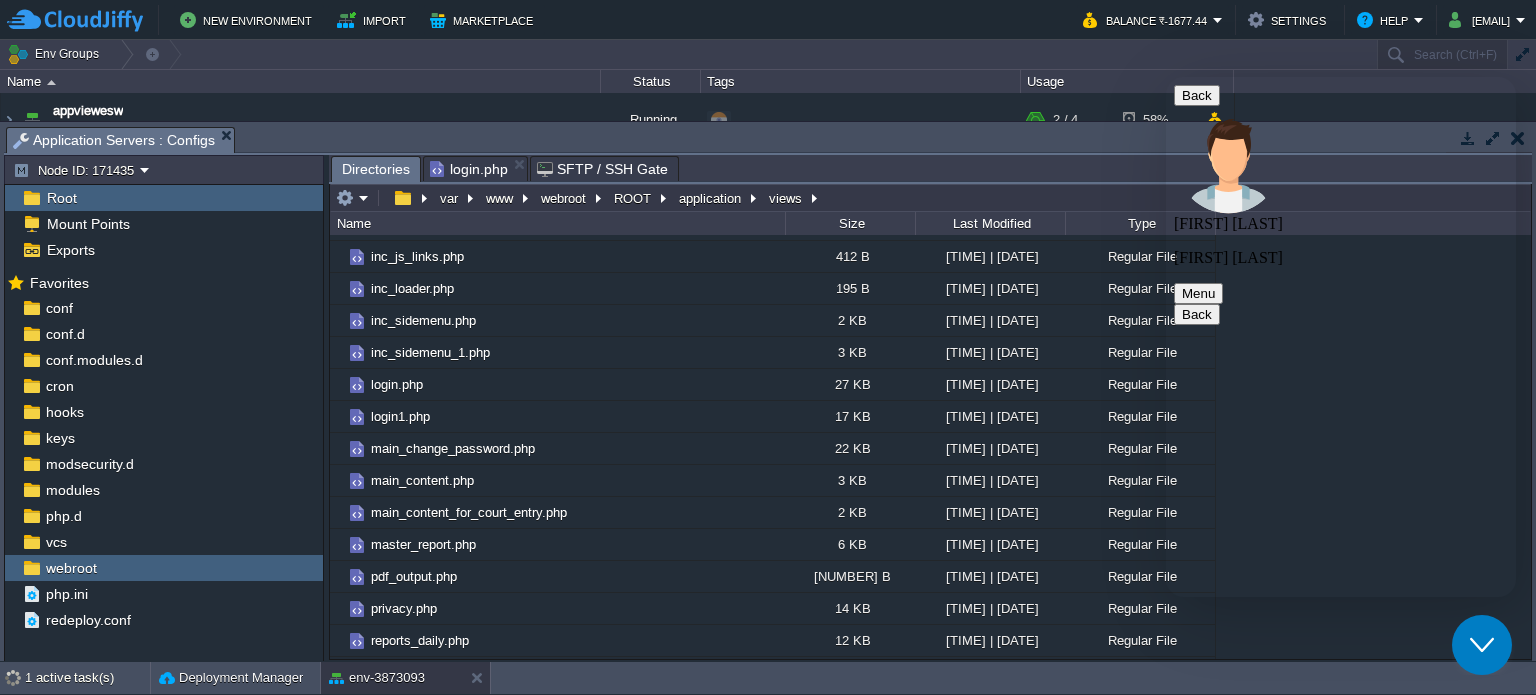 click on "Directories" at bounding box center [376, 169] 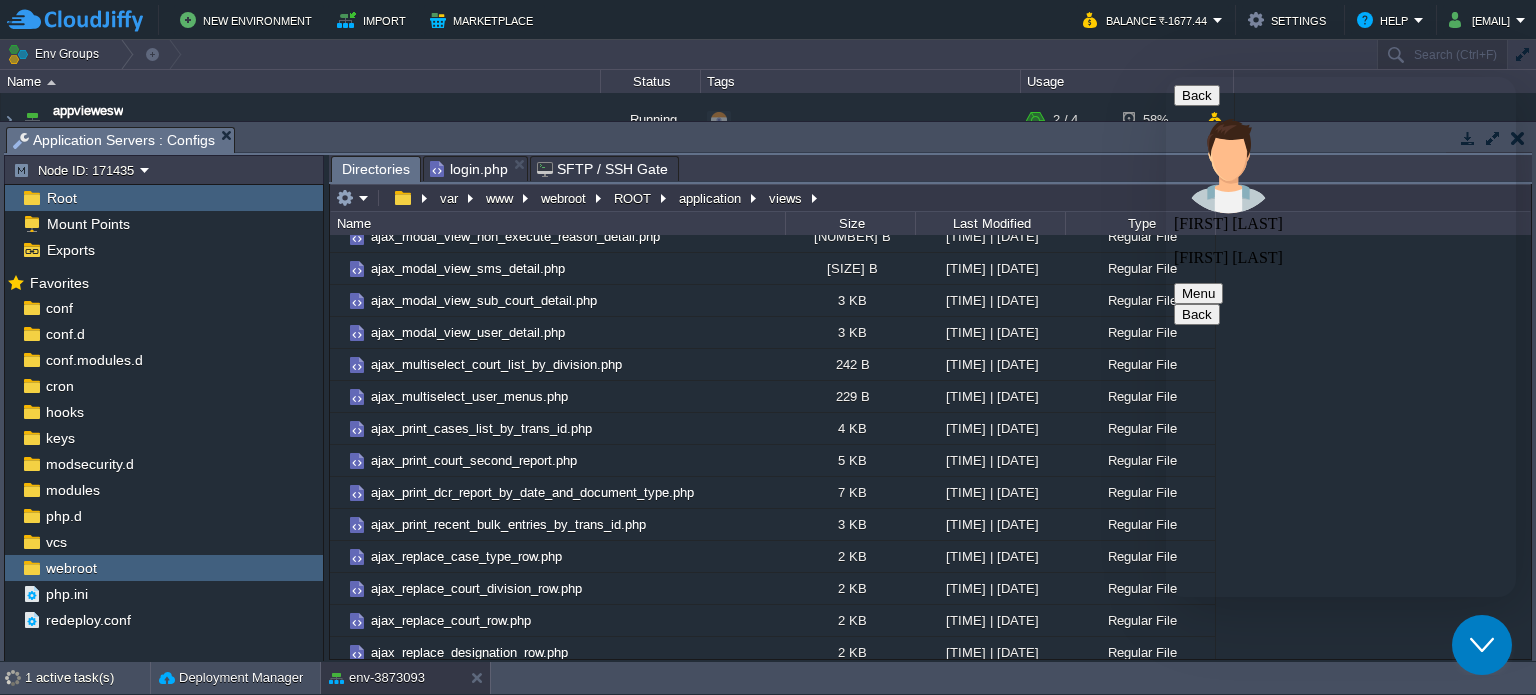scroll, scrollTop: 2221, scrollLeft: 0, axis: vertical 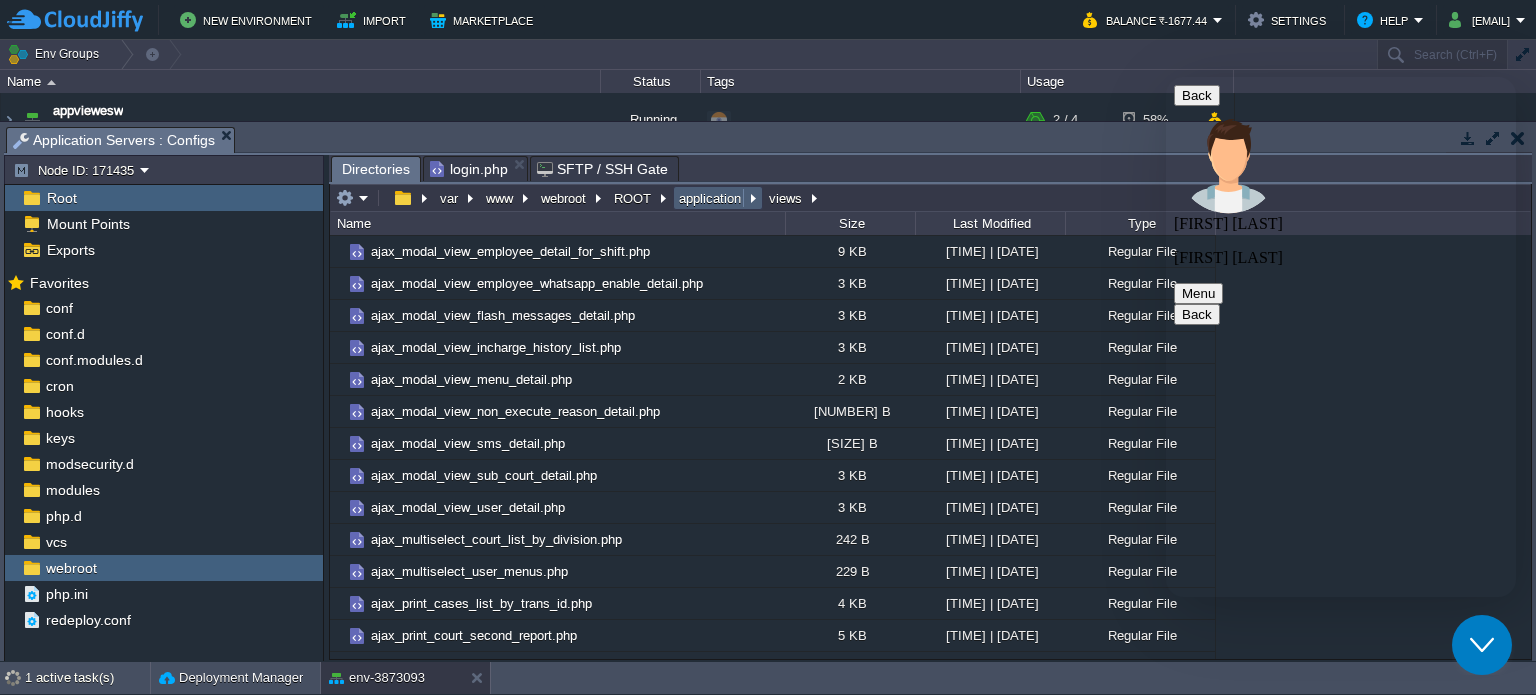 click on "application" at bounding box center (711, 198) 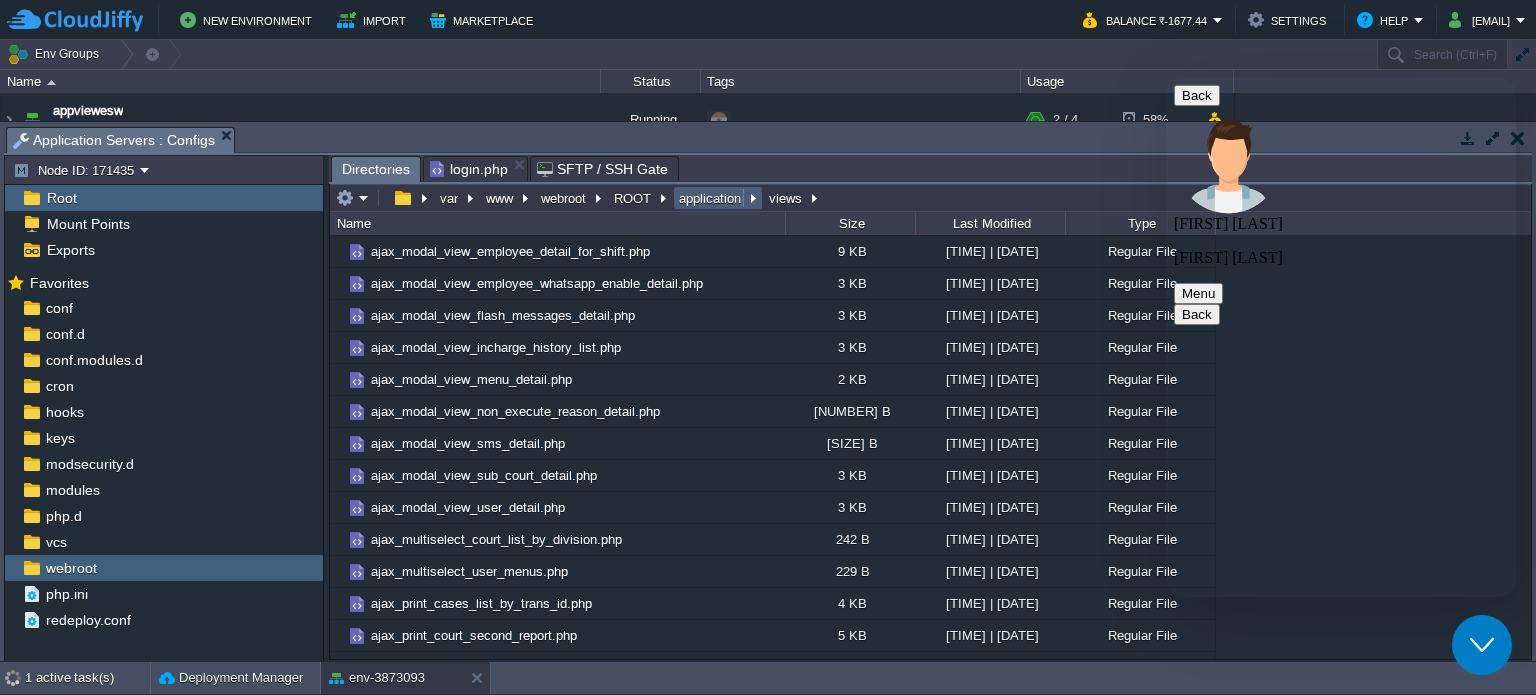 scroll, scrollTop: 0, scrollLeft: 0, axis: both 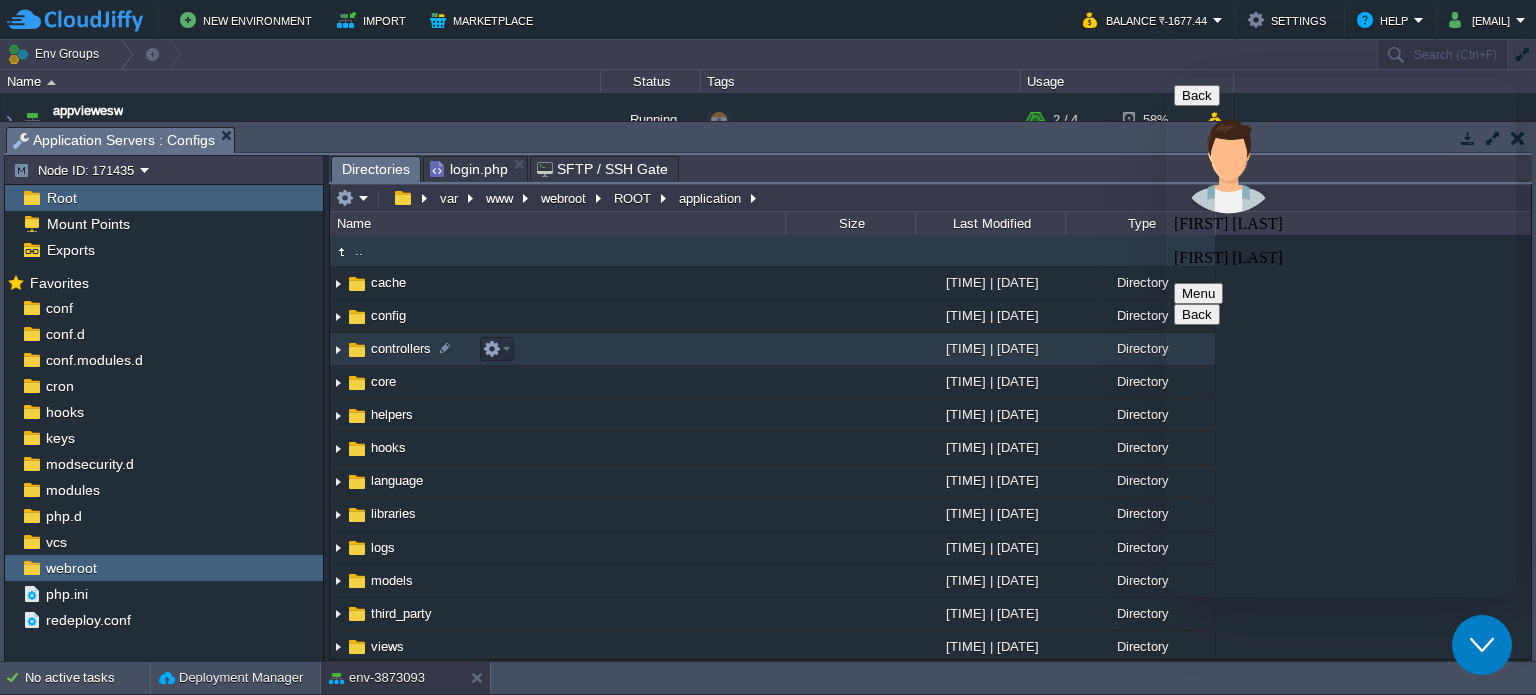 click on "controllers" at bounding box center (401, 348) 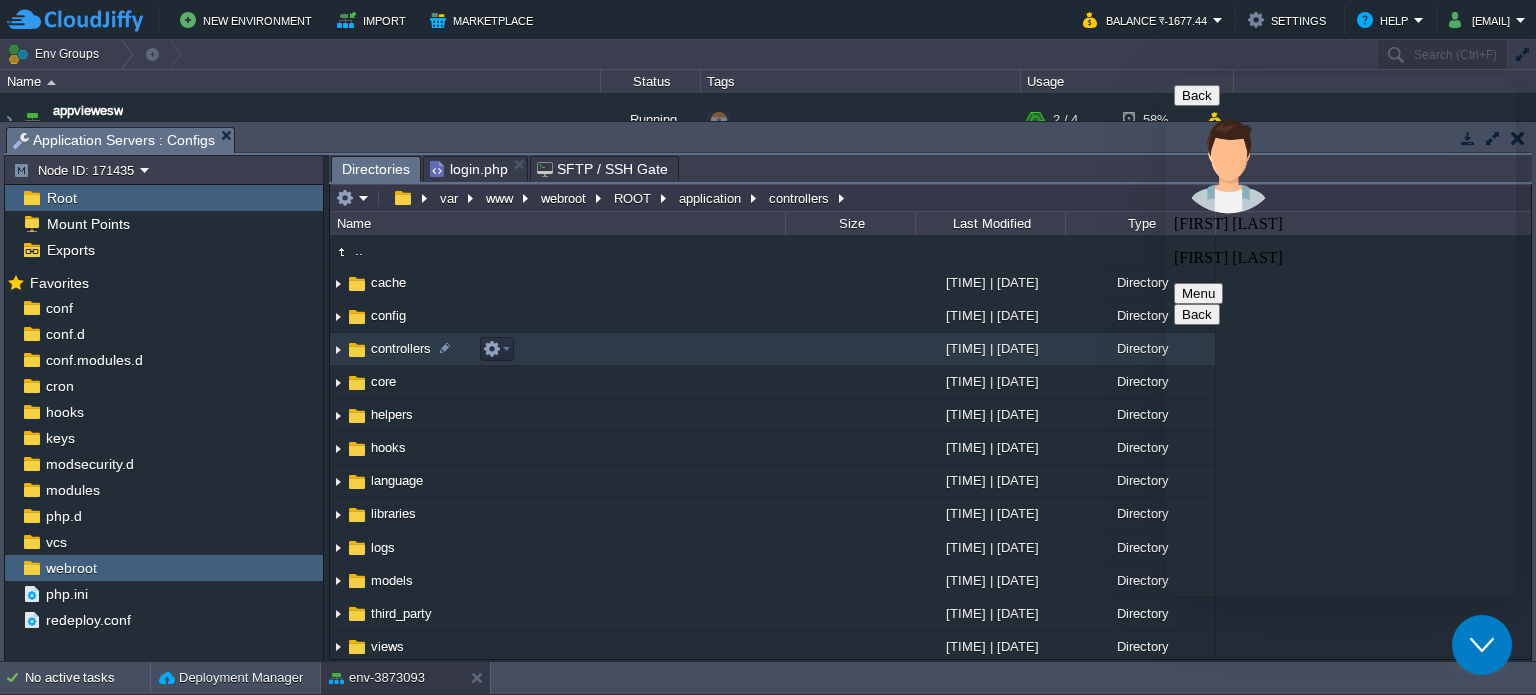 click on "controllers" at bounding box center (401, 348) 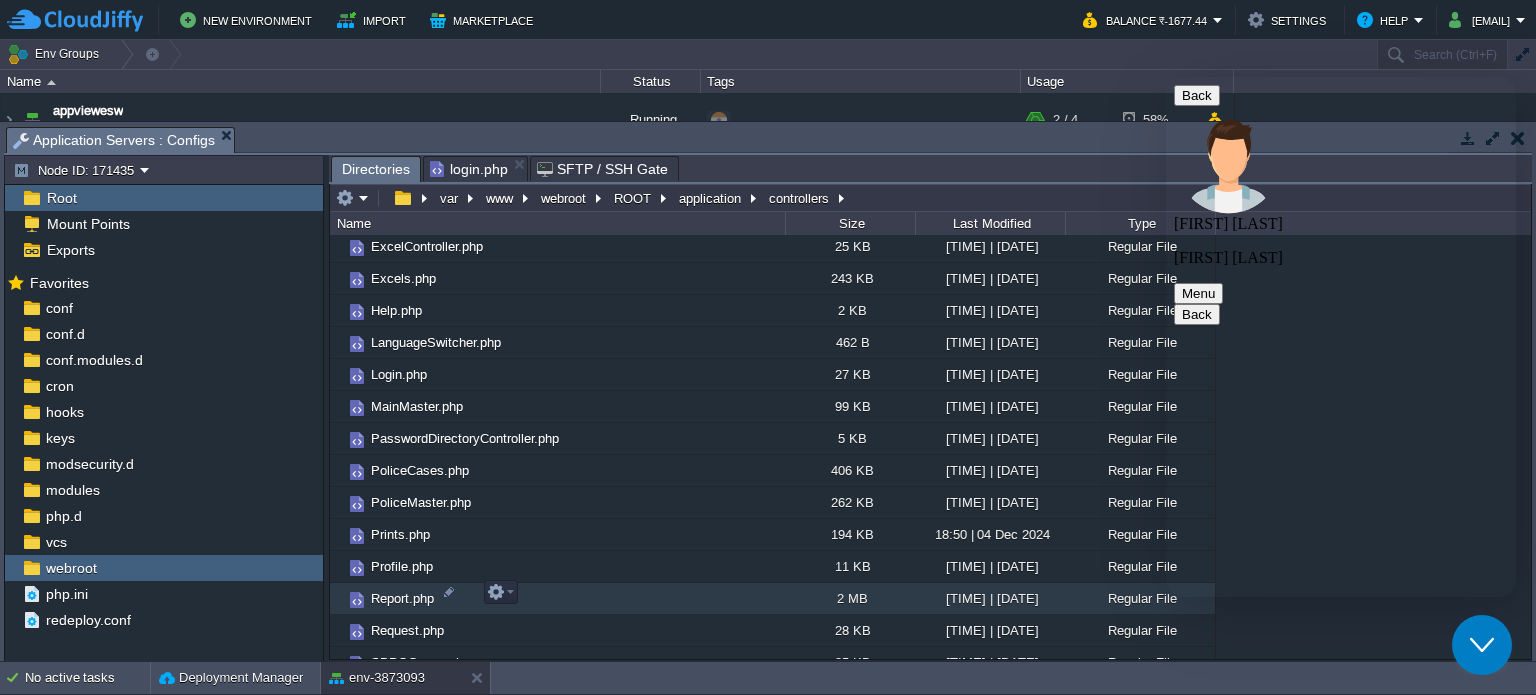 scroll, scrollTop: 611, scrollLeft: 0, axis: vertical 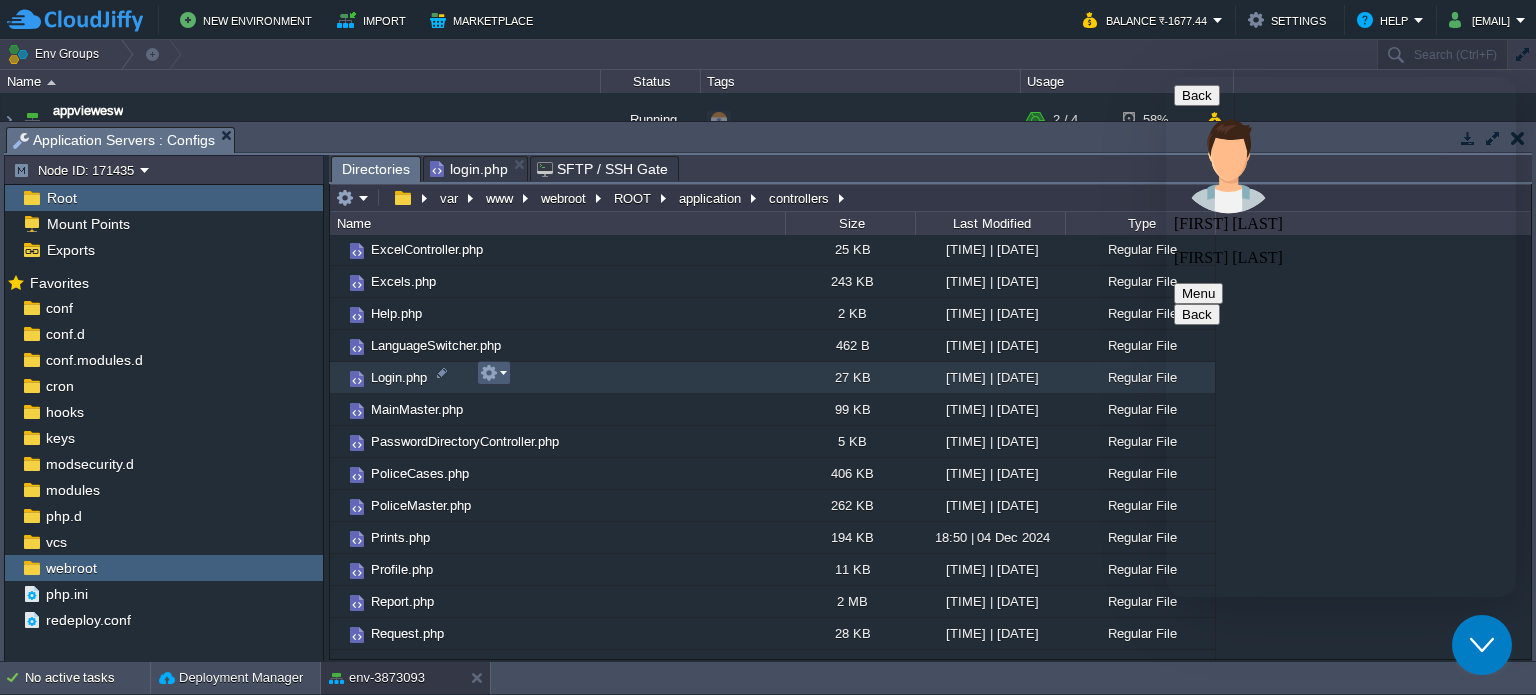 click at bounding box center (493, 373) 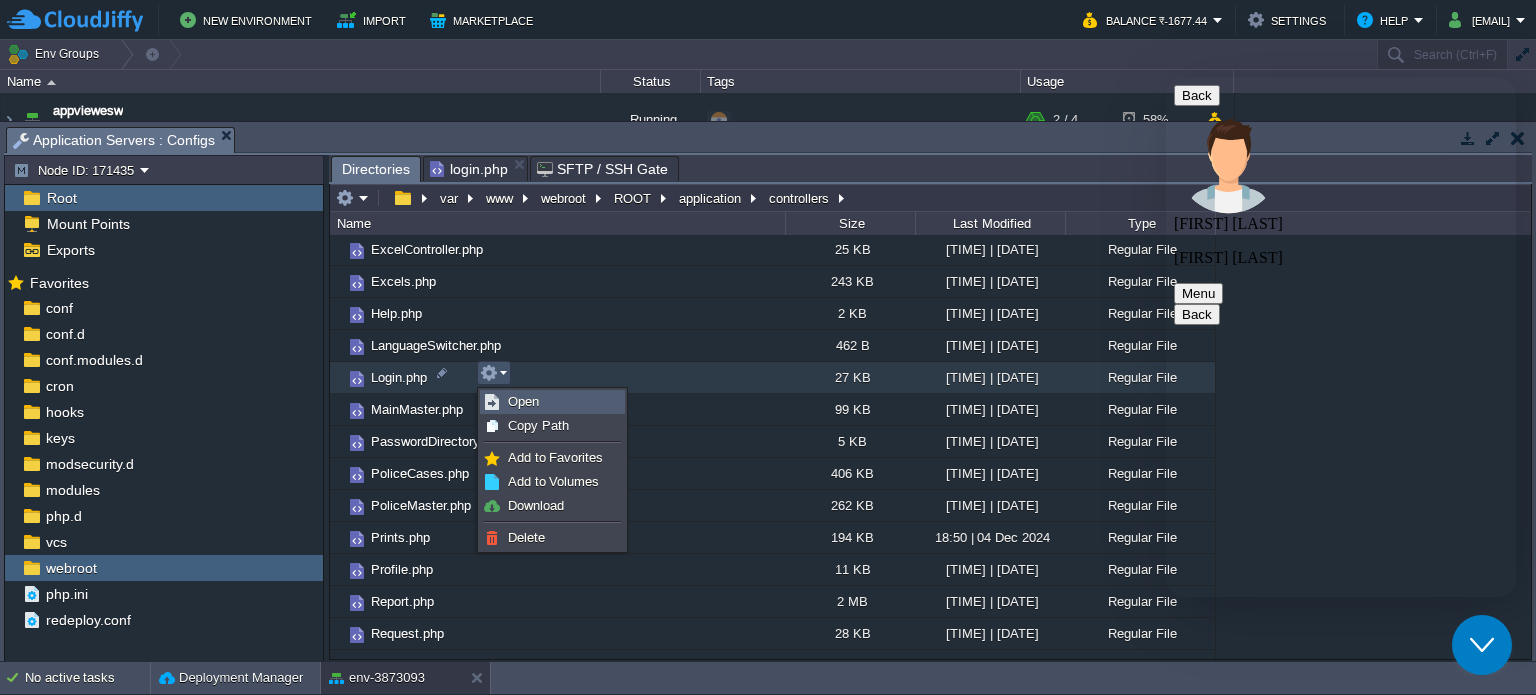 click on "Open" at bounding box center [523, 401] 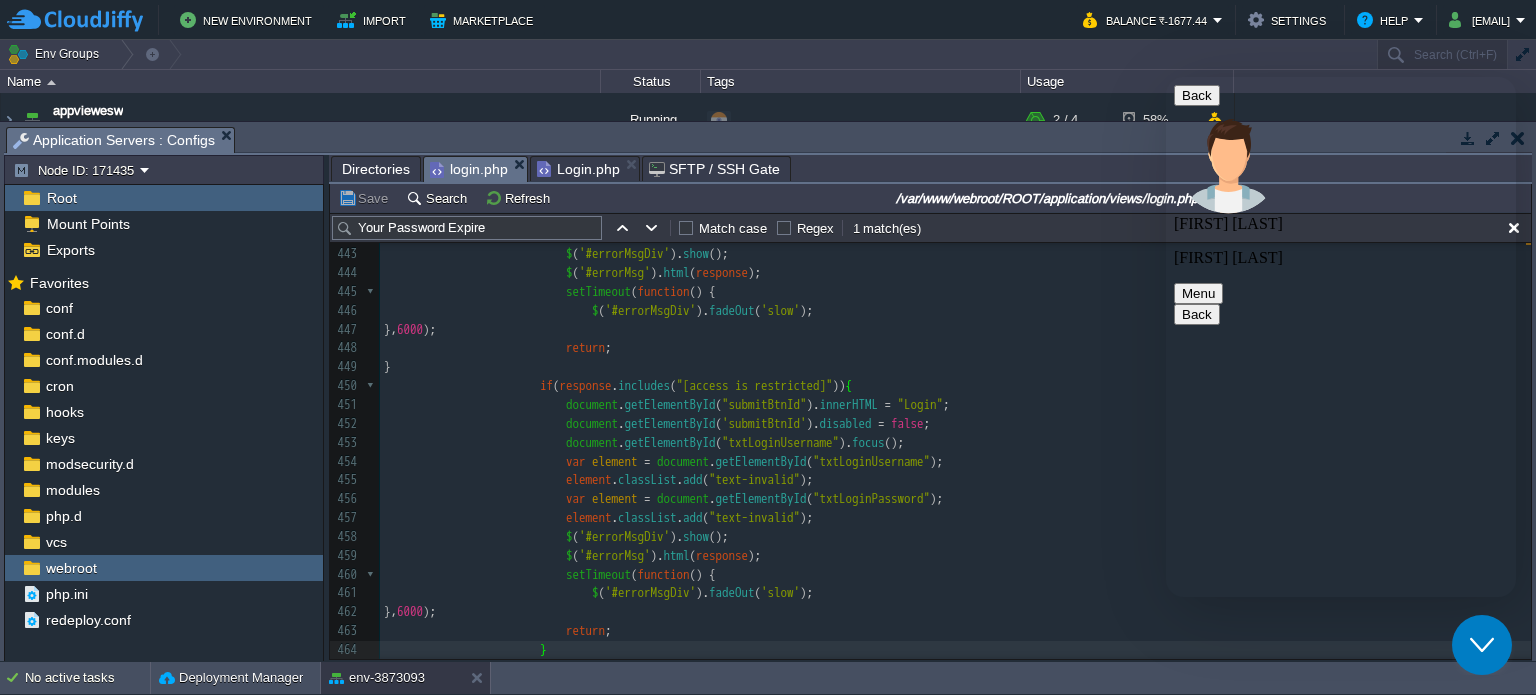 click on "login.php" at bounding box center (469, 169) 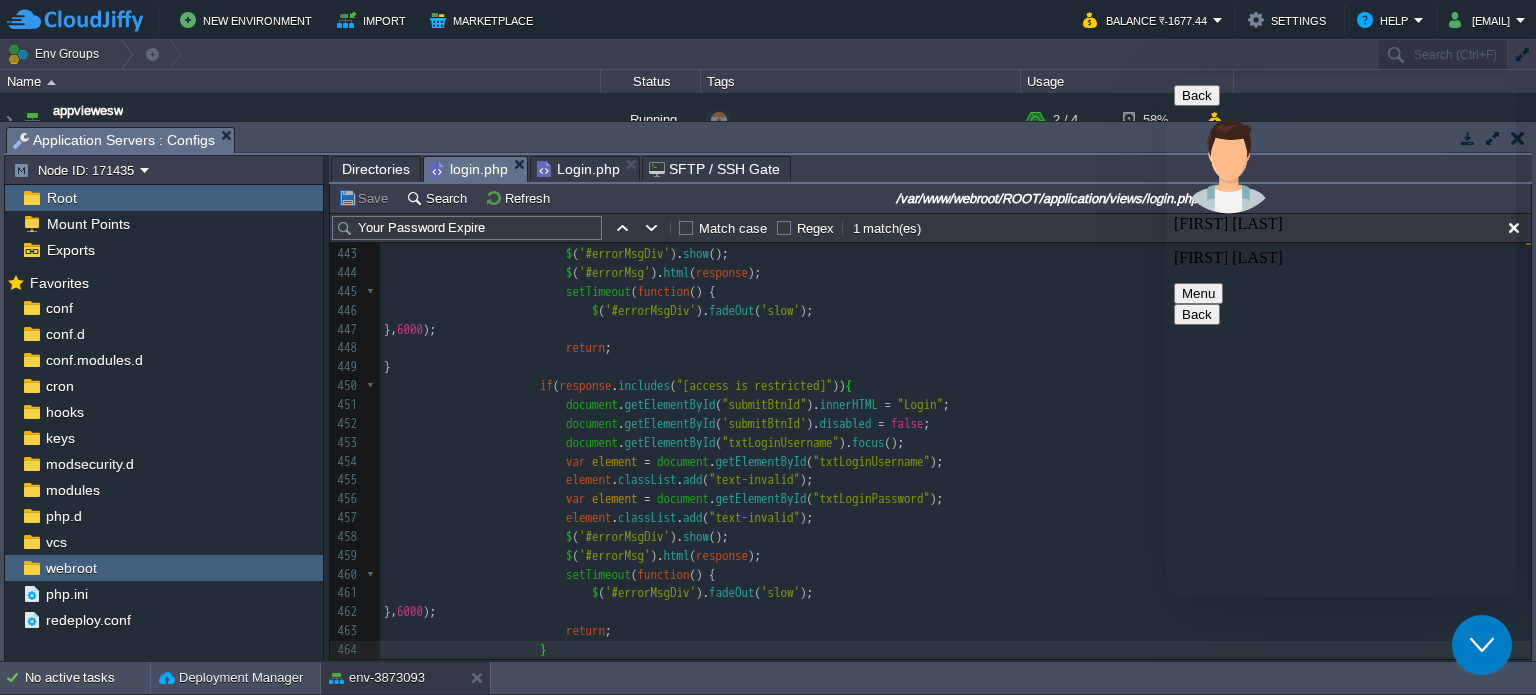 click on "Login.php" at bounding box center [578, 169] 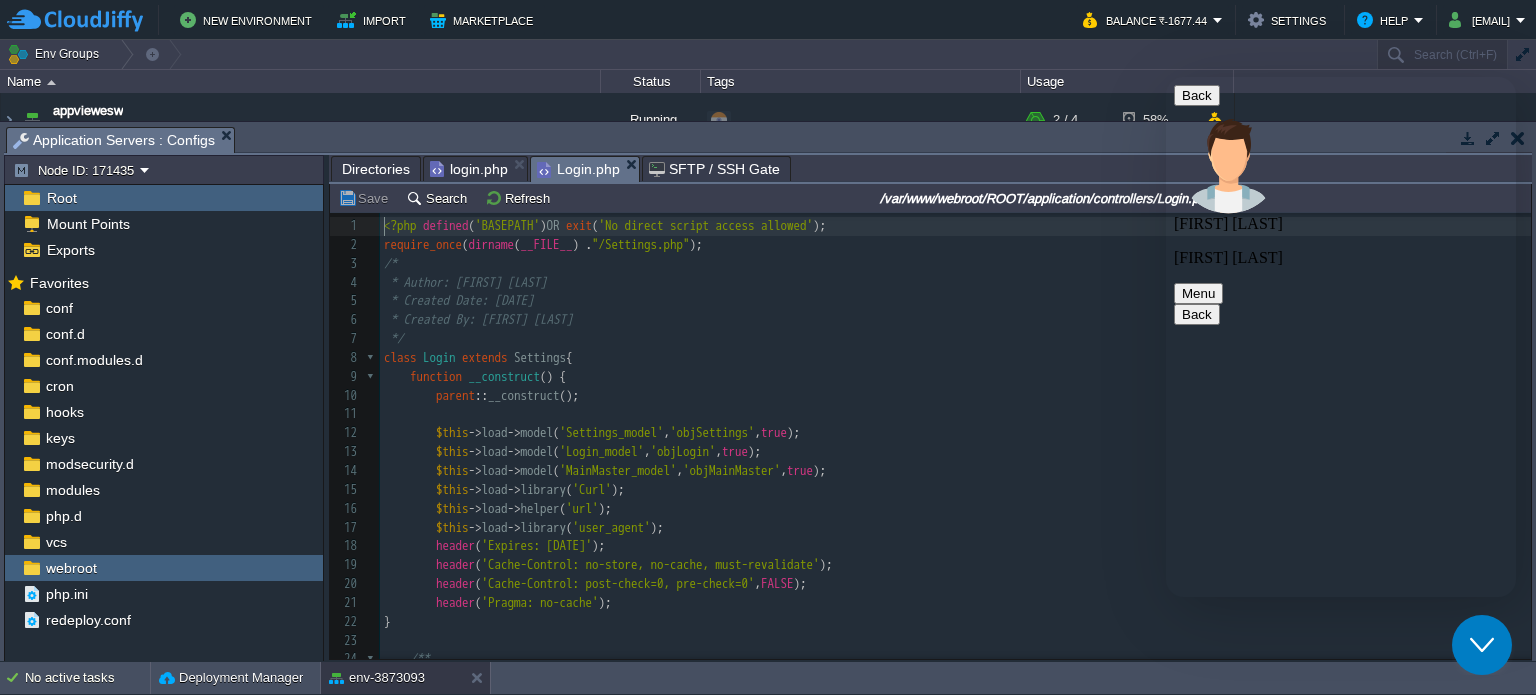 scroll, scrollTop: 6, scrollLeft: 0, axis: vertical 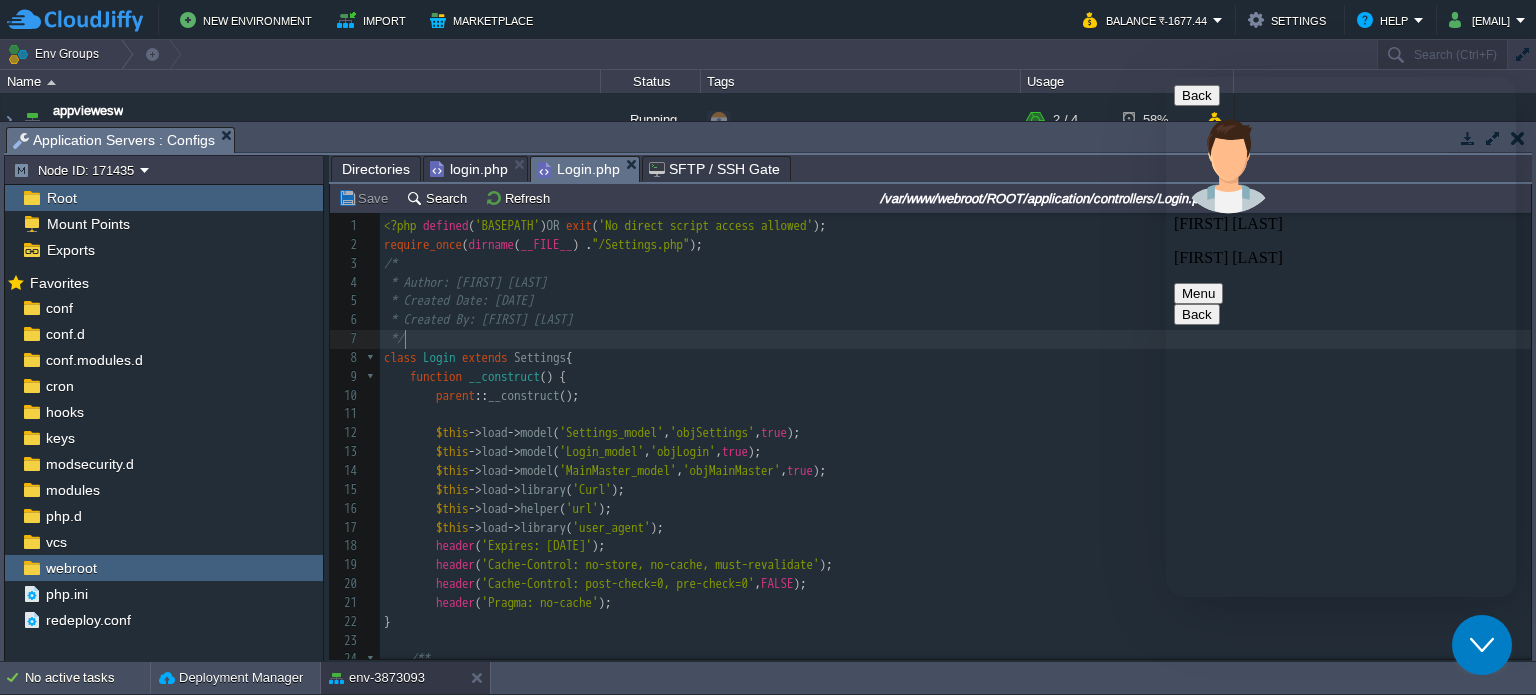 click on "*/" at bounding box center [955, 339] 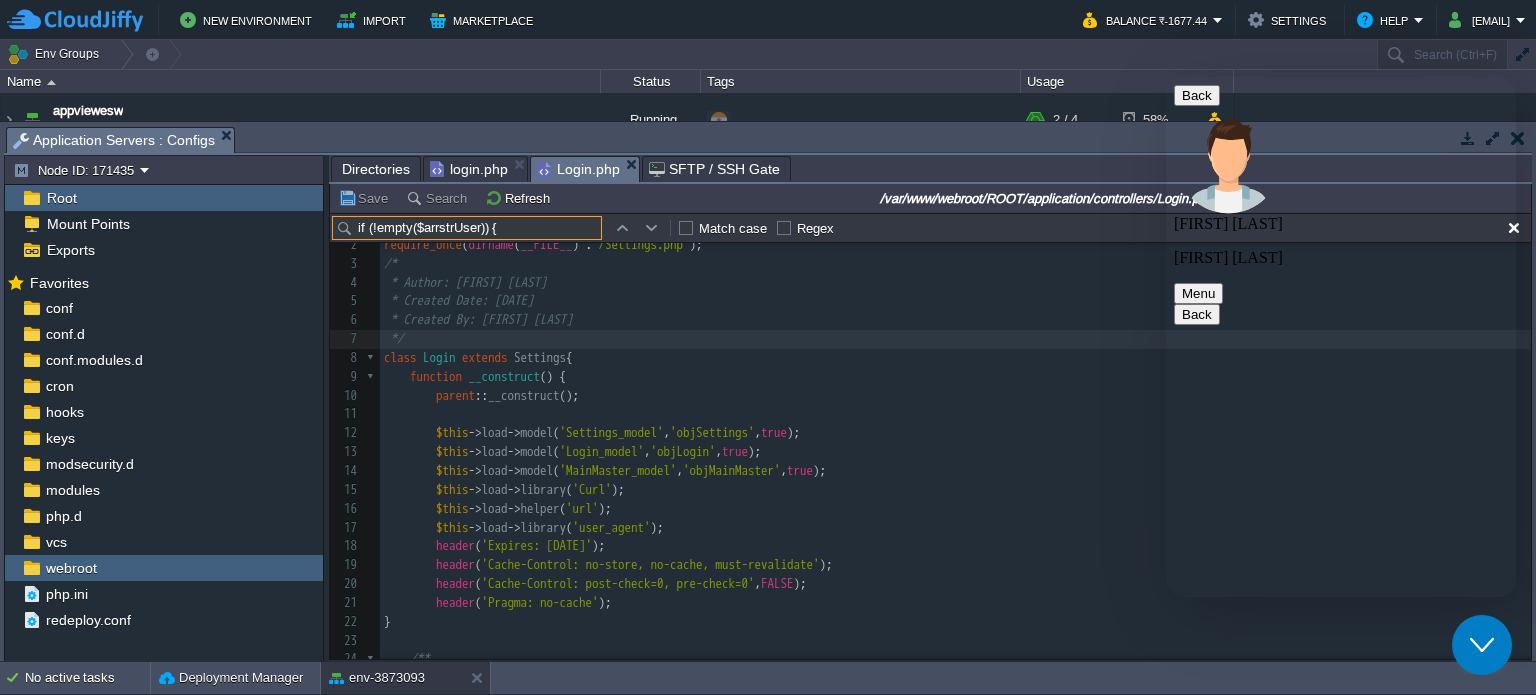 scroll, scrollTop: 2172, scrollLeft: 0, axis: vertical 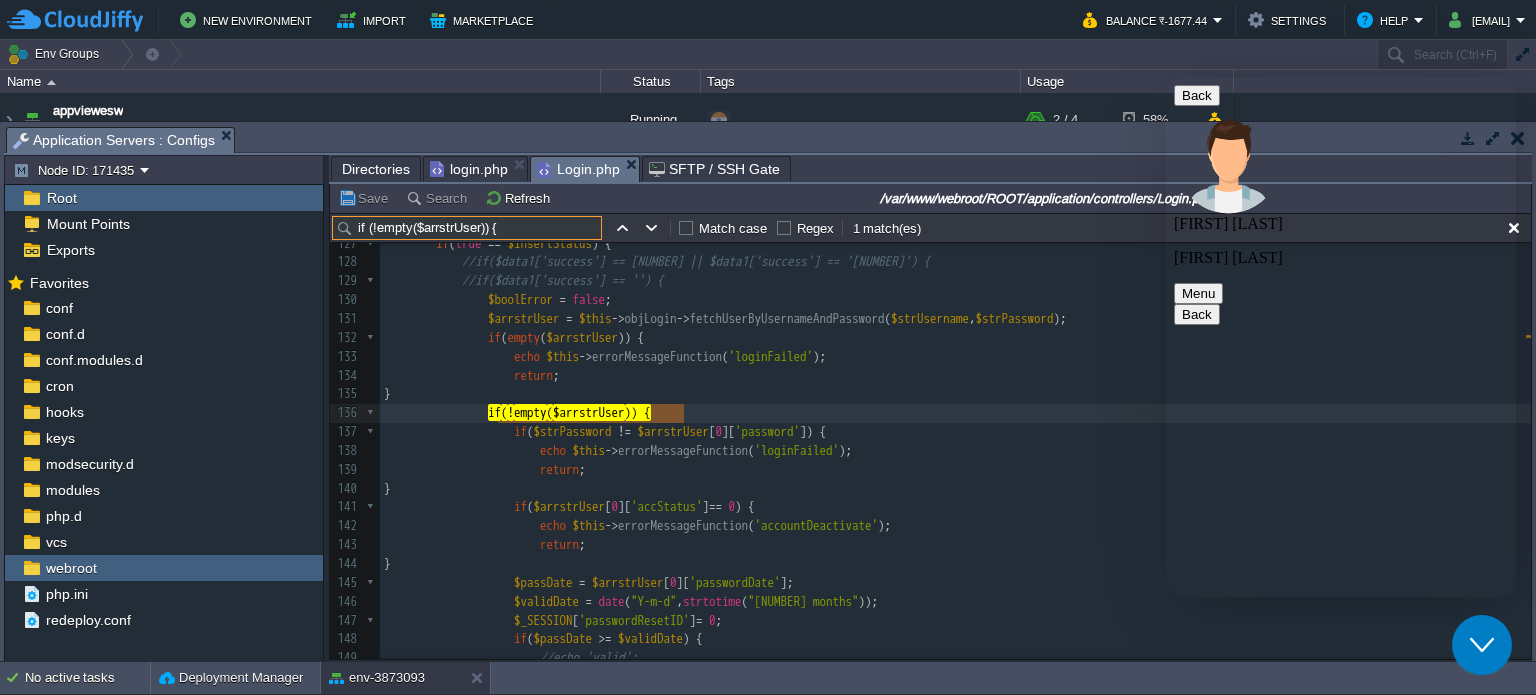 type on "if (!empty($arrstrUser)) {" 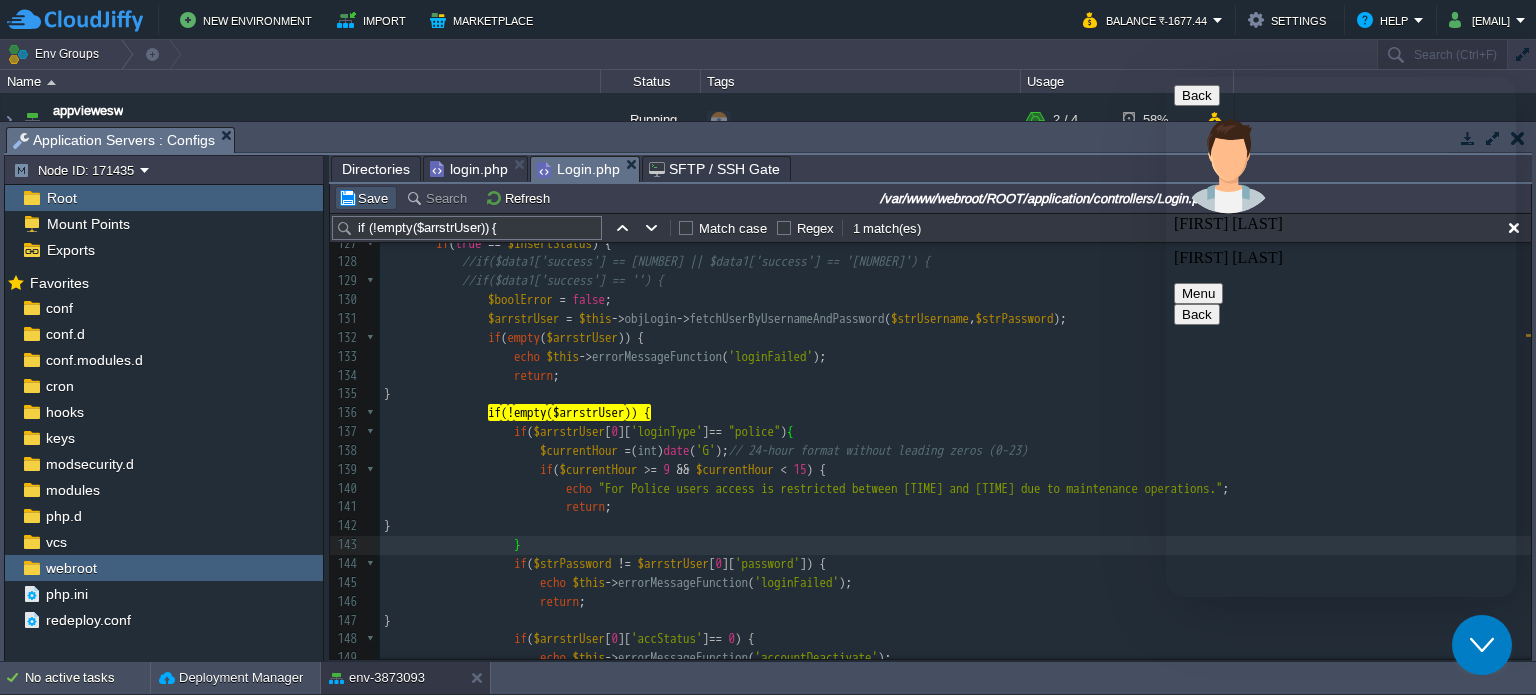 click on "Save" at bounding box center (366, 198) 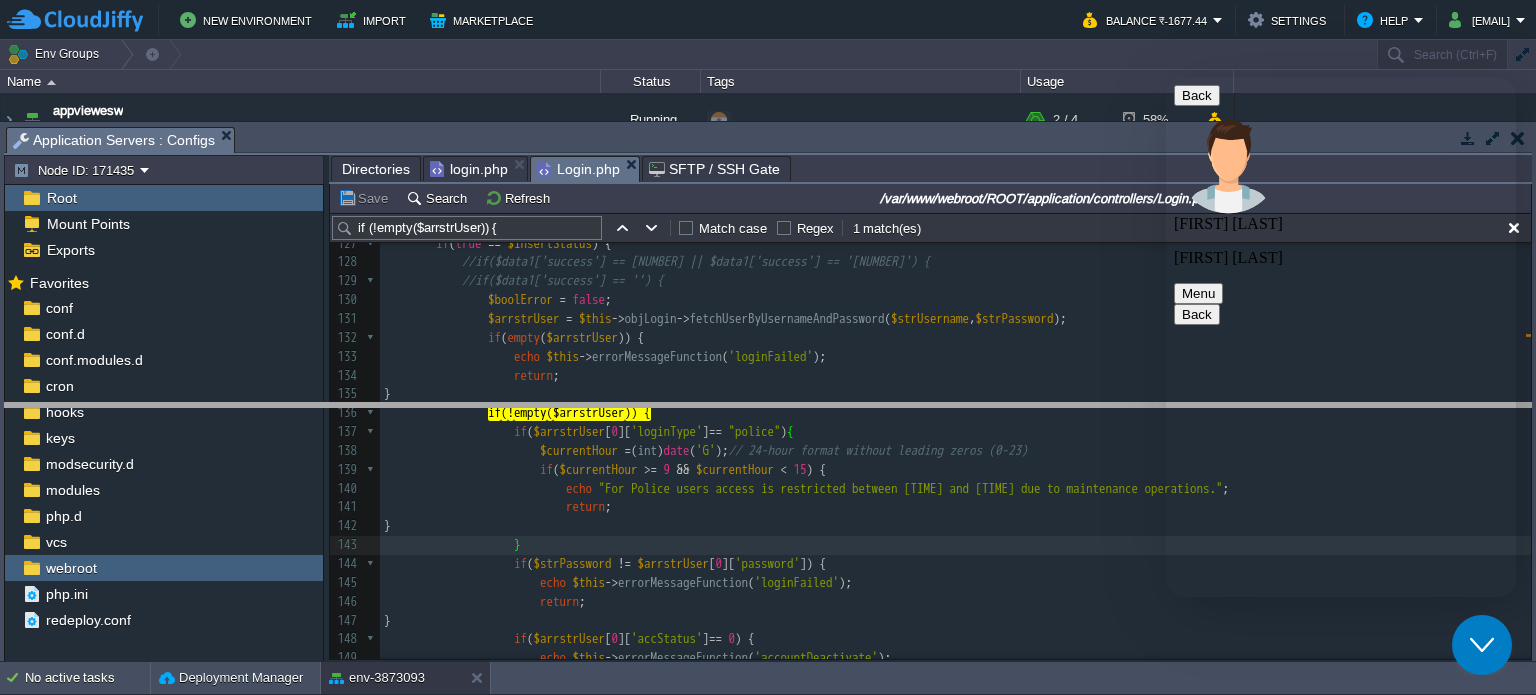 drag, startPoint x: 867, startPoint y: 144, endPoint x: 889, endPoint y: 444, distance: 300.80557 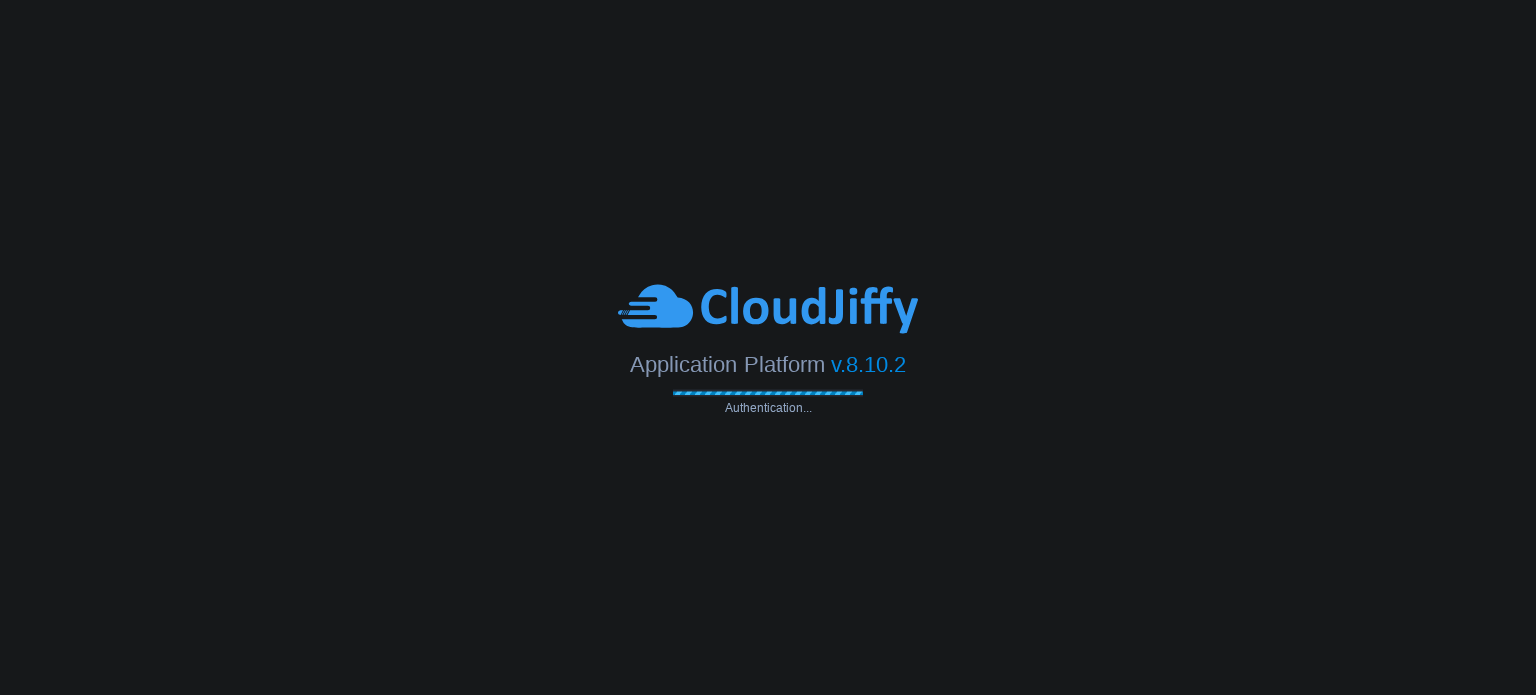 scroll, scrollTop: 0, scrollLeft: 0, axis: both 